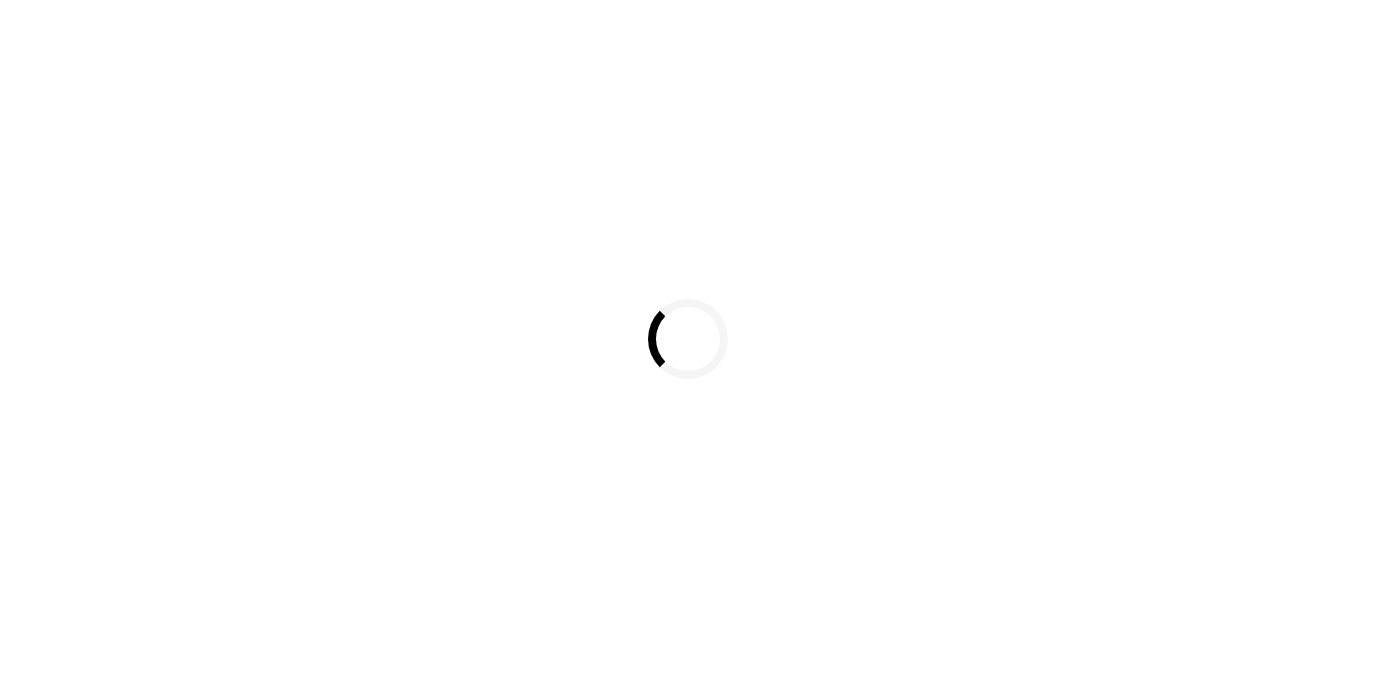scroll, scrollTop: 0, scrollLeft: 0, axis: both 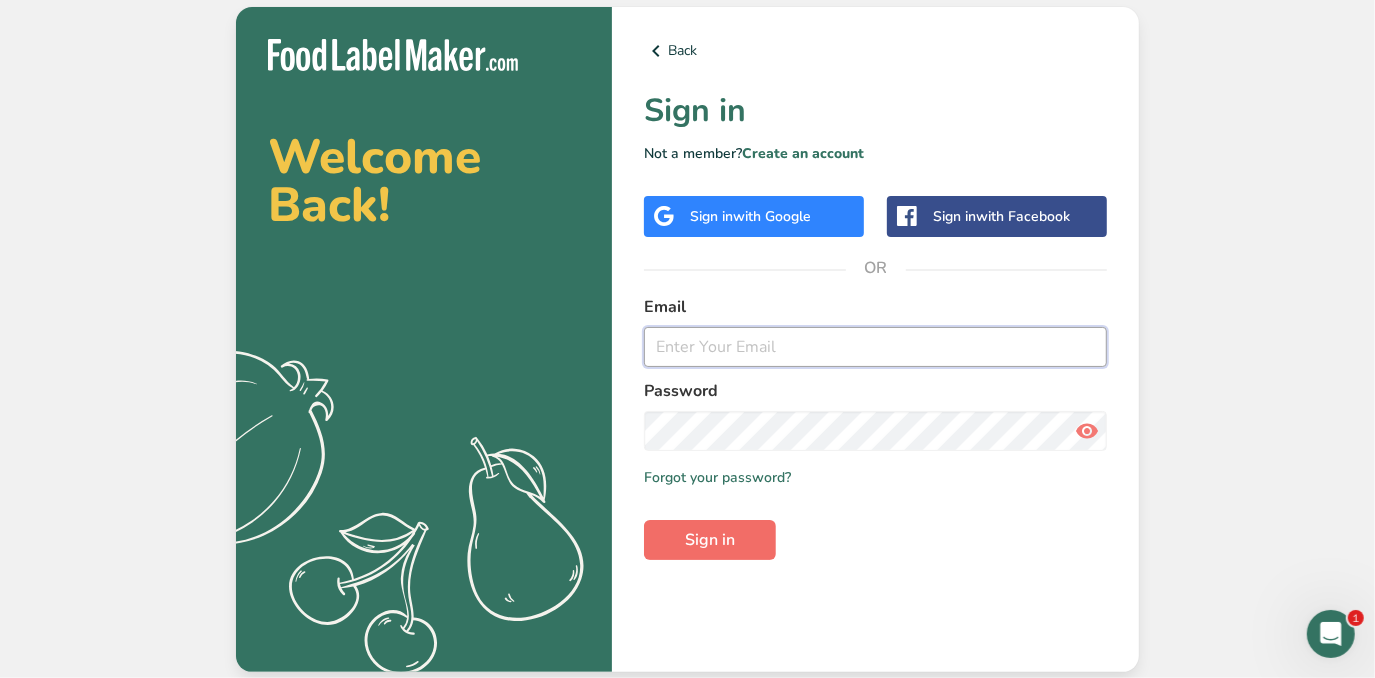 type on "[EMAIL]" 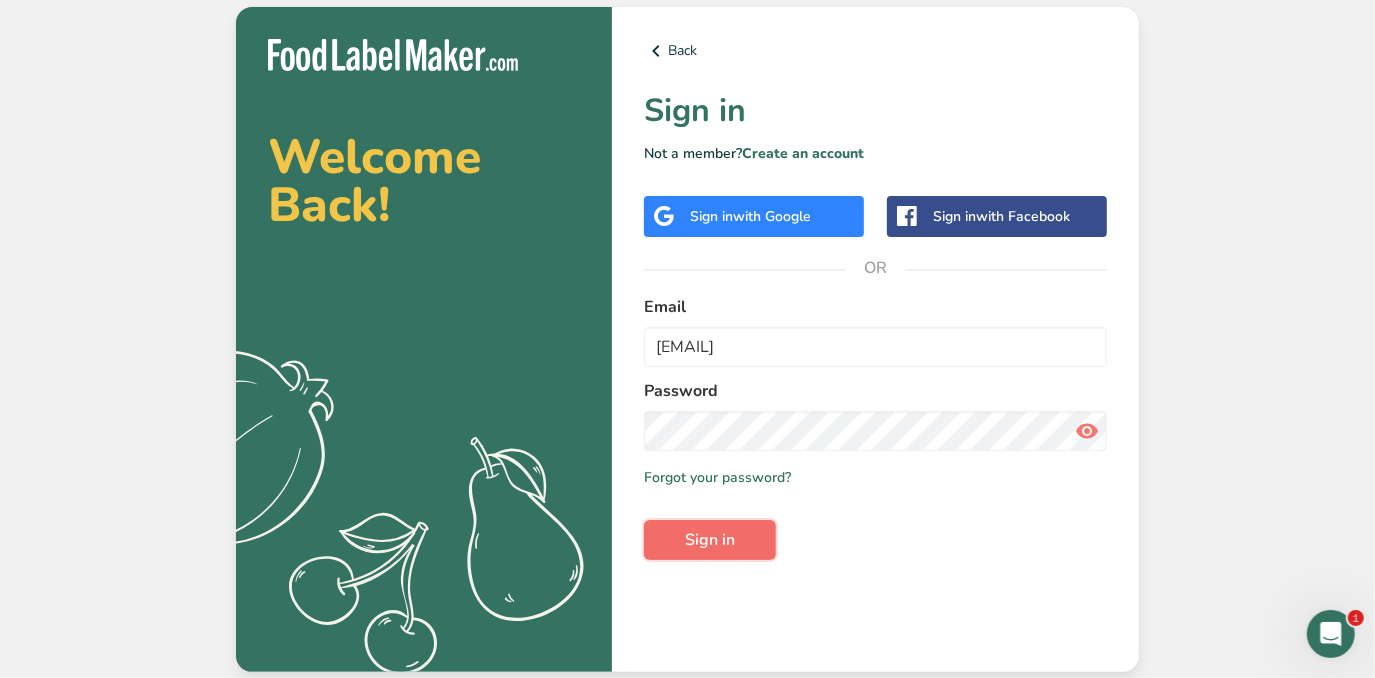 click on "Sign in" at bounding box center [710, 540] 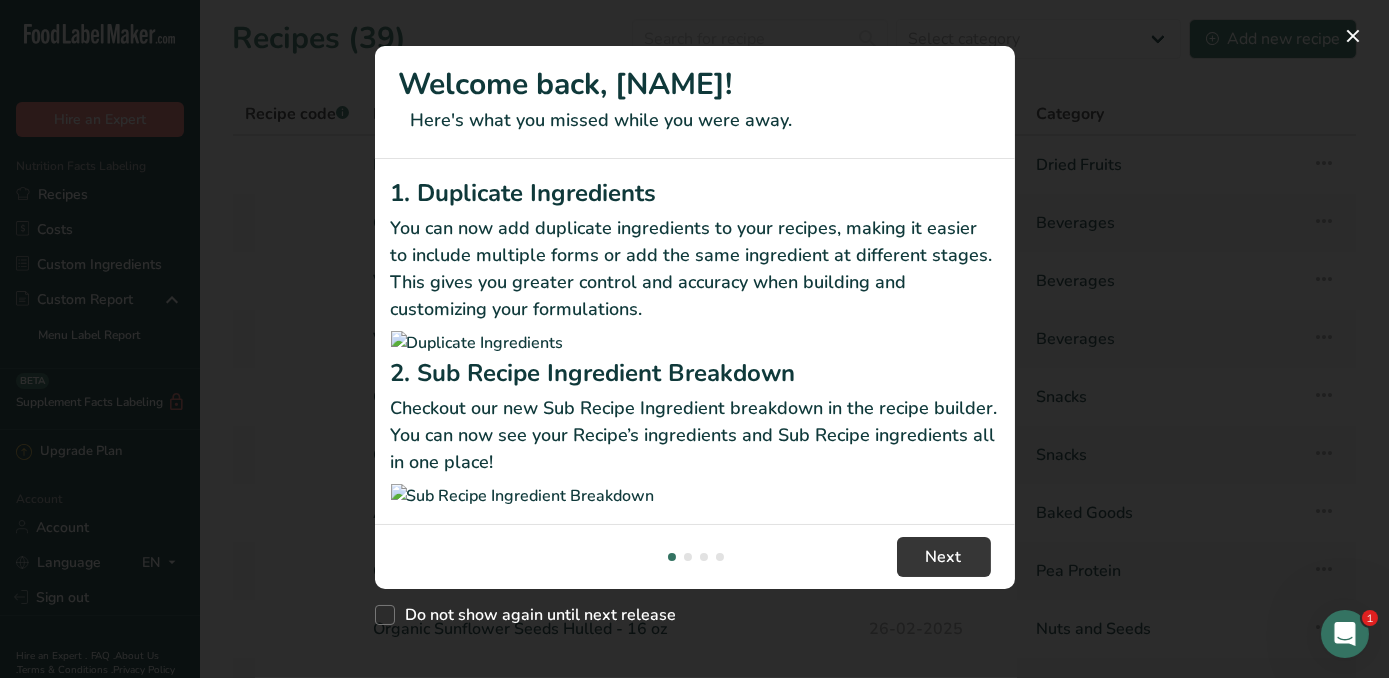scroll, scrollTop: 356, scrollLeft: 0, axis: vertical 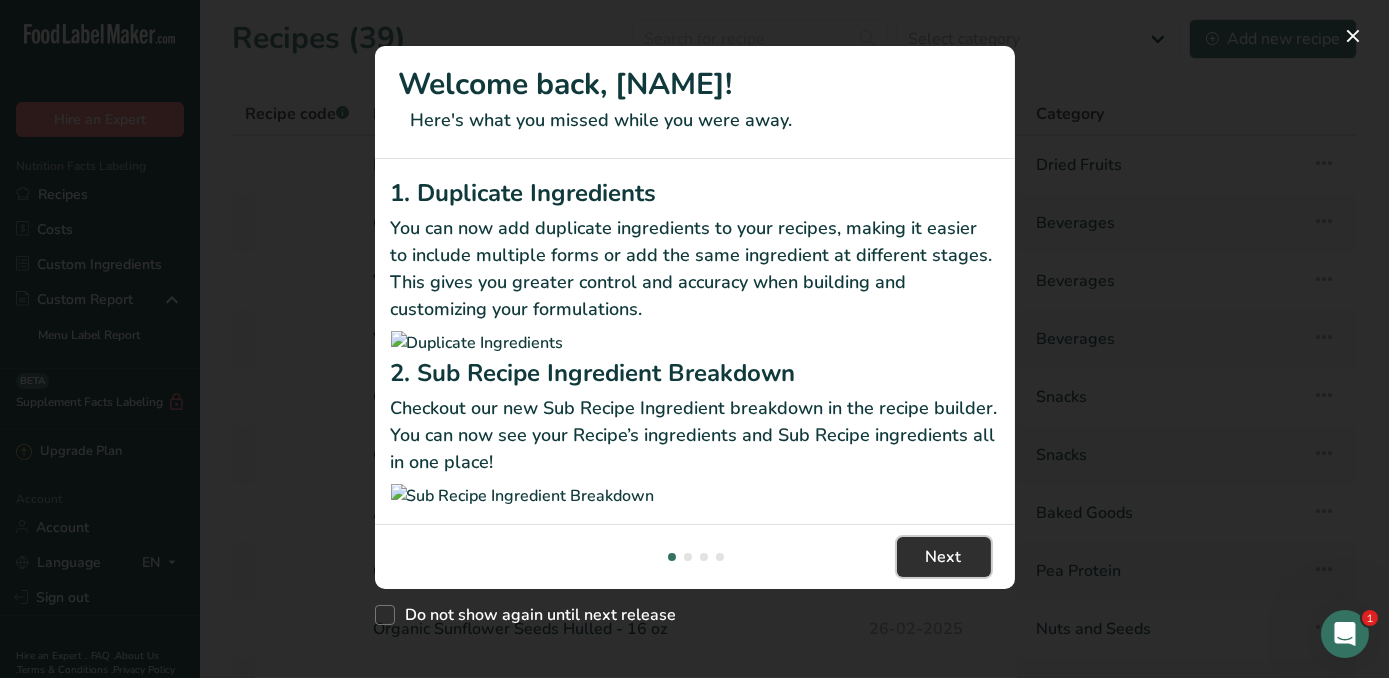 click on "Next" at bounding box center (944, 557) 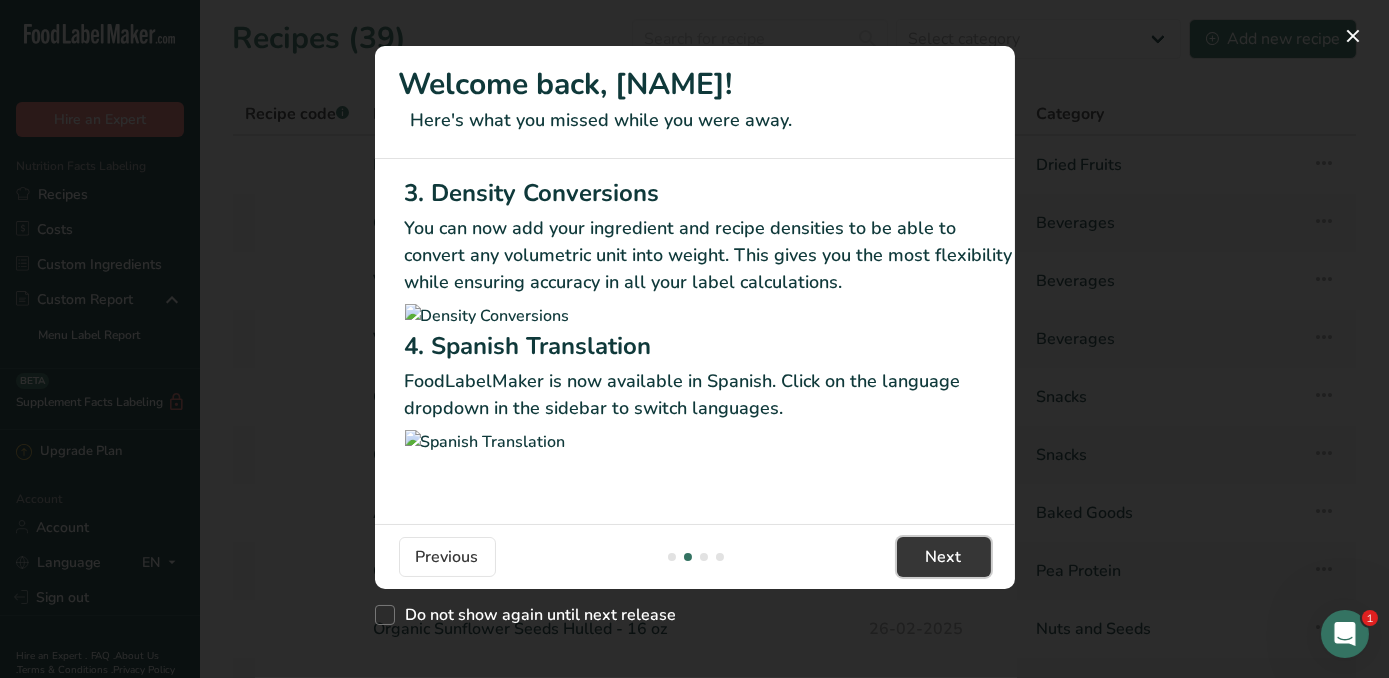 scroll, scrollTop: 311, scrollLeft: 0, axis: vertical 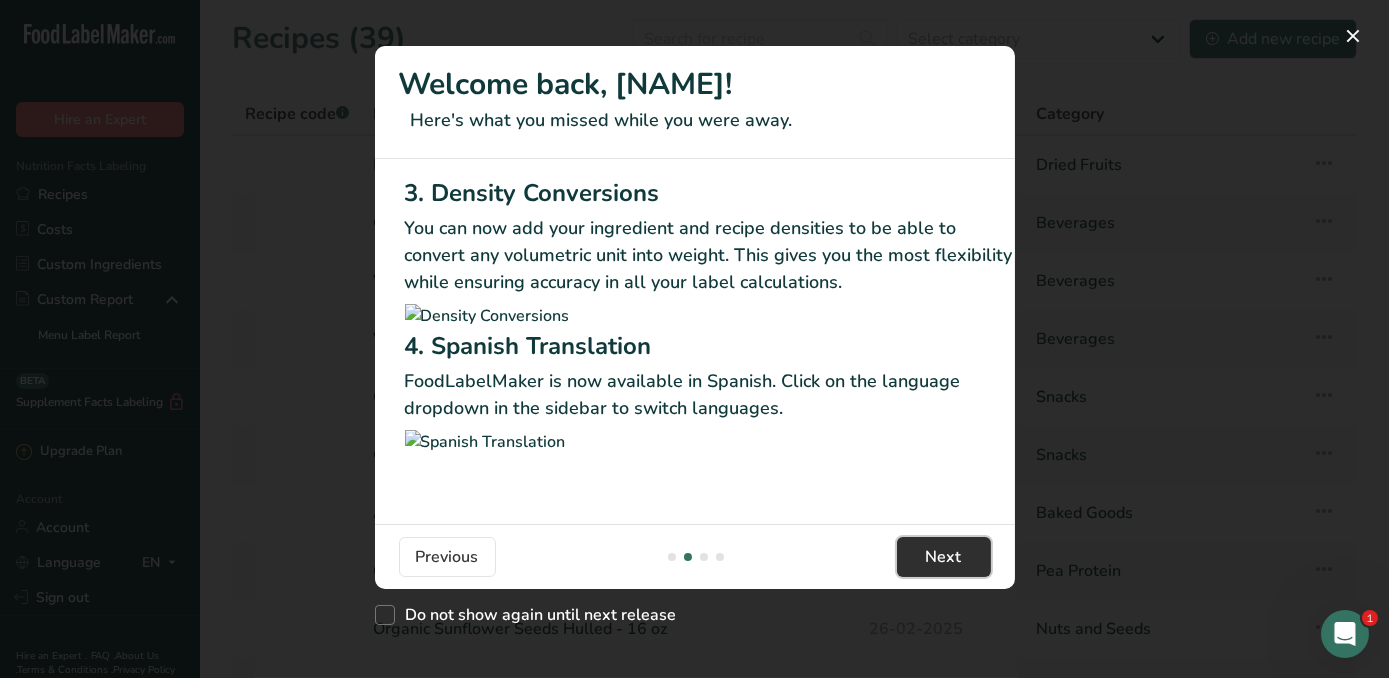 click on "Next" at bounding box center (944, 557) 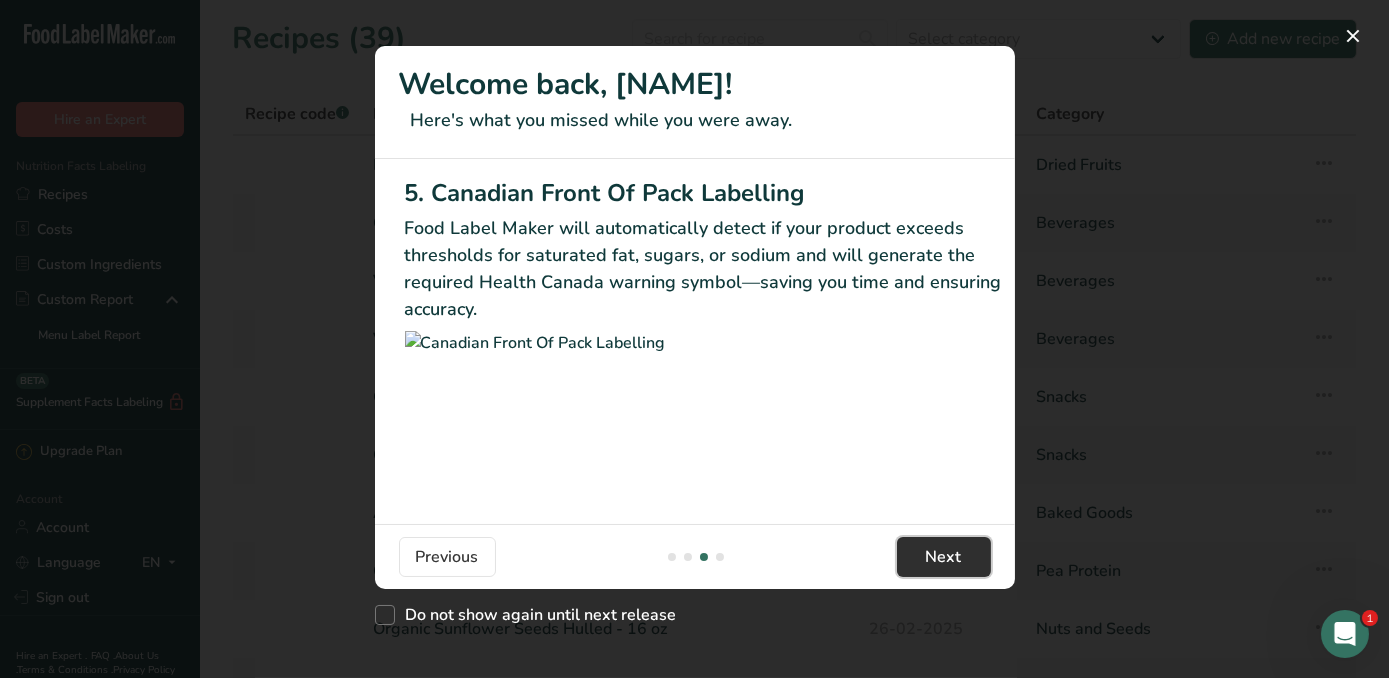 click on "Next" at bounding box center (944, 557) 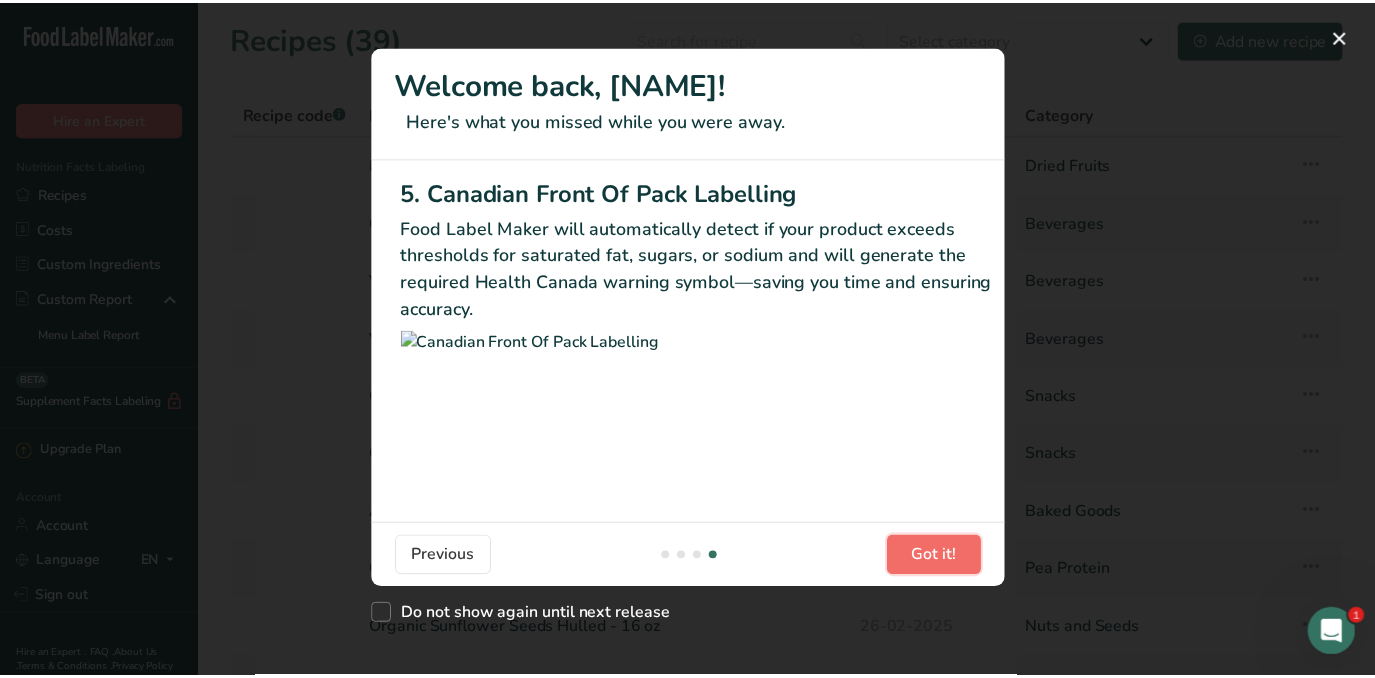 scroll, scrollTop: 0, scrollLeft: 1906, axis: horizontal 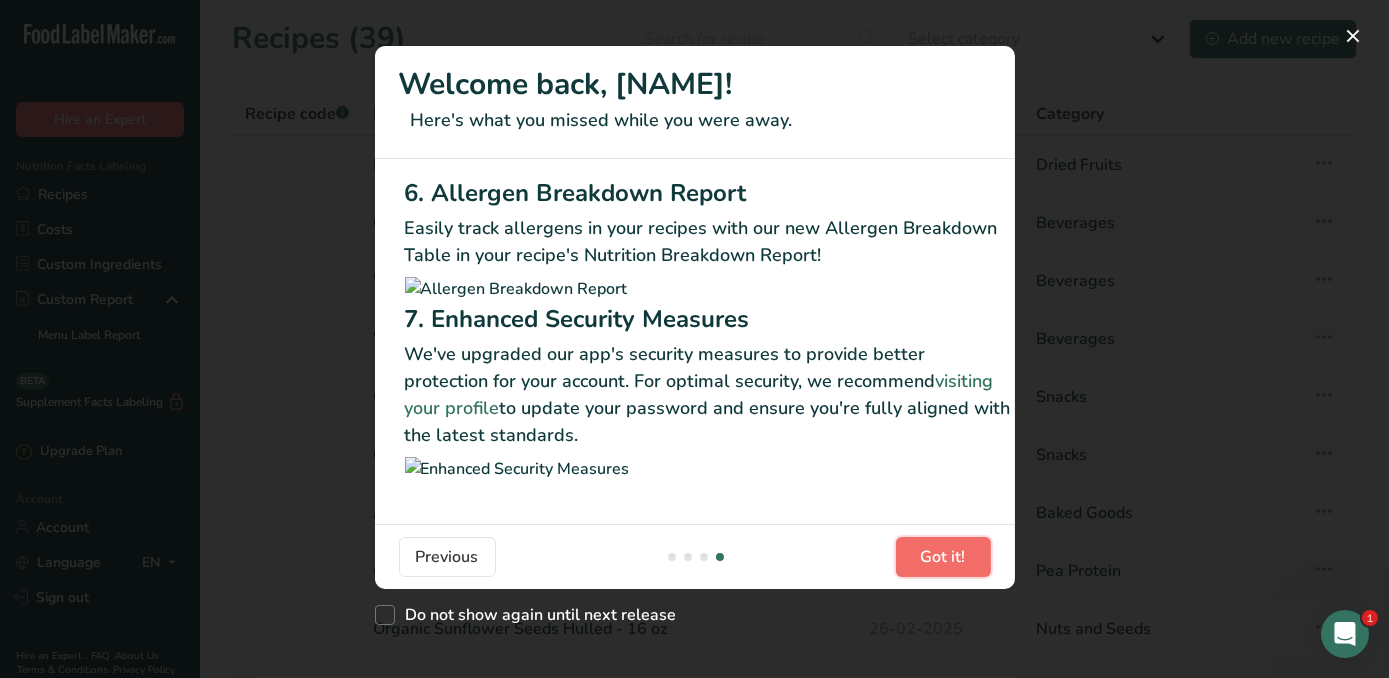 click on "Got it!" at bounding box center (943, 557) 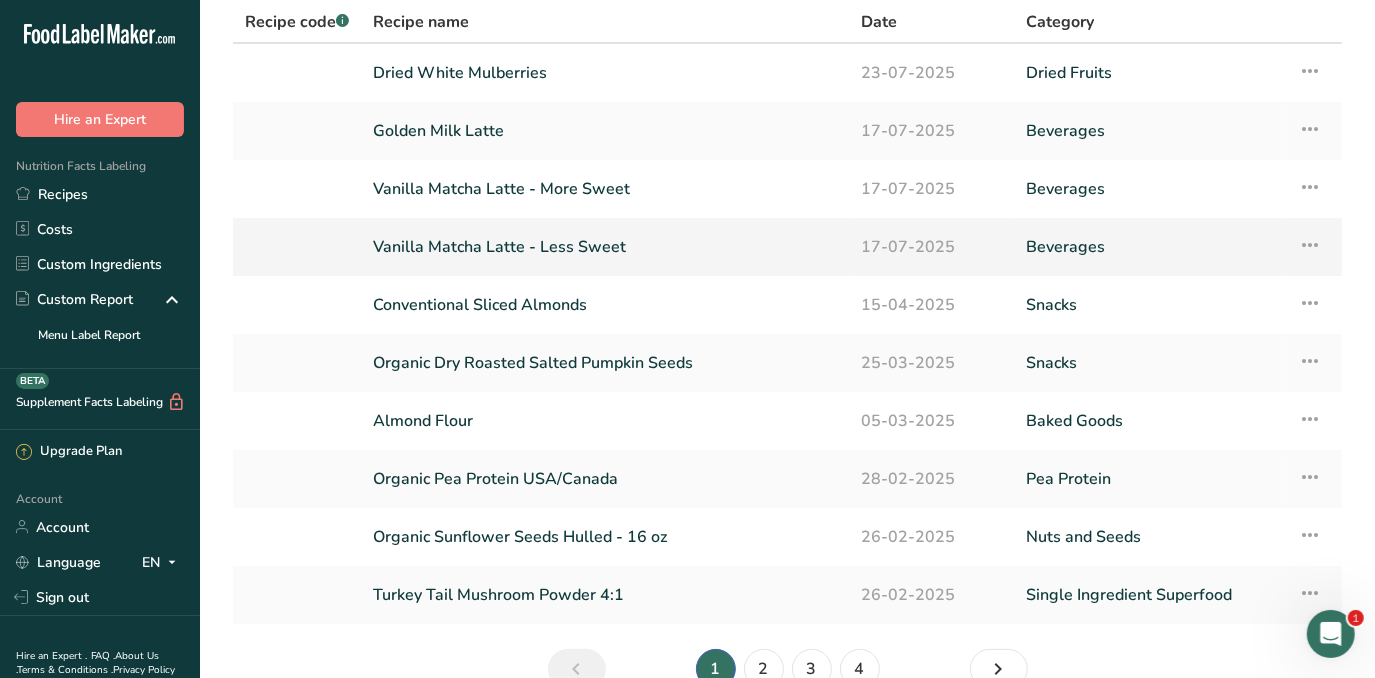 scroll, scrollTop: 0, scrollLeft: 0, axis: both 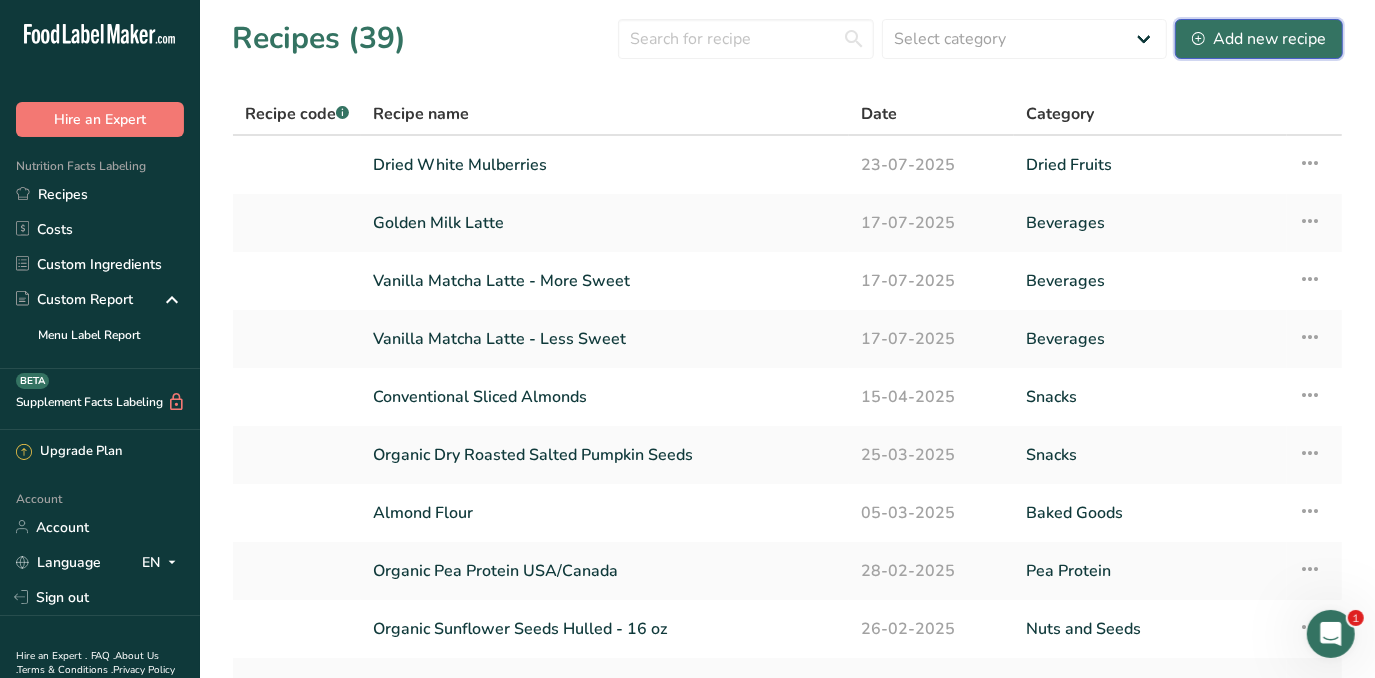 click on "Add new recipe" at bounding box center [1259, 39] 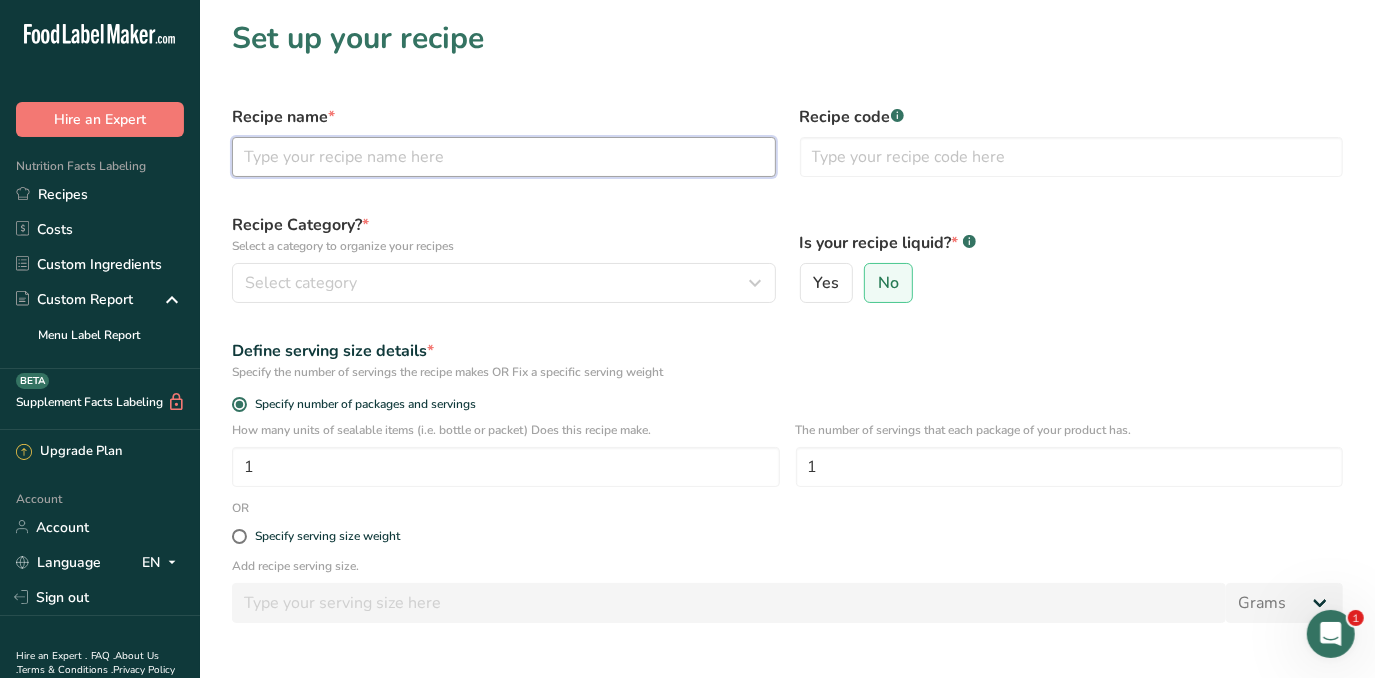 click at bounding box center (504, 157) 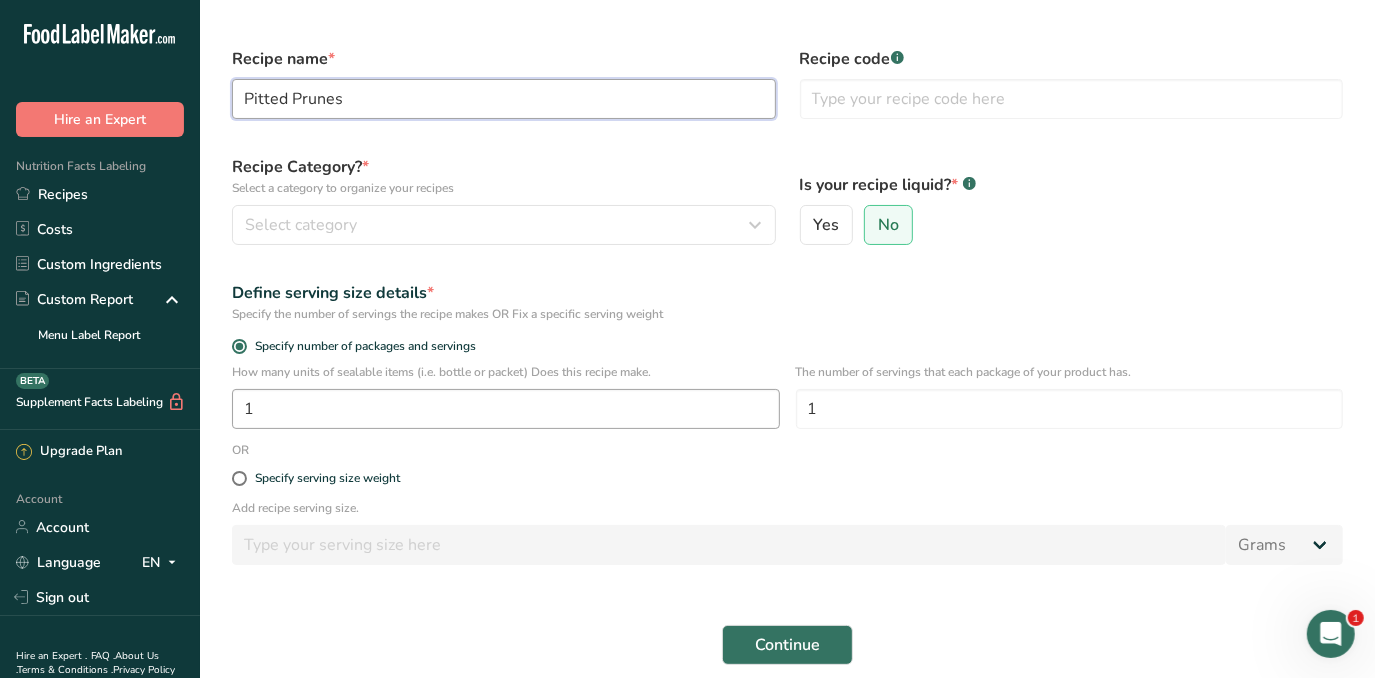 scroll, scrollTop: 90, scrollLeft: 0, axis: vertical 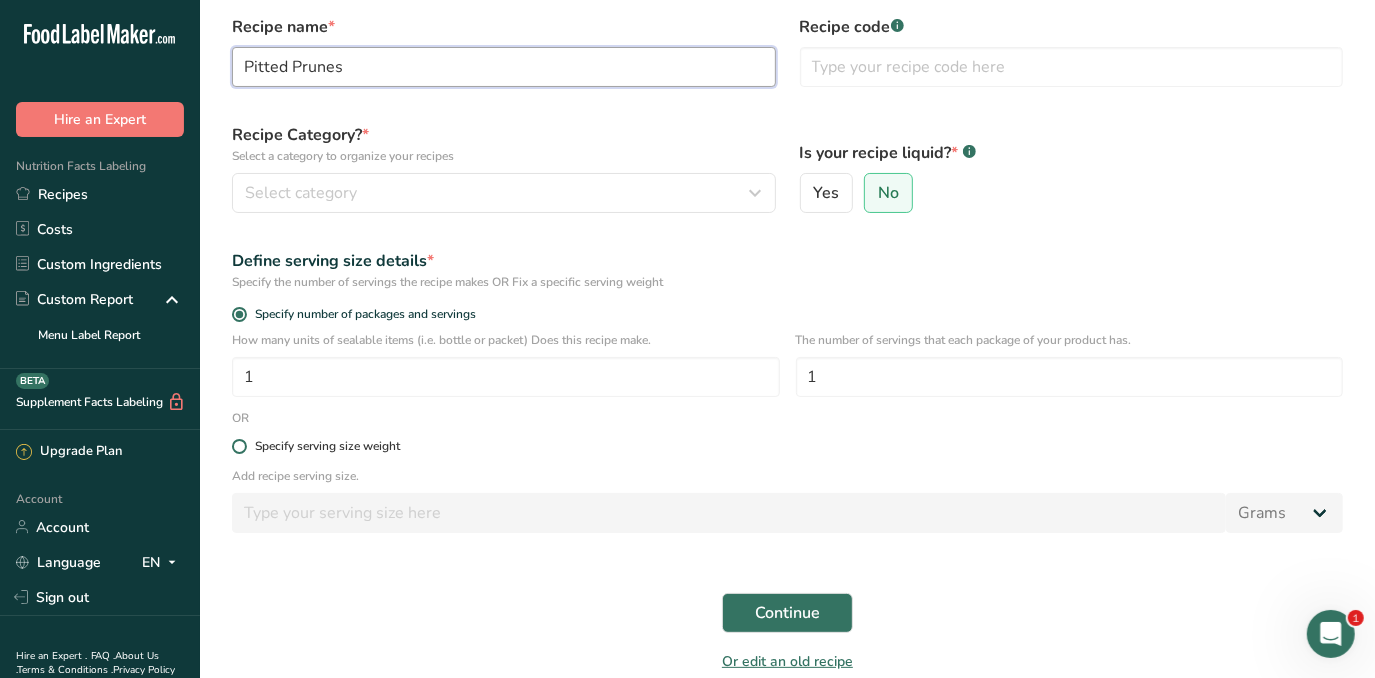 type on "Pitted Prunes" 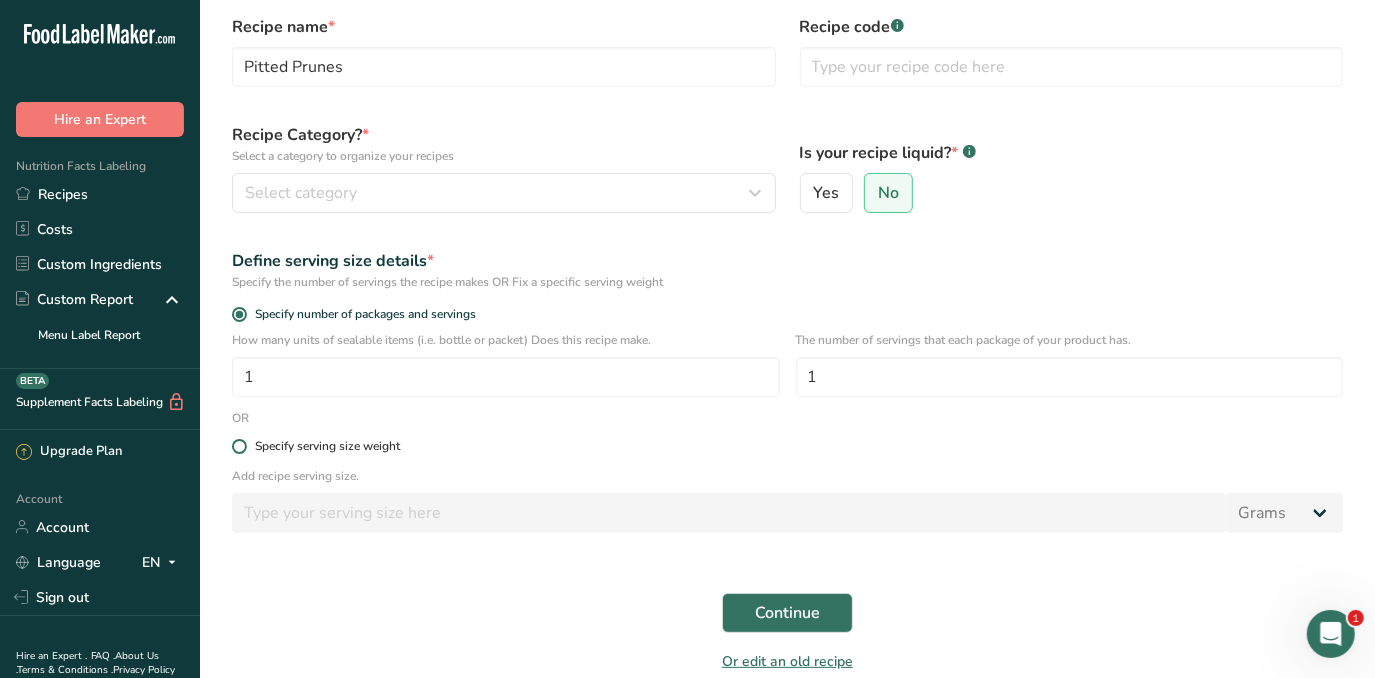 click on "Specify serving size weight" at bounding box center [327, 446] 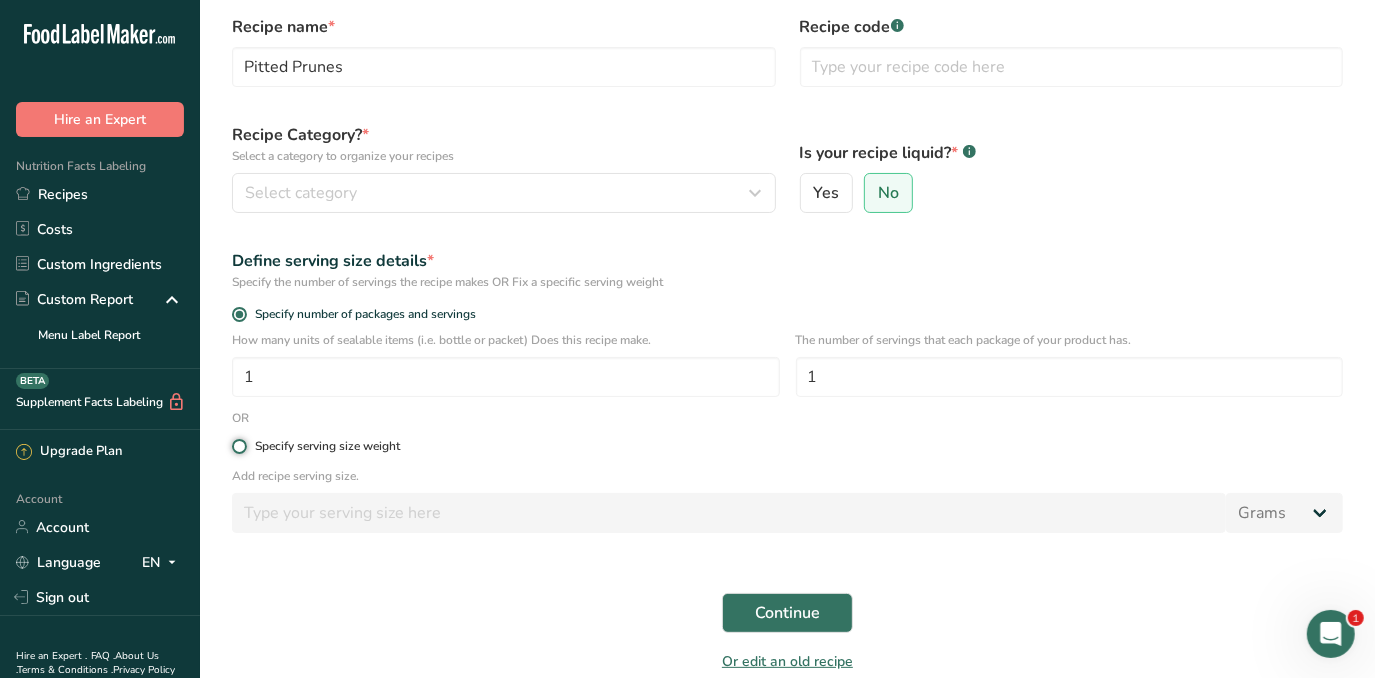click on "Specify serving size weight" at bounding box center (238, 446) 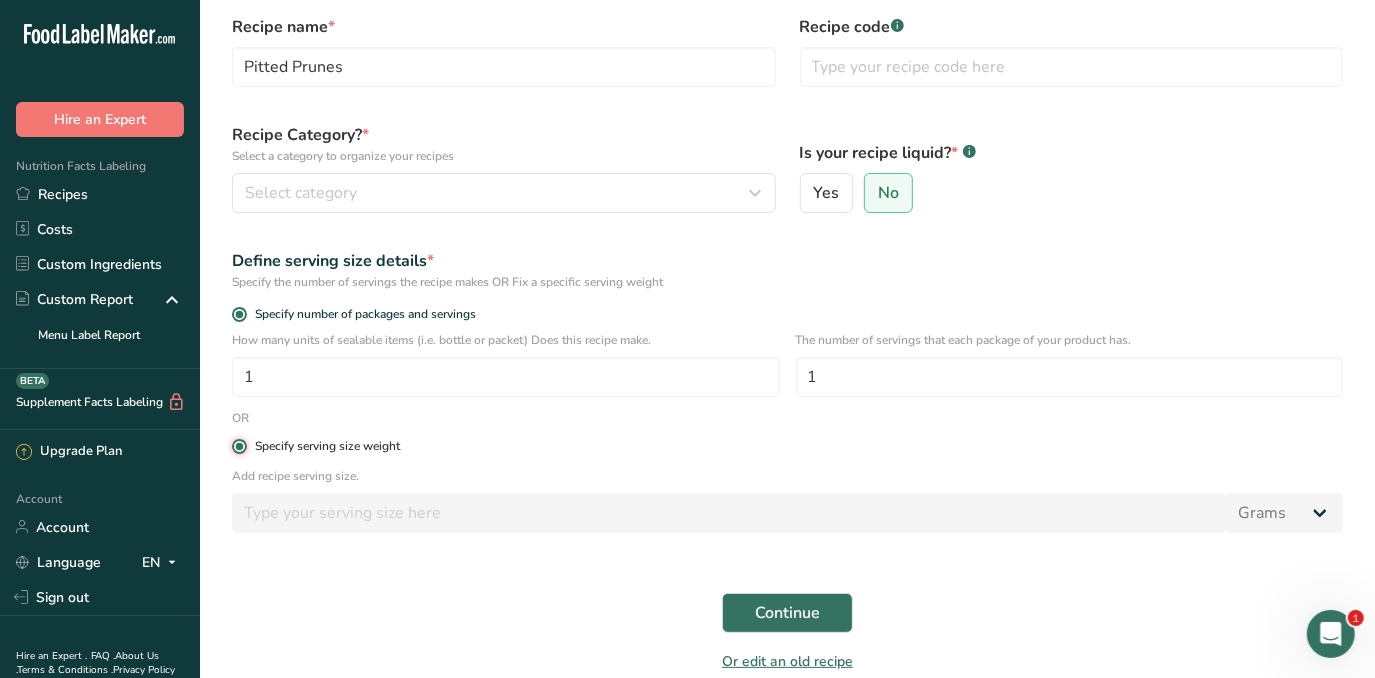 radio on "false" 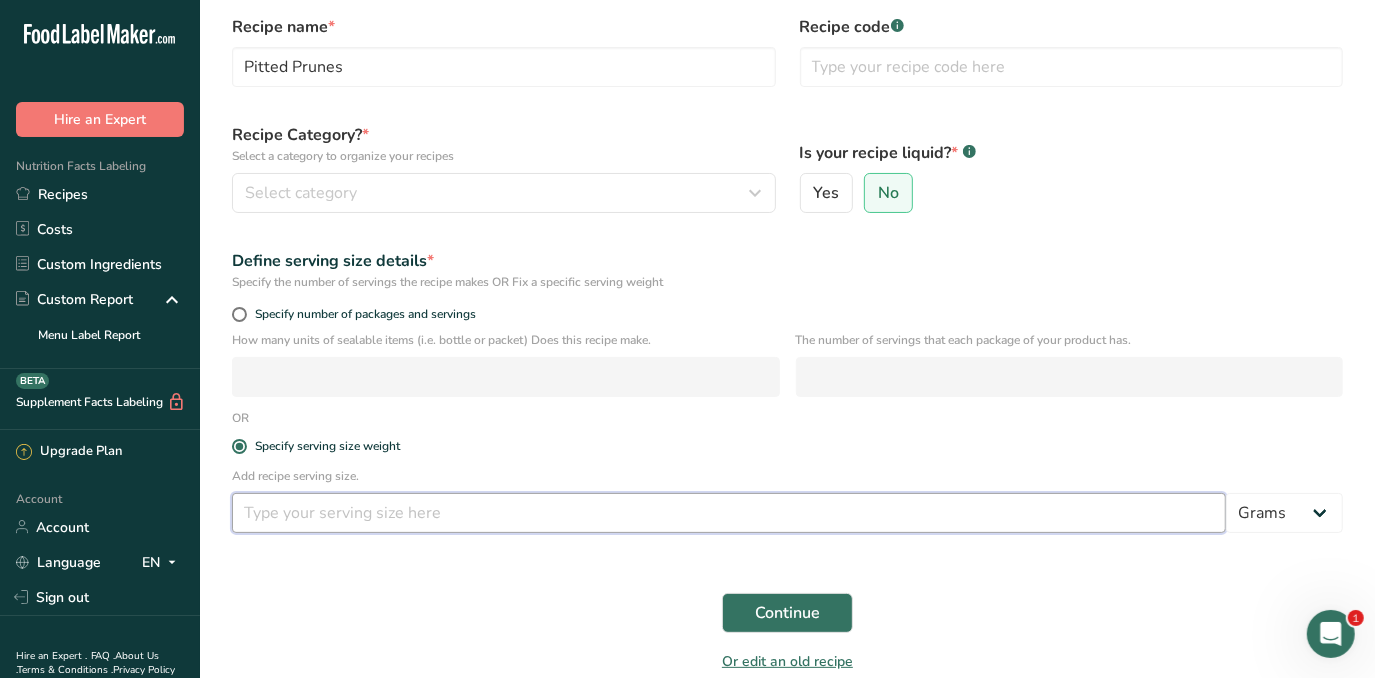 click at bounding box center [729, 513] 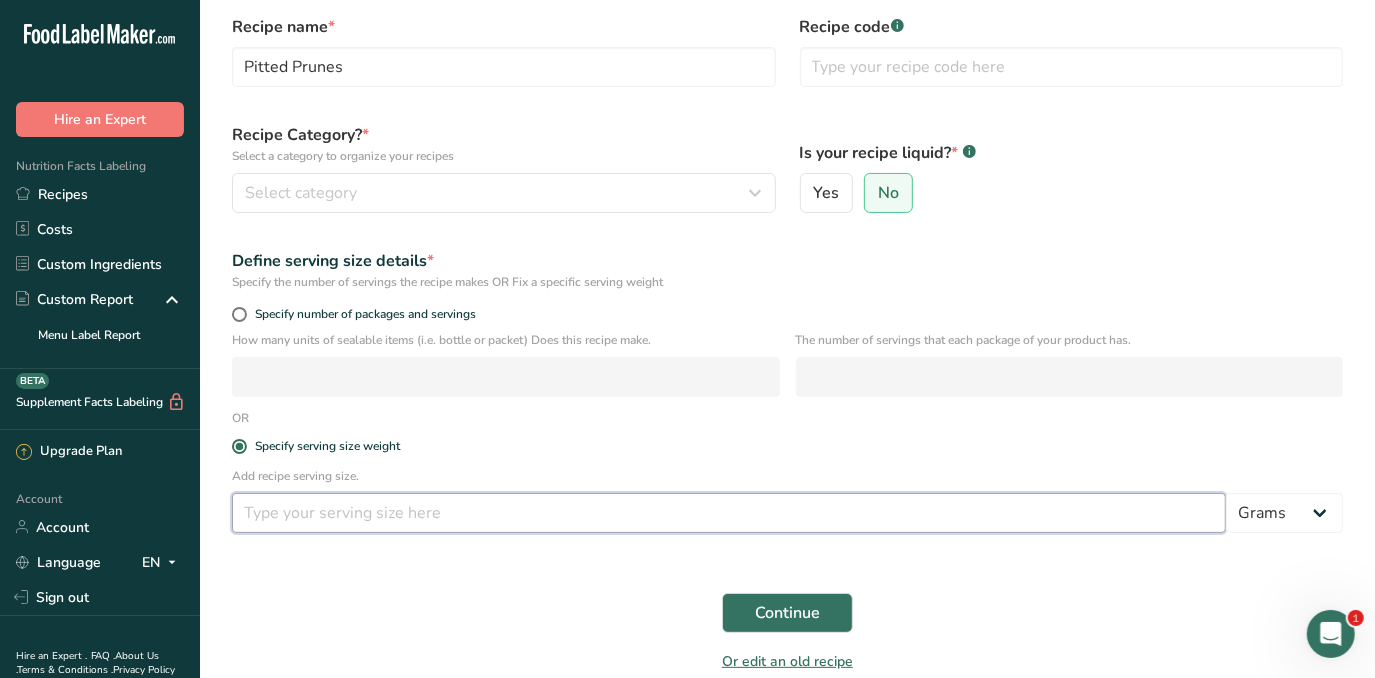 click at bounding box center [729, 513] 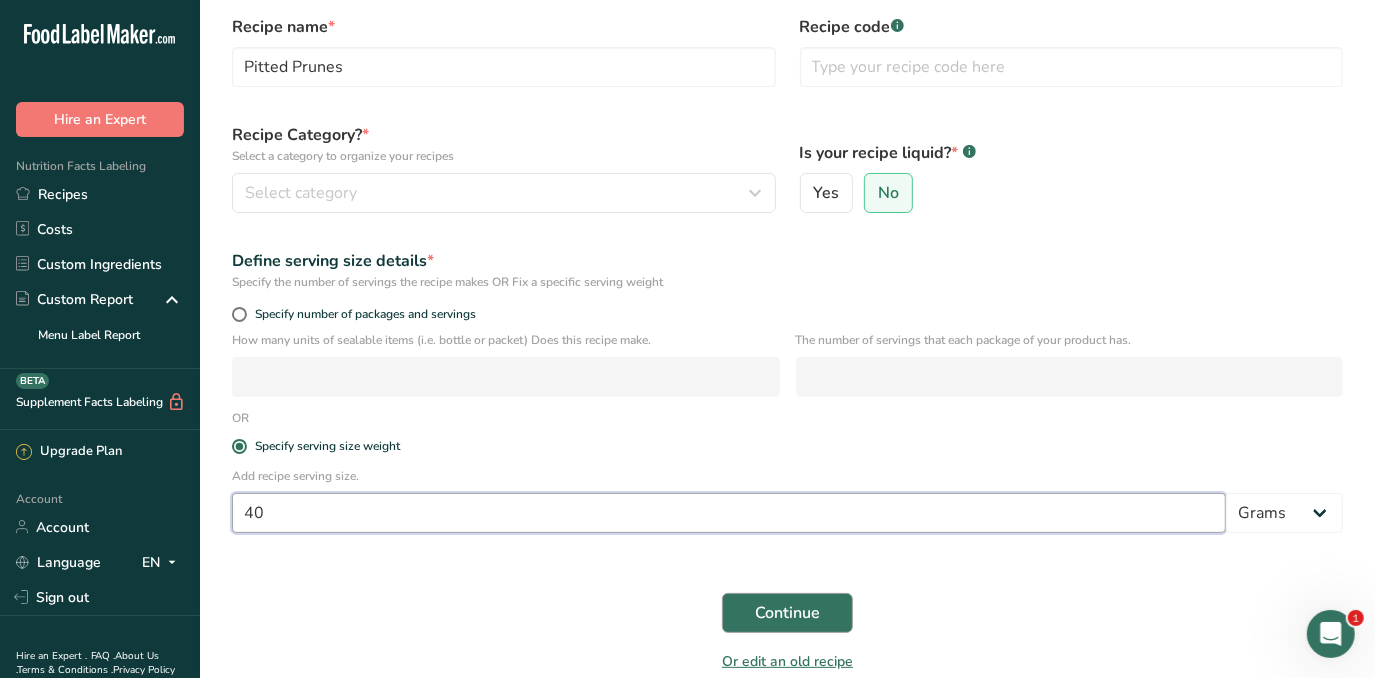 type on "40" 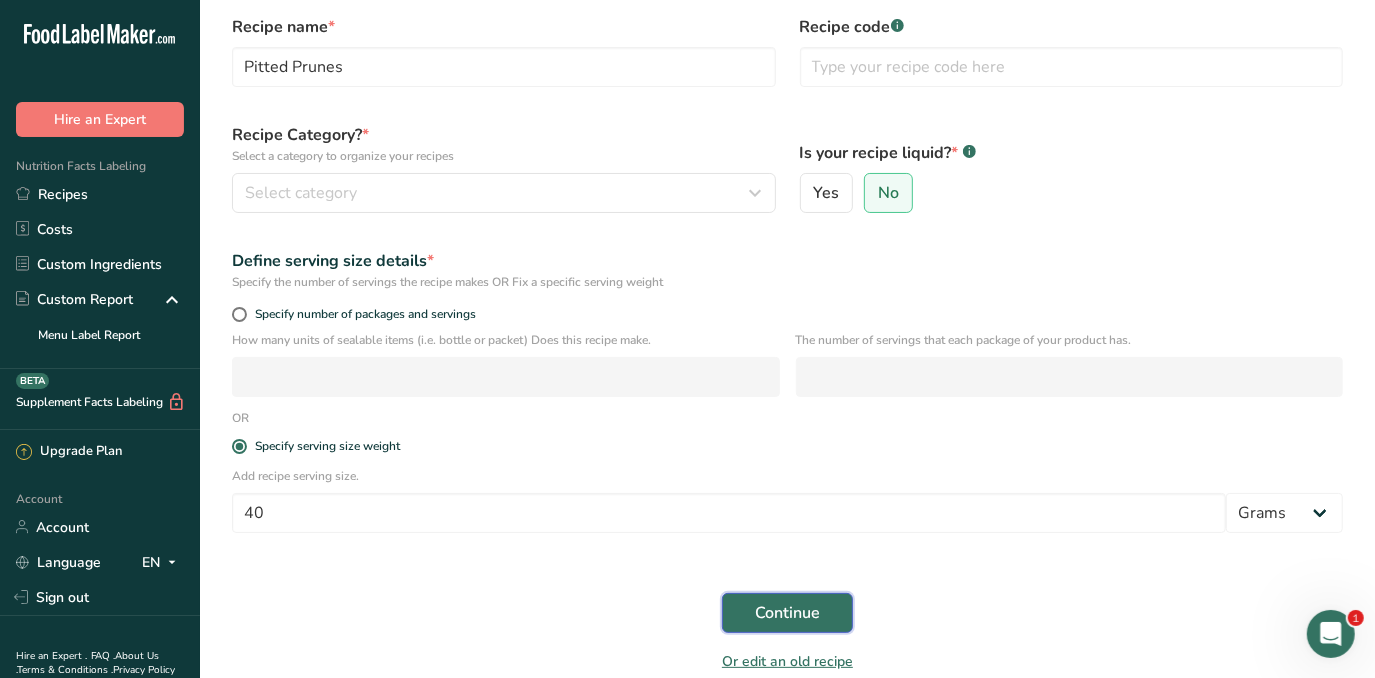click on "Continue" at bounding box center (787, 613) 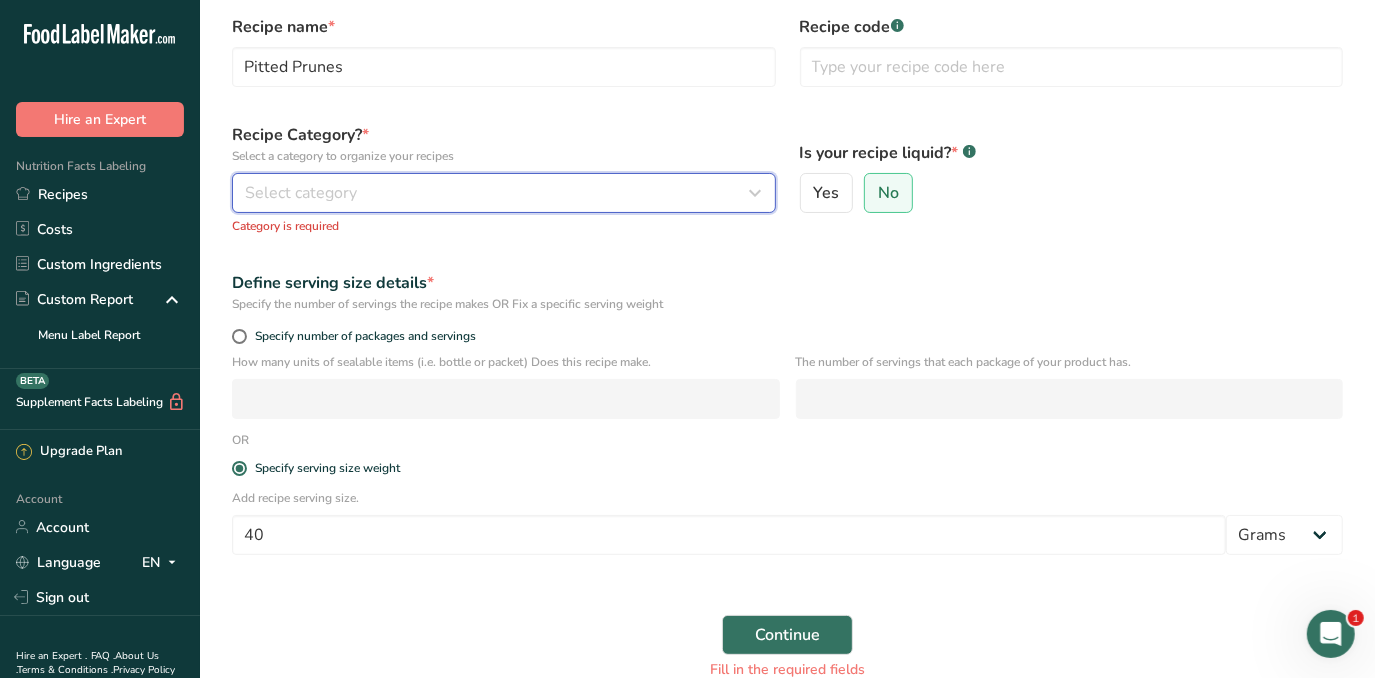 click on "Select category" at bounding box center (498, 193) 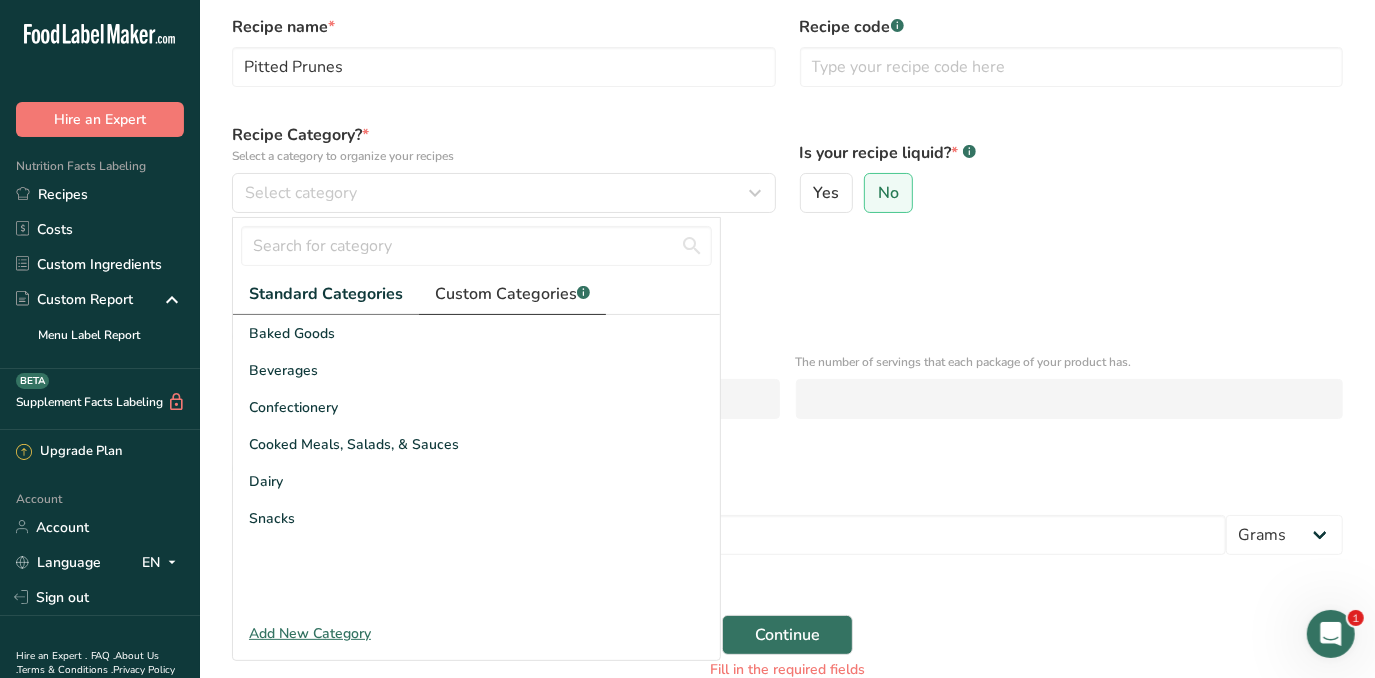 click on "Custom Categories
.a-a{fill:#347362;}.b-a{fill:#fff;}" at bounding box center [512, 294] 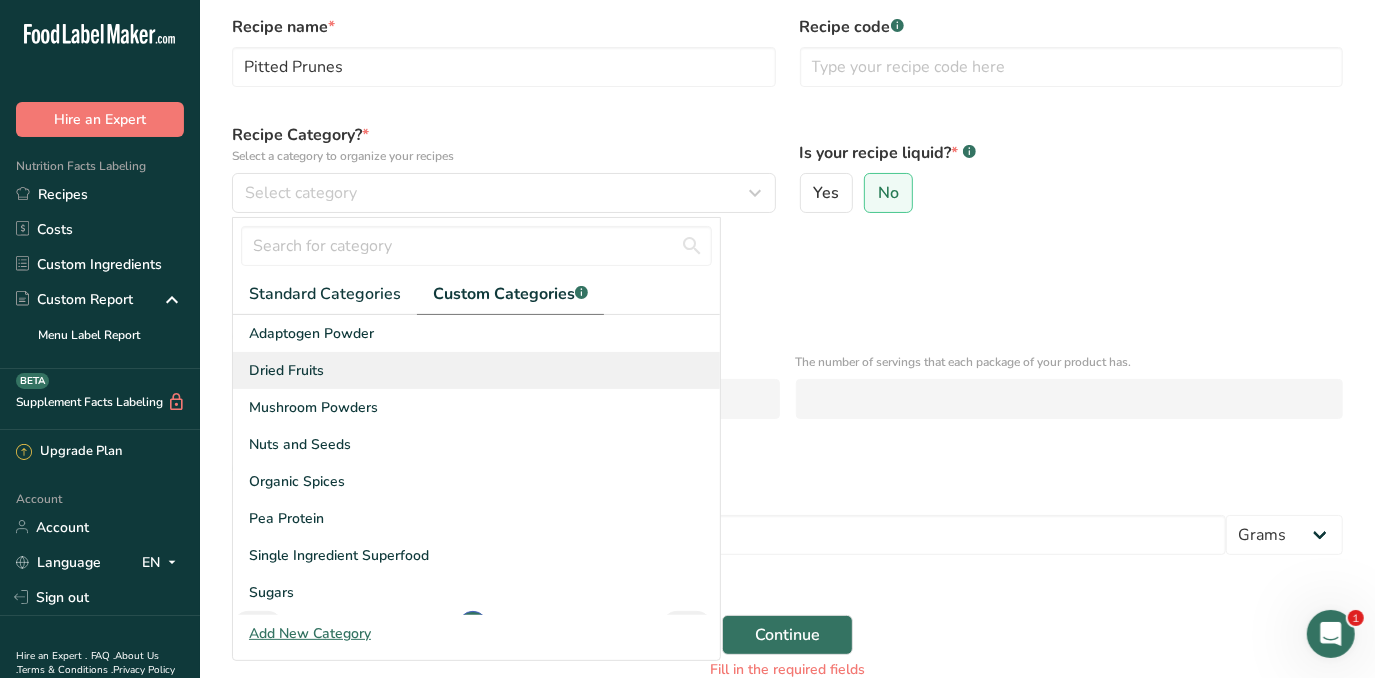click on "Dried Fruits" at bounding box center (476, 370) 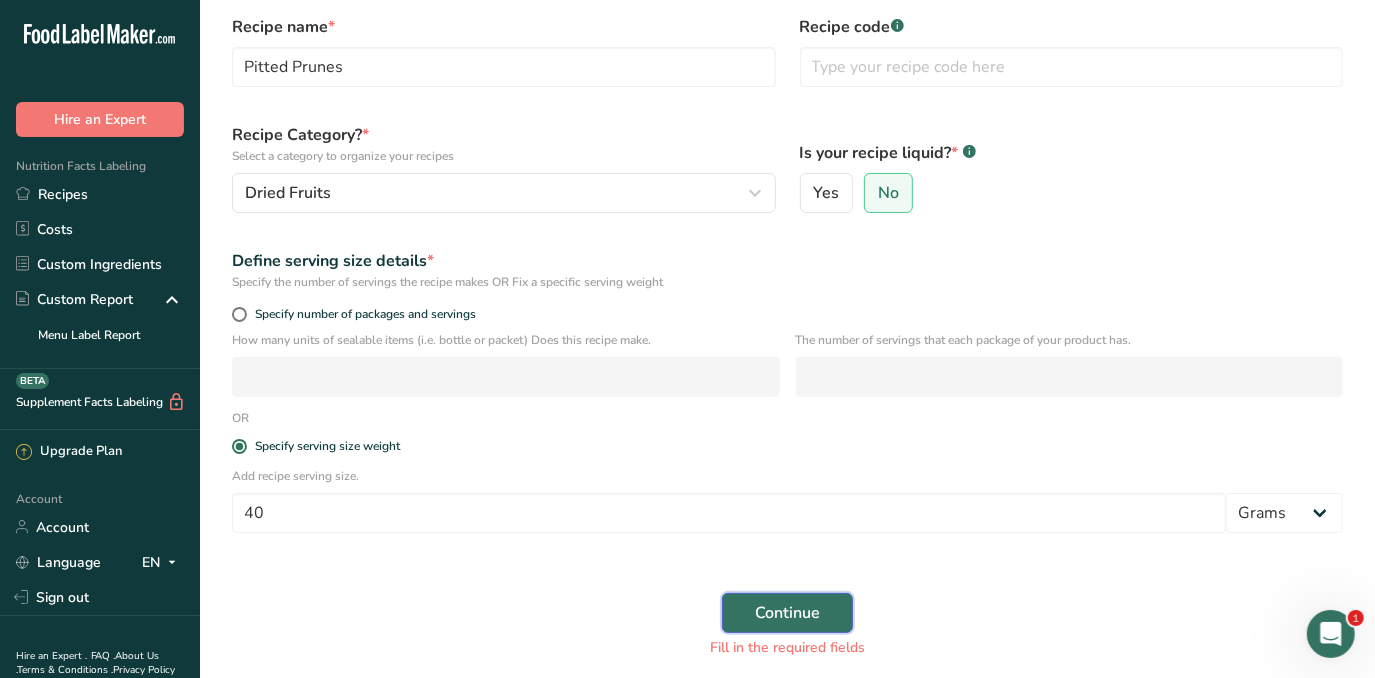 click on "Continue" at bounding box center [787, 613] 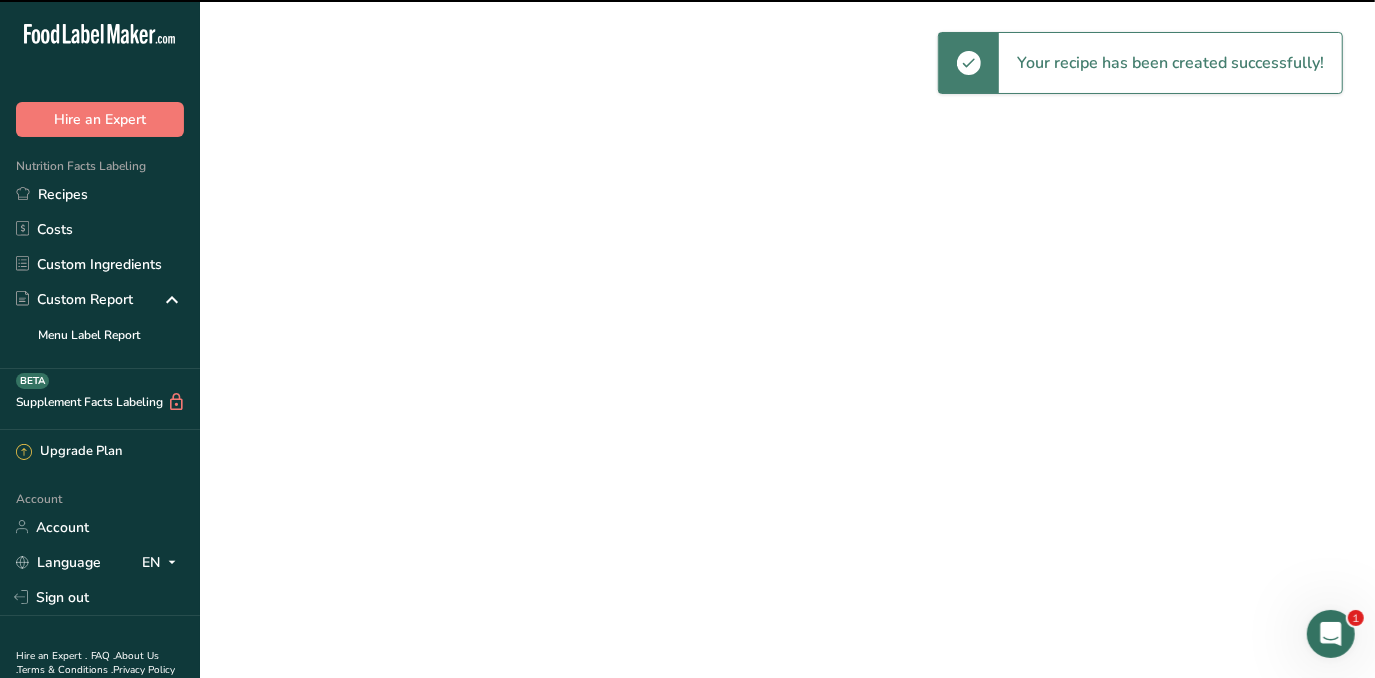 scroll, scrollTop: 0, scrollLeft: 0, axis: both 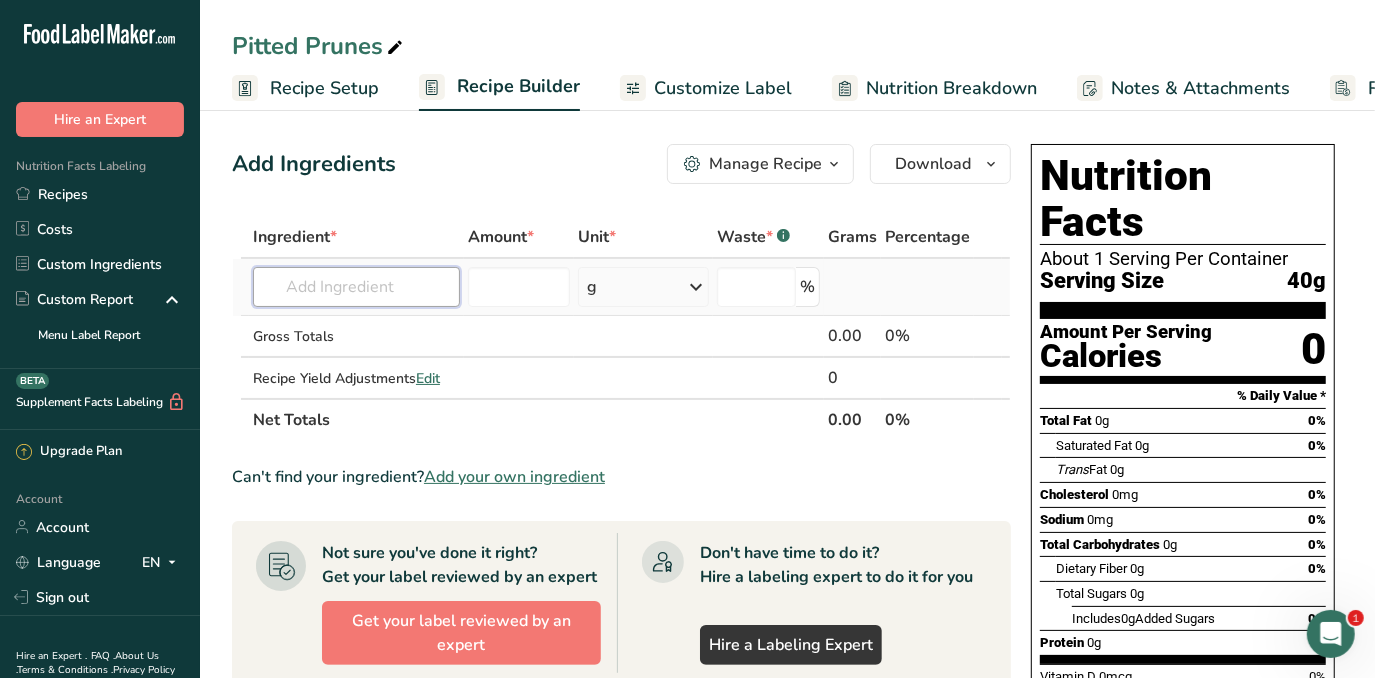 click at bounding box center [356, 287] 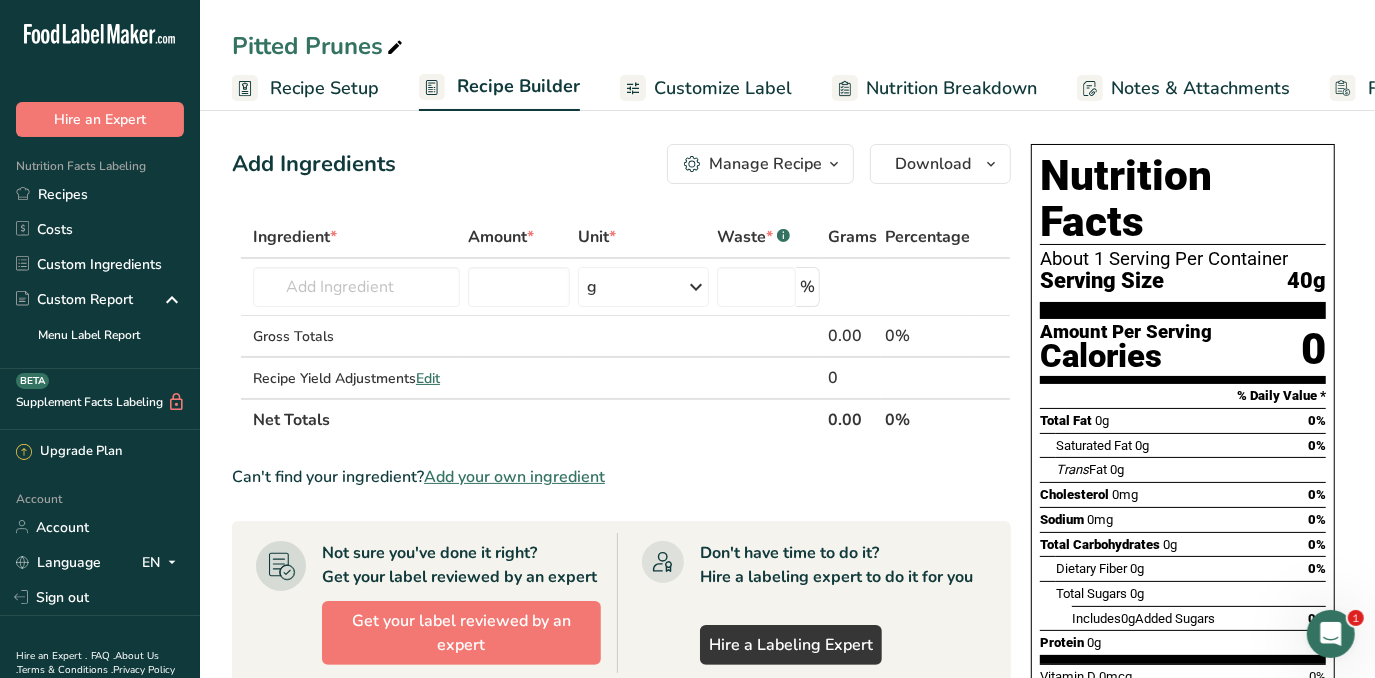 click on "Add your own ingredient" at bounding box center (514, 477) 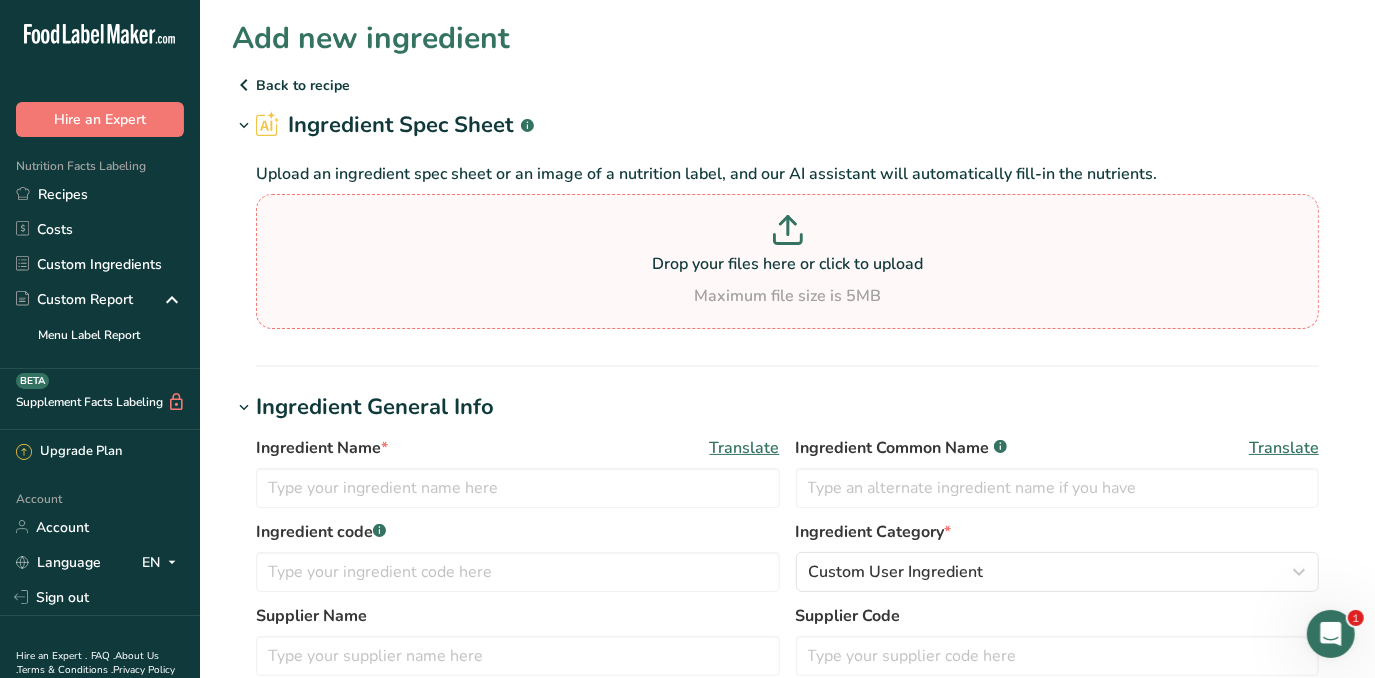 click at bounding box center [787, 233] 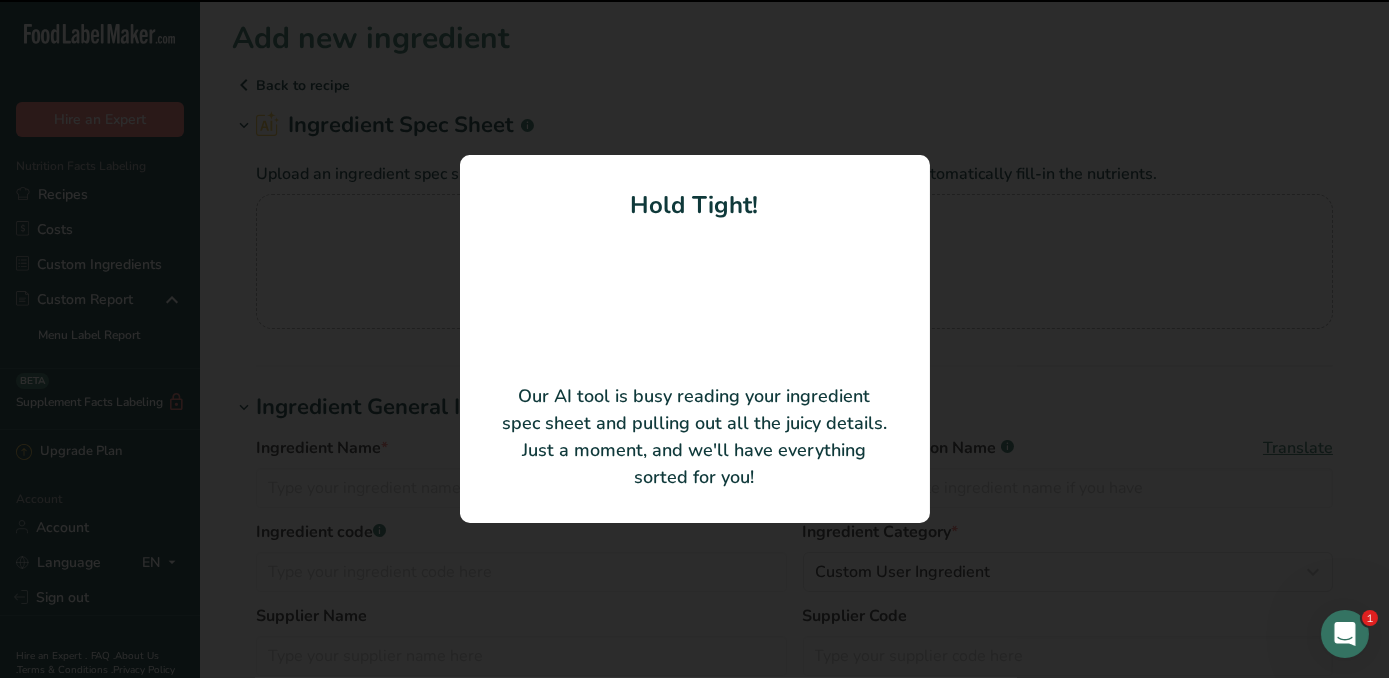 type on "Pitted Prunes" 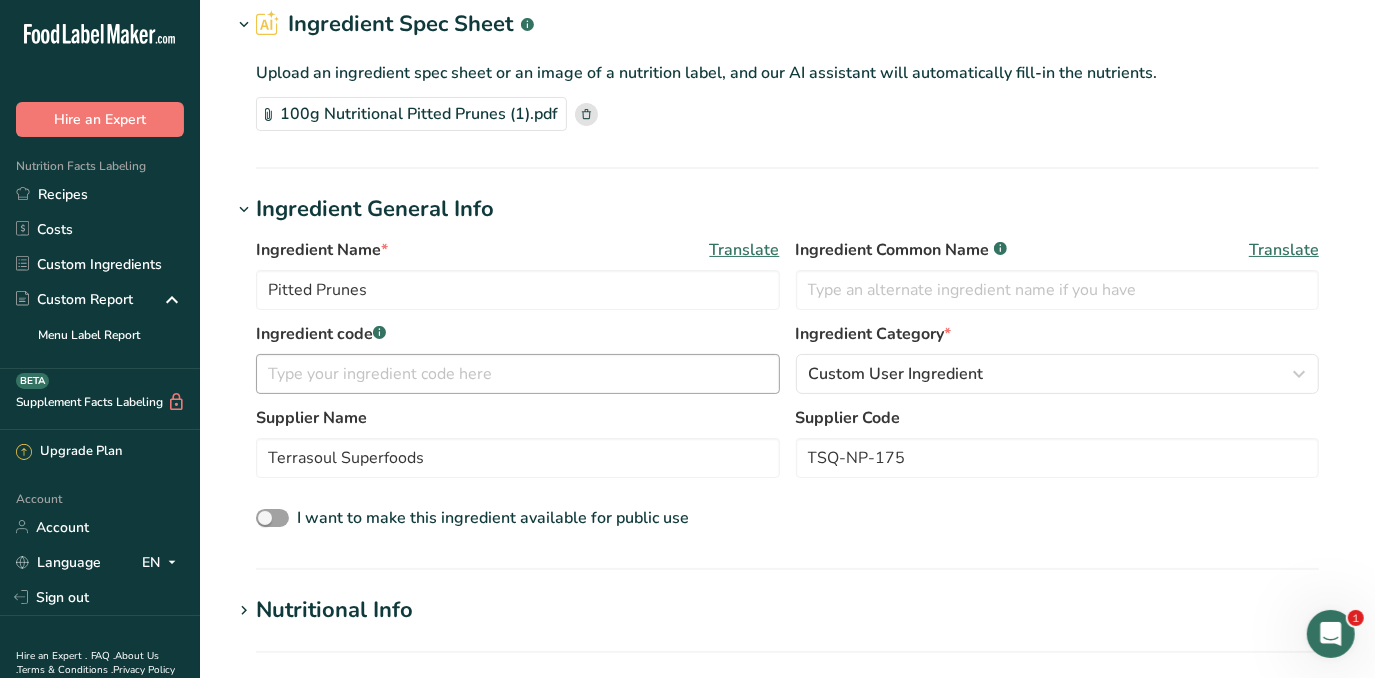 scroll, scrollTop: 238, scrollLeft: 0, axis: vertical 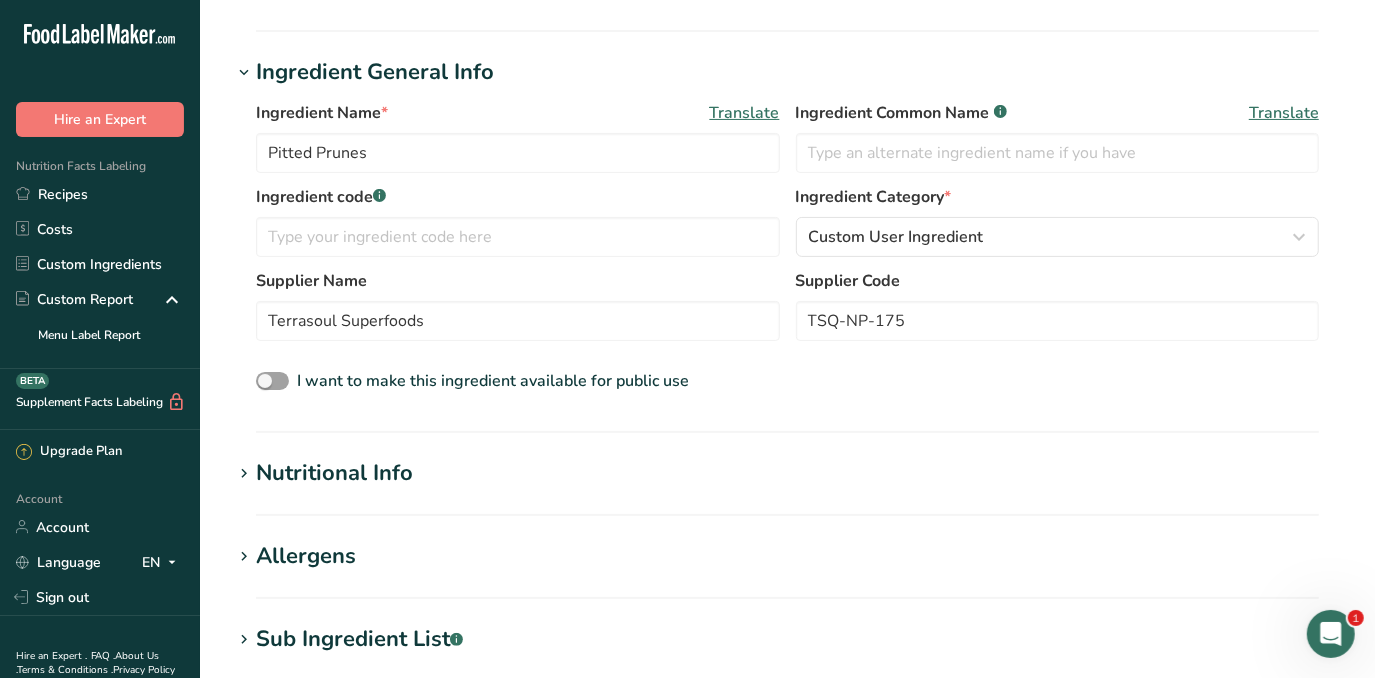click on "Nutritional Info" at bounding box center (334, 473) 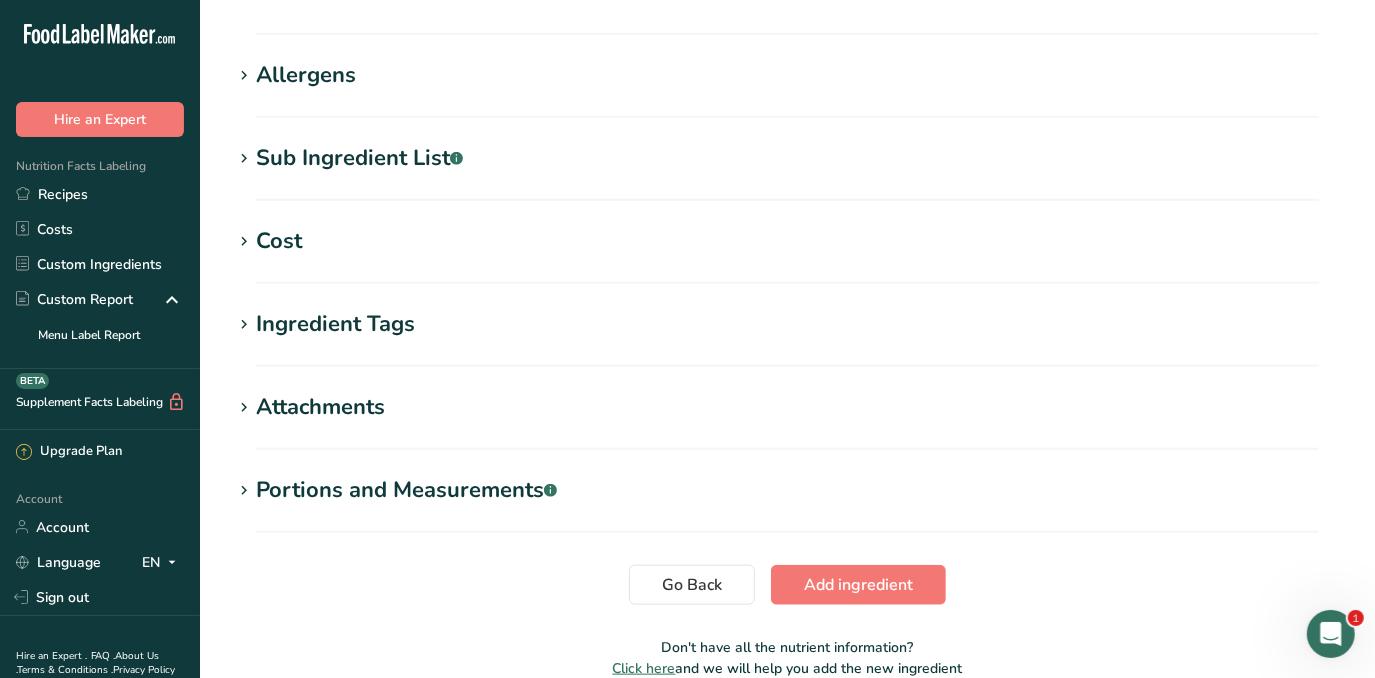 scroll, scrollTop: 1278, scrollLeft: 0, axis: vertical 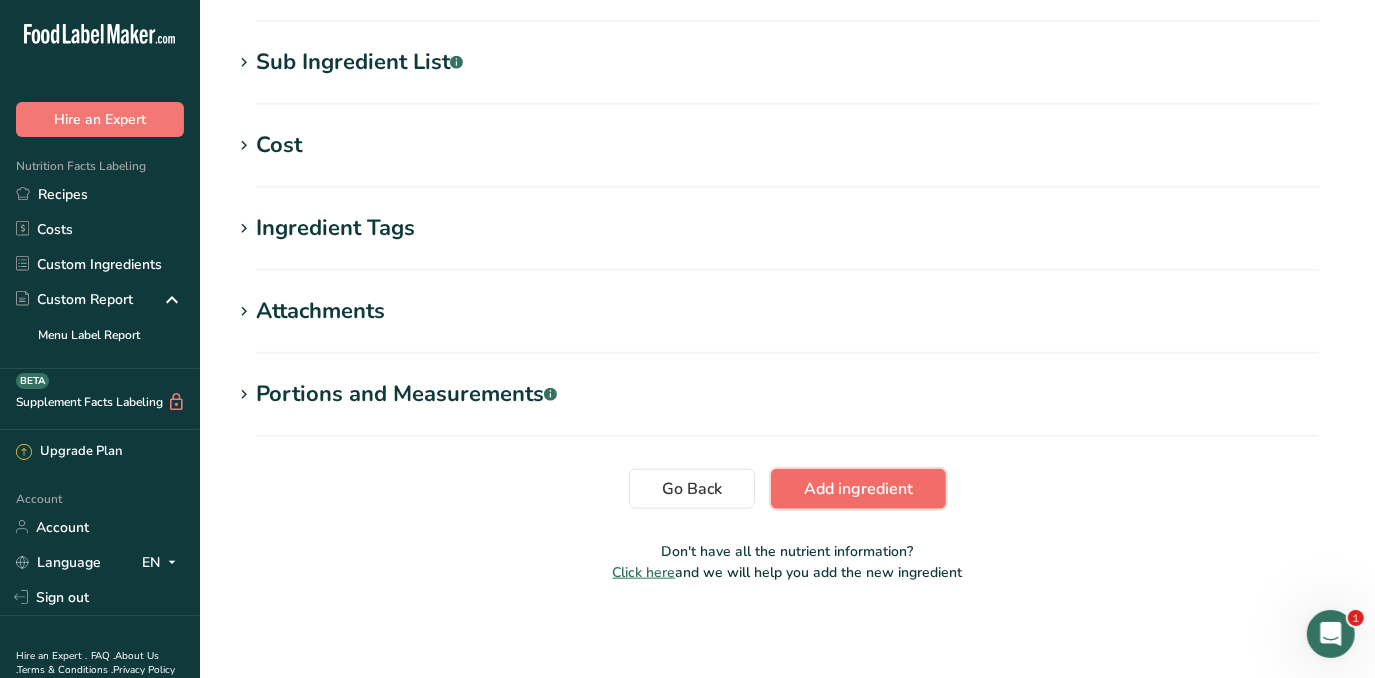 click on "Add ingredient" at bounding box center (858, 489) 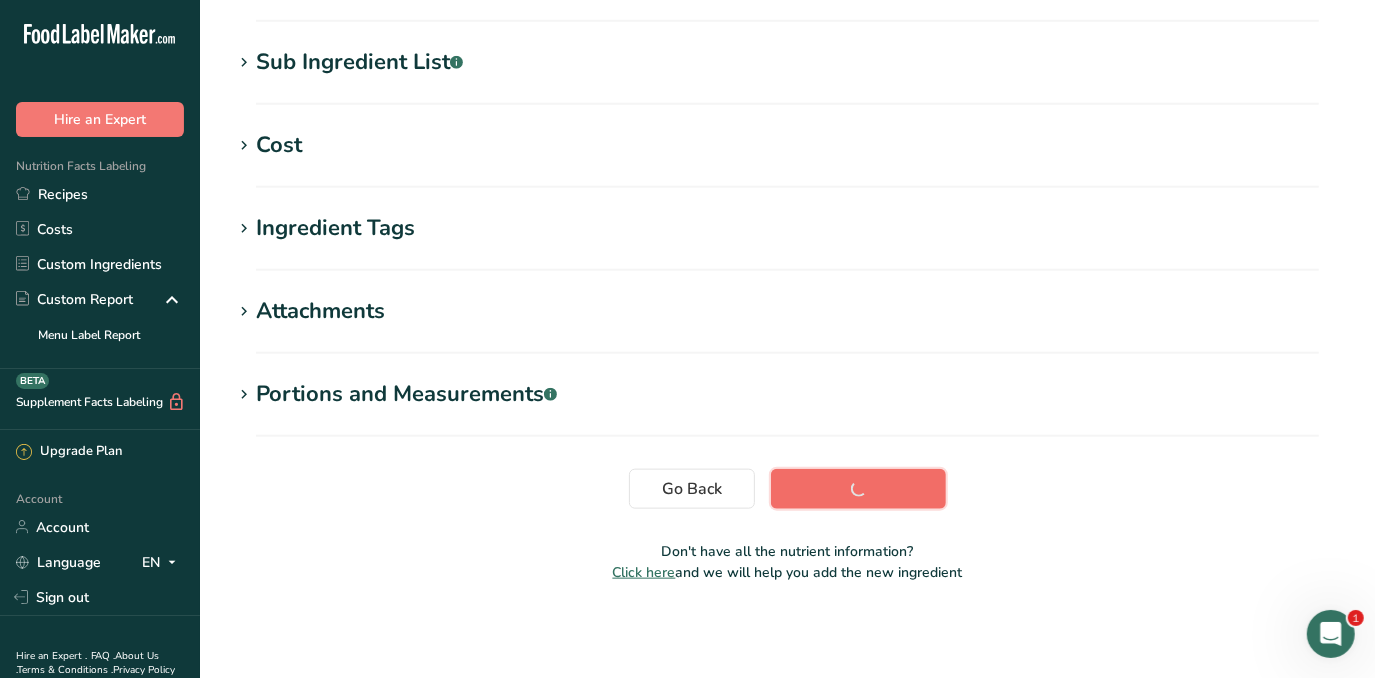 scroll, scrollTop: 395, scrollLeft: 0, axis: vertical 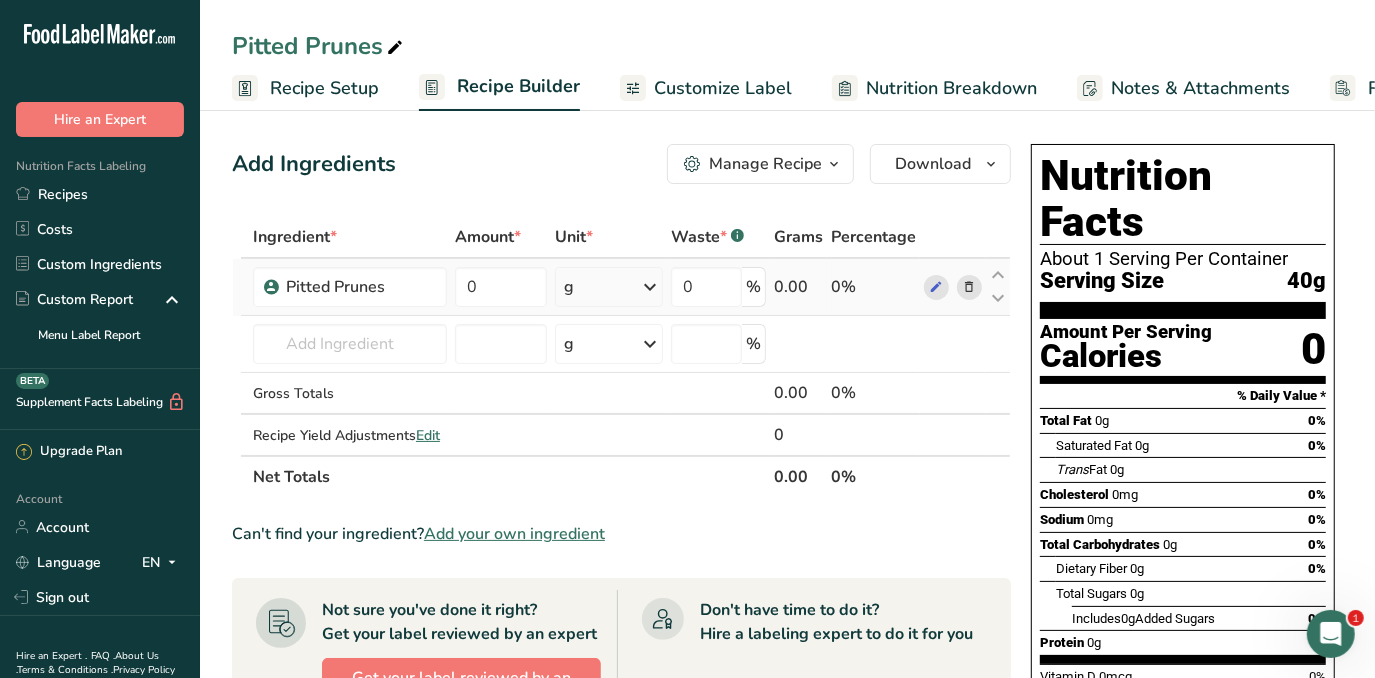 click on "g" at bounding box center [609, 287] 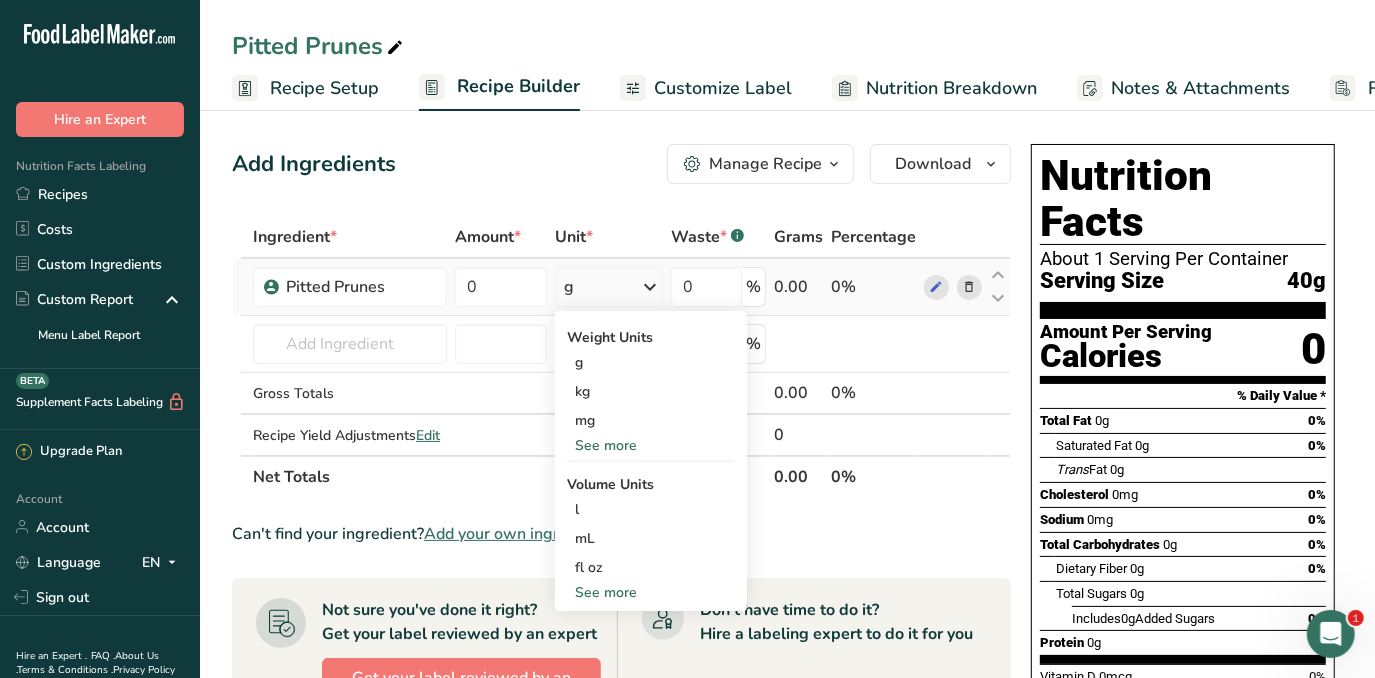 drag, startPoint x: 630, startPoint y: 446, endPoint x: 616, endPoint y: 445, distance: 14.035668 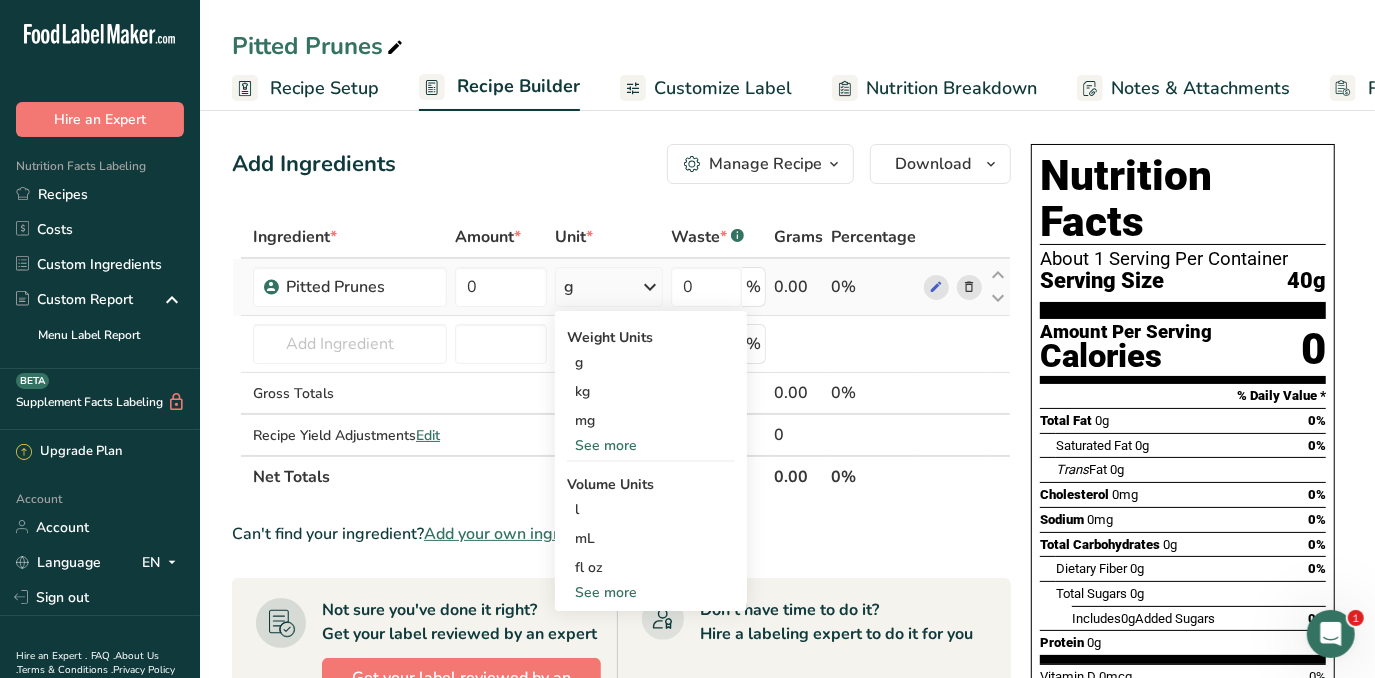 click on "See more" at bounding box center (651, 445) 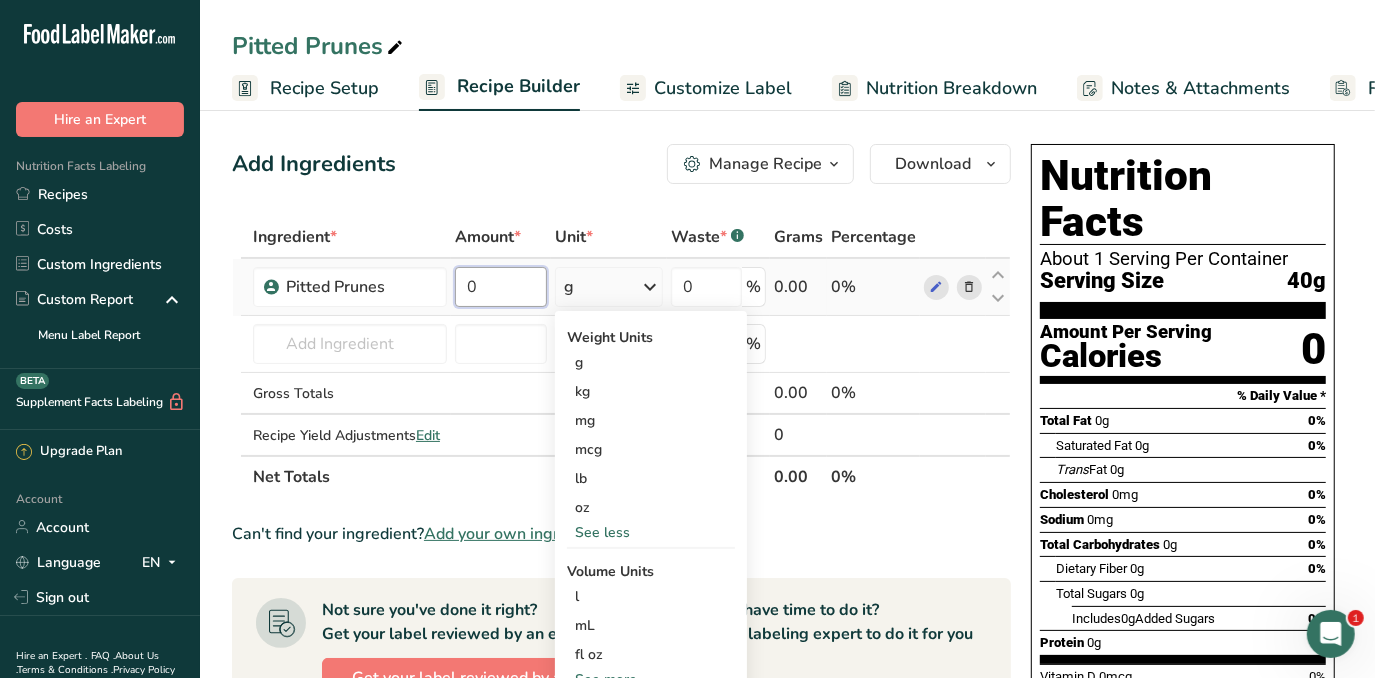 click on "0" at bounding box center [501, 287] 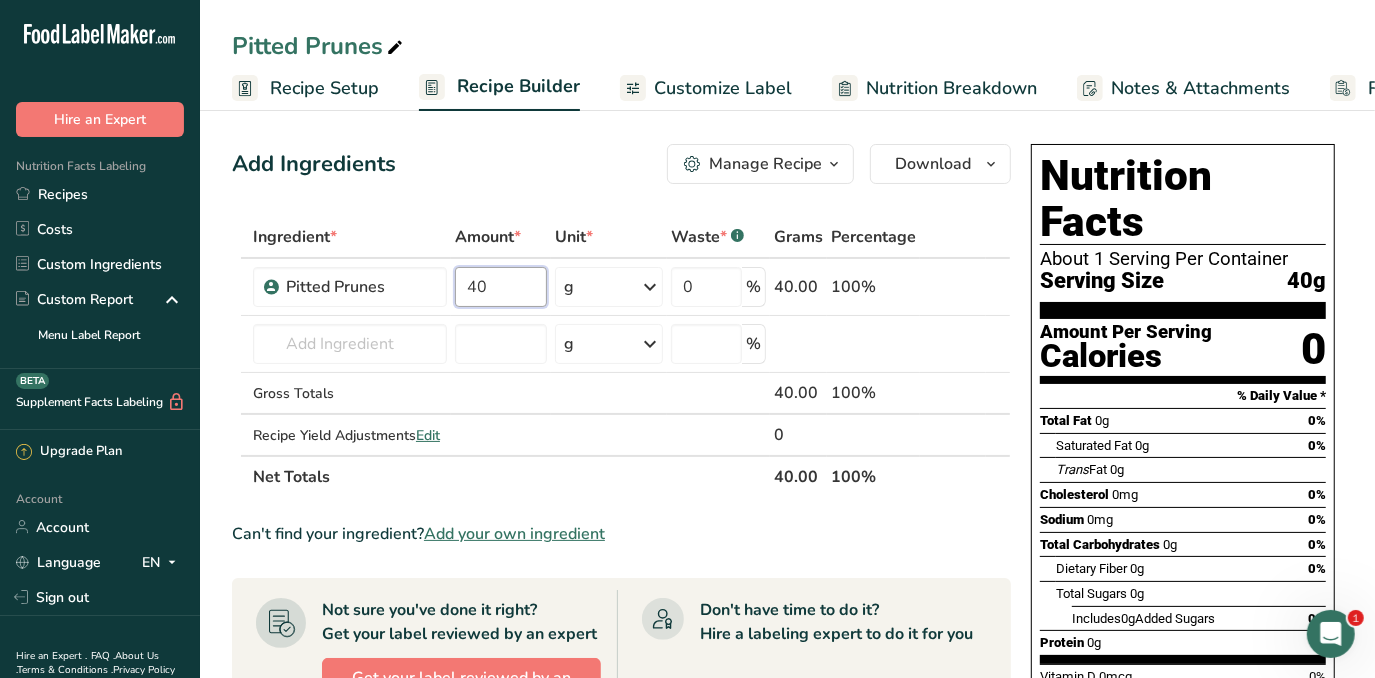 type on "40" 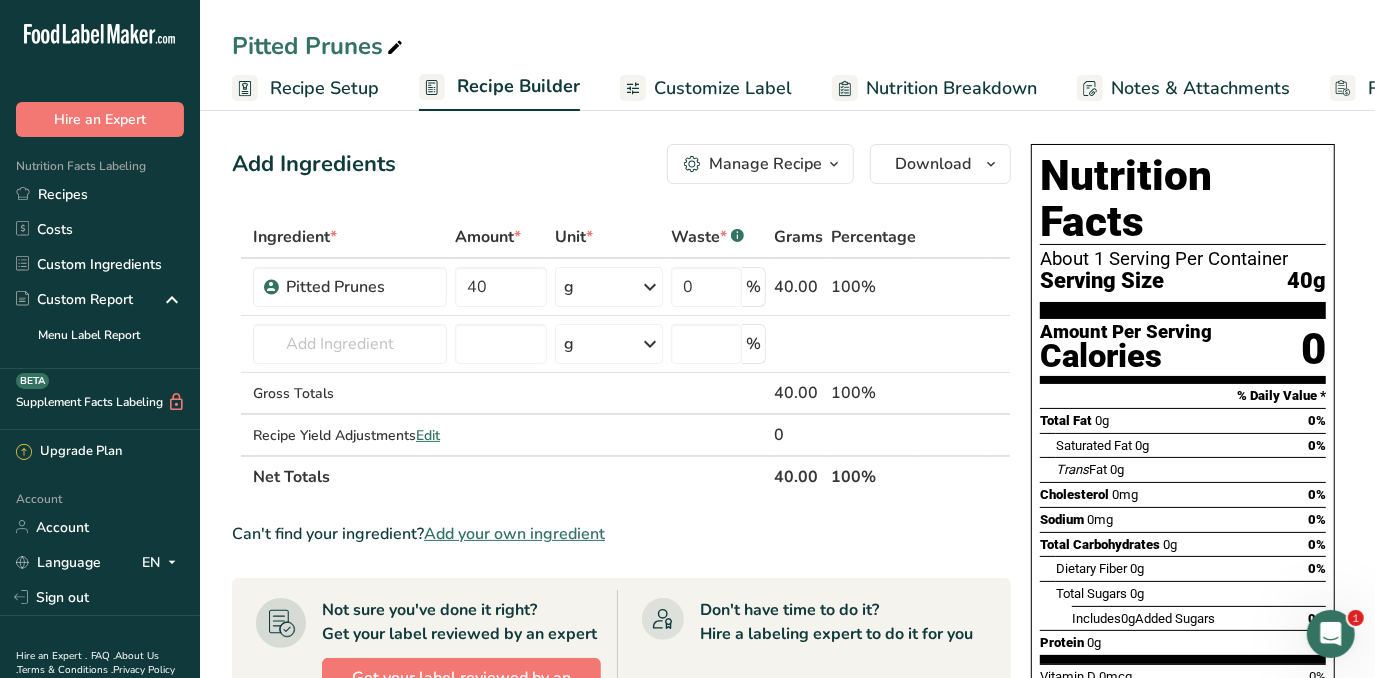 click on "Add Ingredients
Manage Recipe         Delete Recipe           Duplicate Recipe             Scale Recipe             Save as Sub-Recipe   .a-a{fill:#347362;}.b-a{fill:#fff;}                               Nutrition Breakdown                 Recipe Card
NEW
Amino Acids Pattern Report           Activity History
Download
Choose your preferred label style
Standard FDA label
Standard FDA label
The most common format for nutrition facts labels in compliance with the FDA's typeface, style and requirements
Tabular FDA label
A label format compliant with the FDA regulations presented in a tabular (horizontal) display.
Linear FDA label
A simple linear display for small sized packages.
Simplified FDA label" at bounding box center (627, 674) 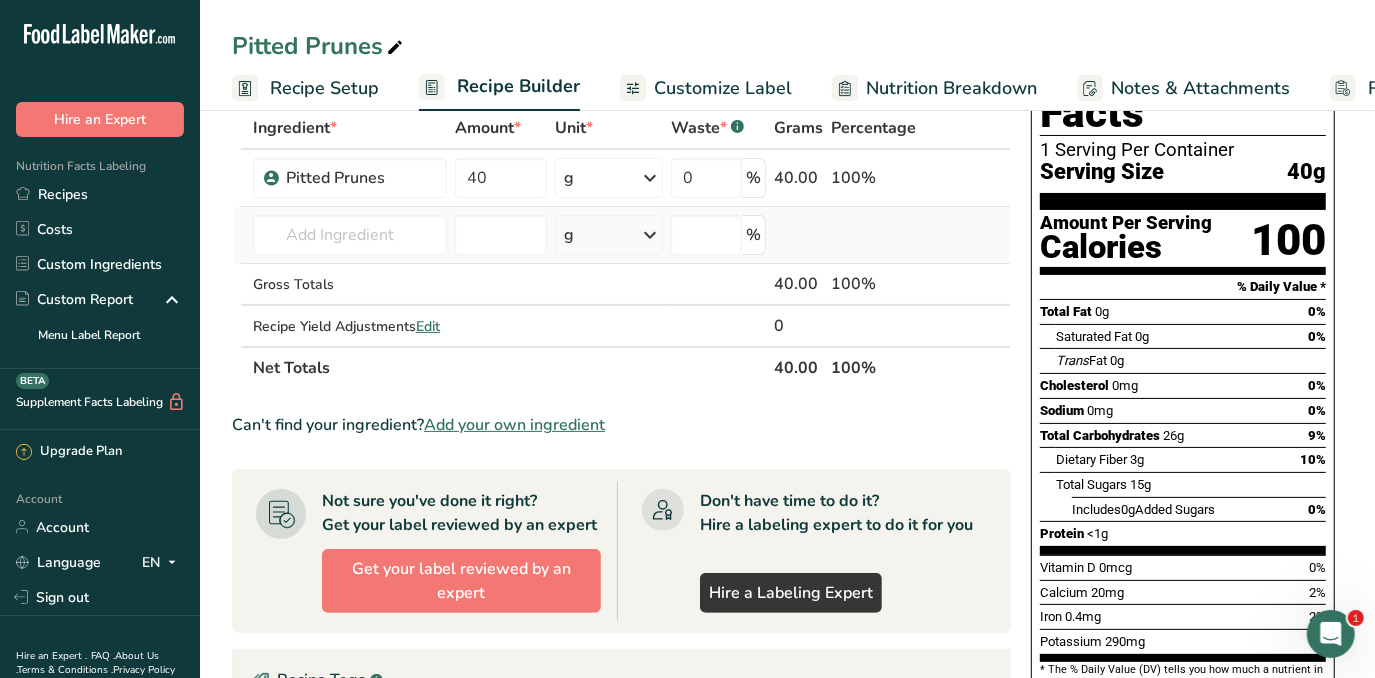 scroll, scrollTop: 0, scrollLeft: 0, axis: both 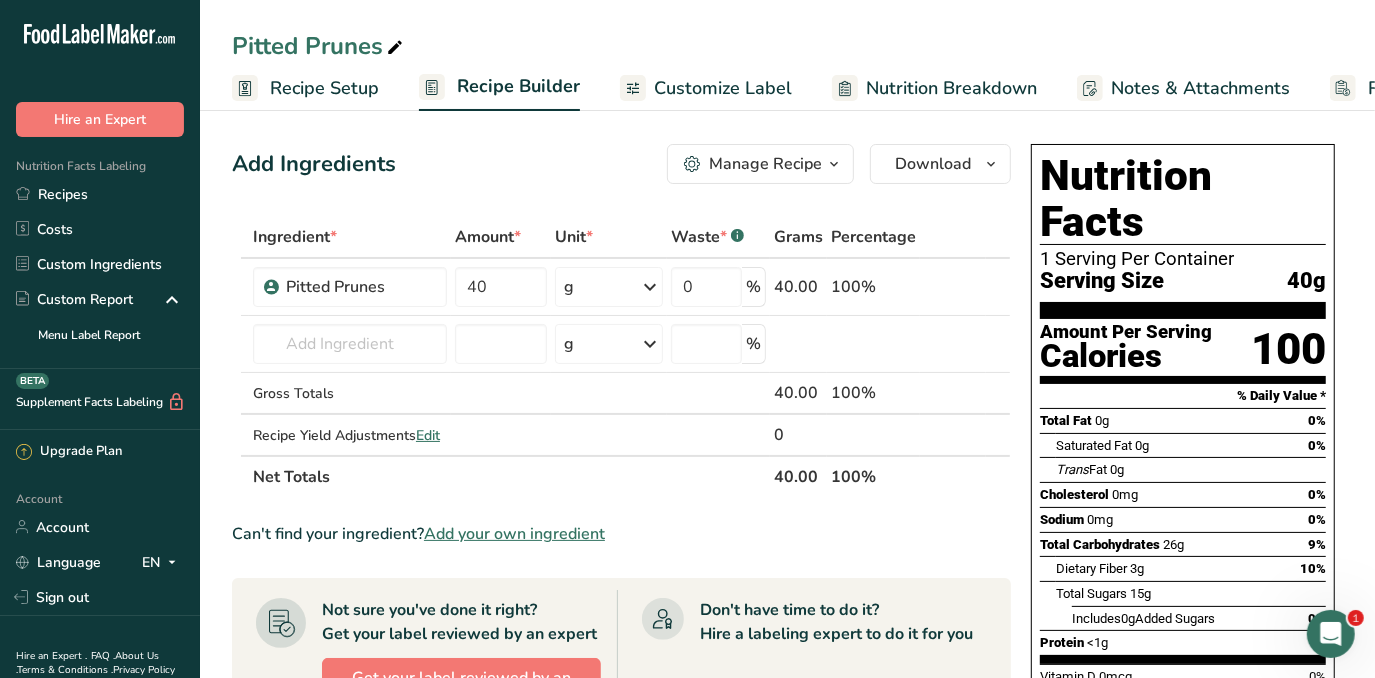click on "Customize Label" at bounding box center (723, 88) 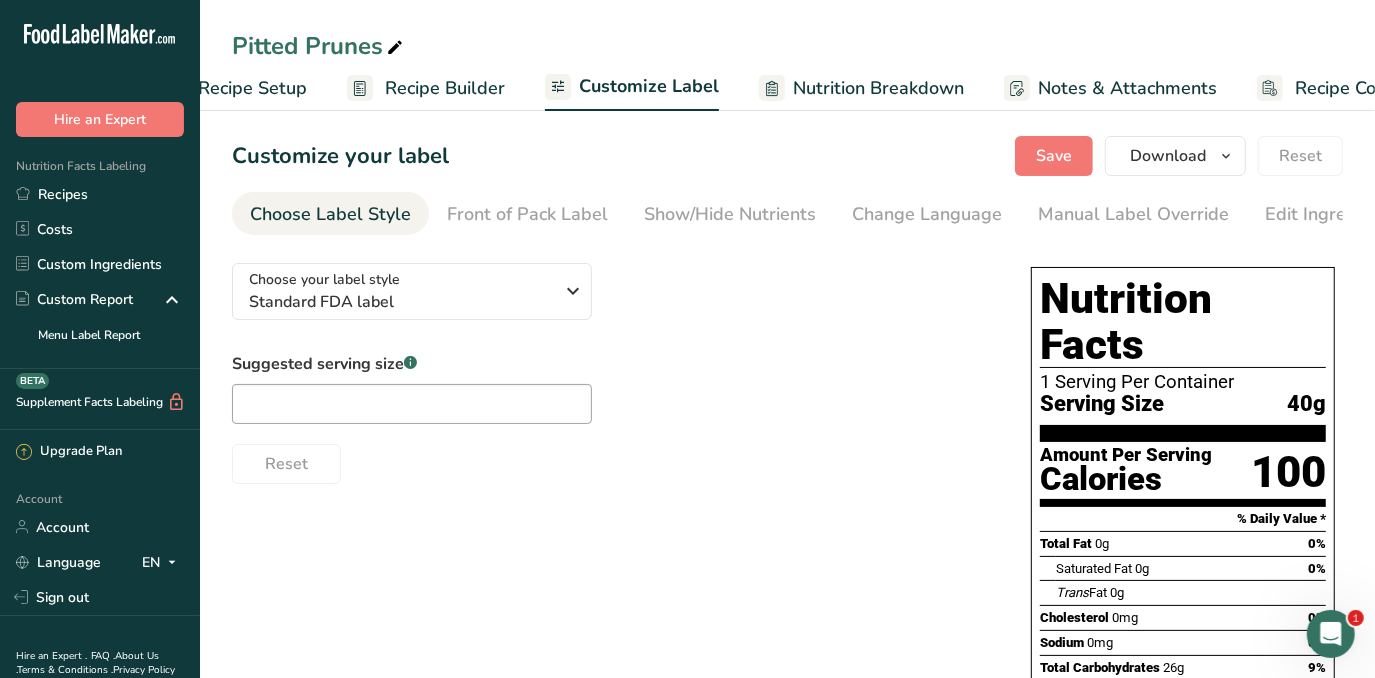 scroll, scrollTop: 0, scrollLeft: 146, axis: horizontal 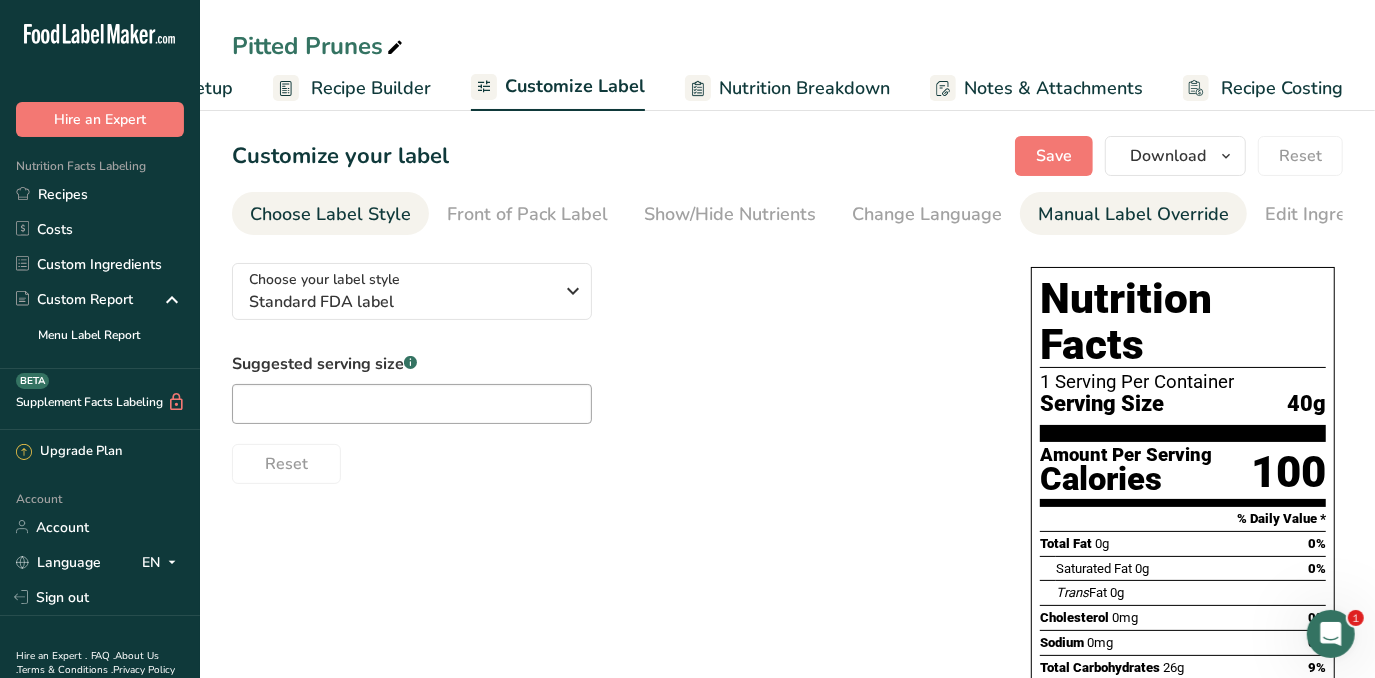 click on "Manual Label Override" at bounding box center [1133, 214] 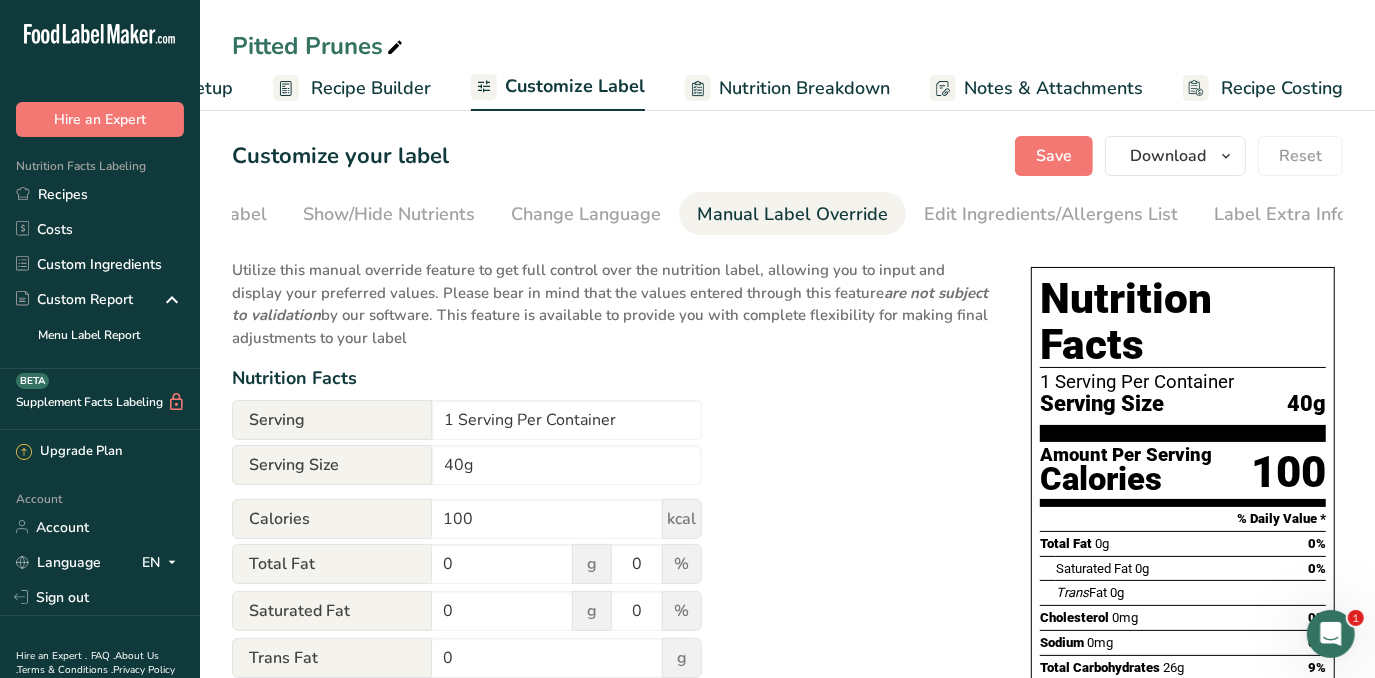 scroll, scrollTop: 0, scrollLeft: 341, axis: horizontal 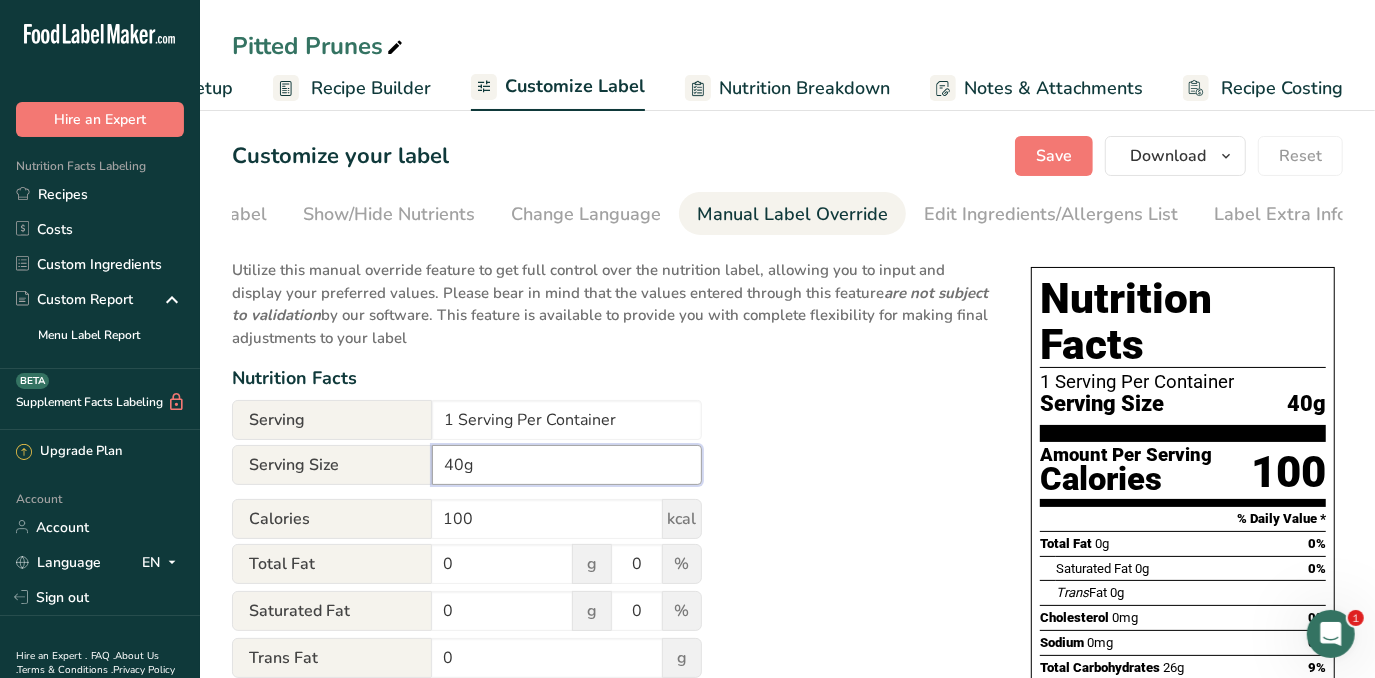 click on "40g" at bounding box center (567, 465) 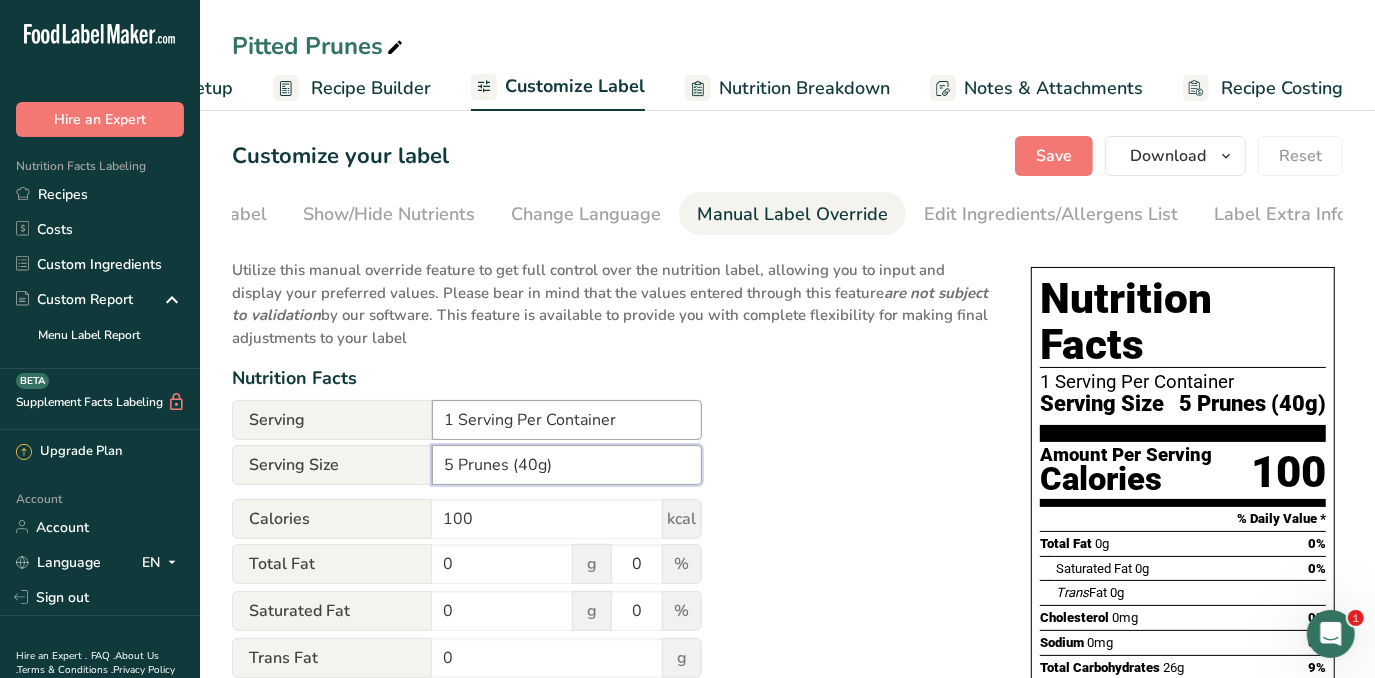 type on "5 Prunes (40g)" 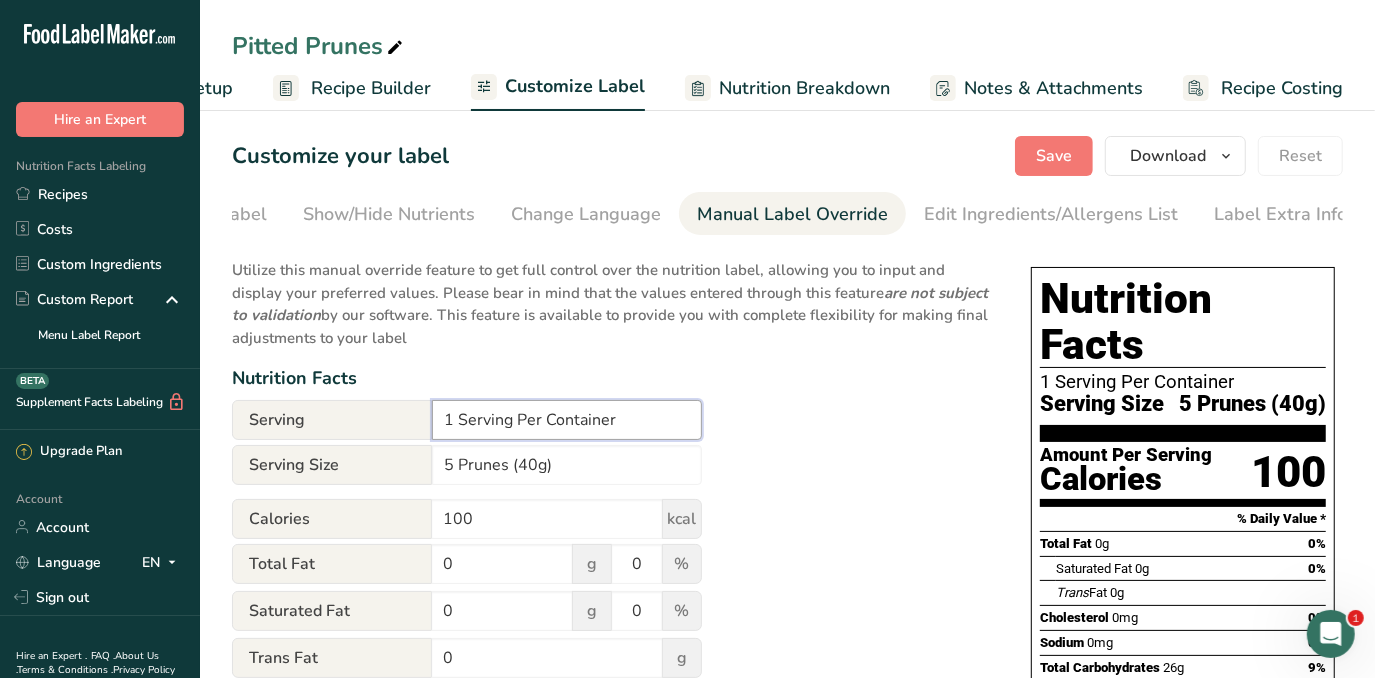 drag, startPoint x: 458, startPoint y: 422, endPoint x: 439, endPoint y: 420, distance: 19.104973 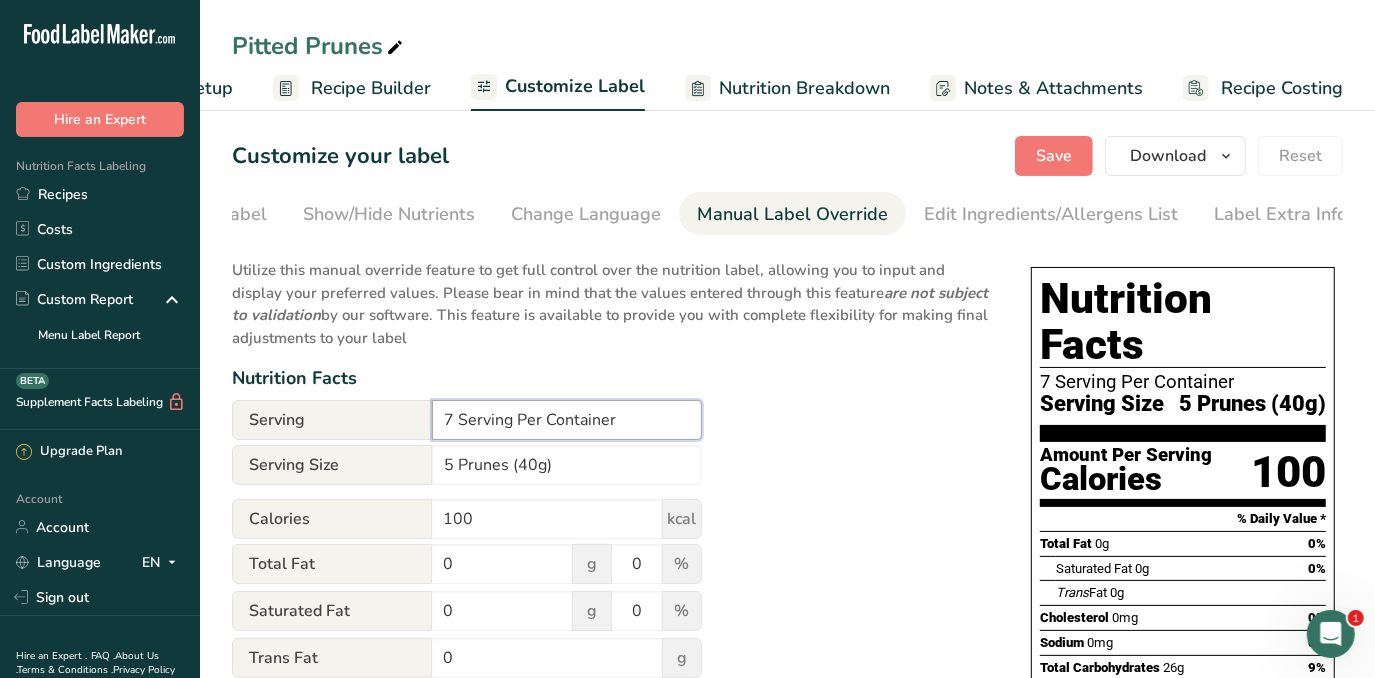 click on "7 Serving Per Container" at bounding box center (567, 420) 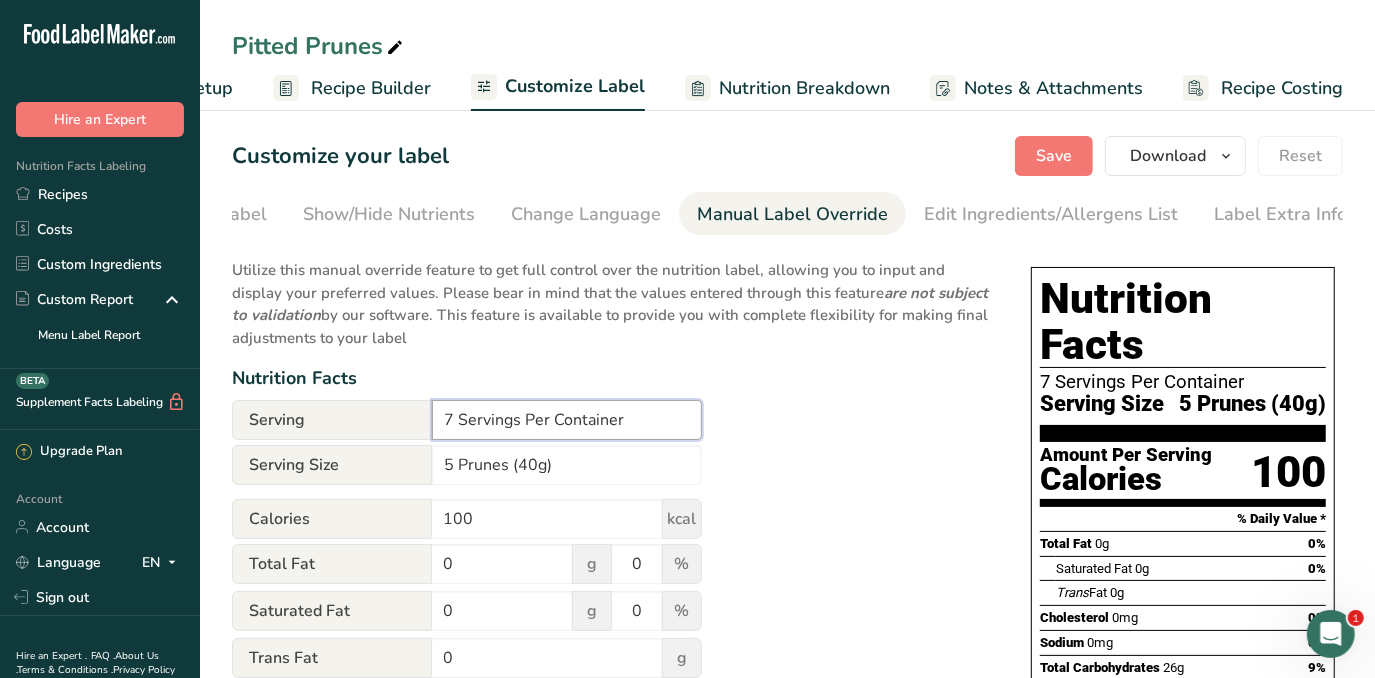 type on "7 Servings Per Container" 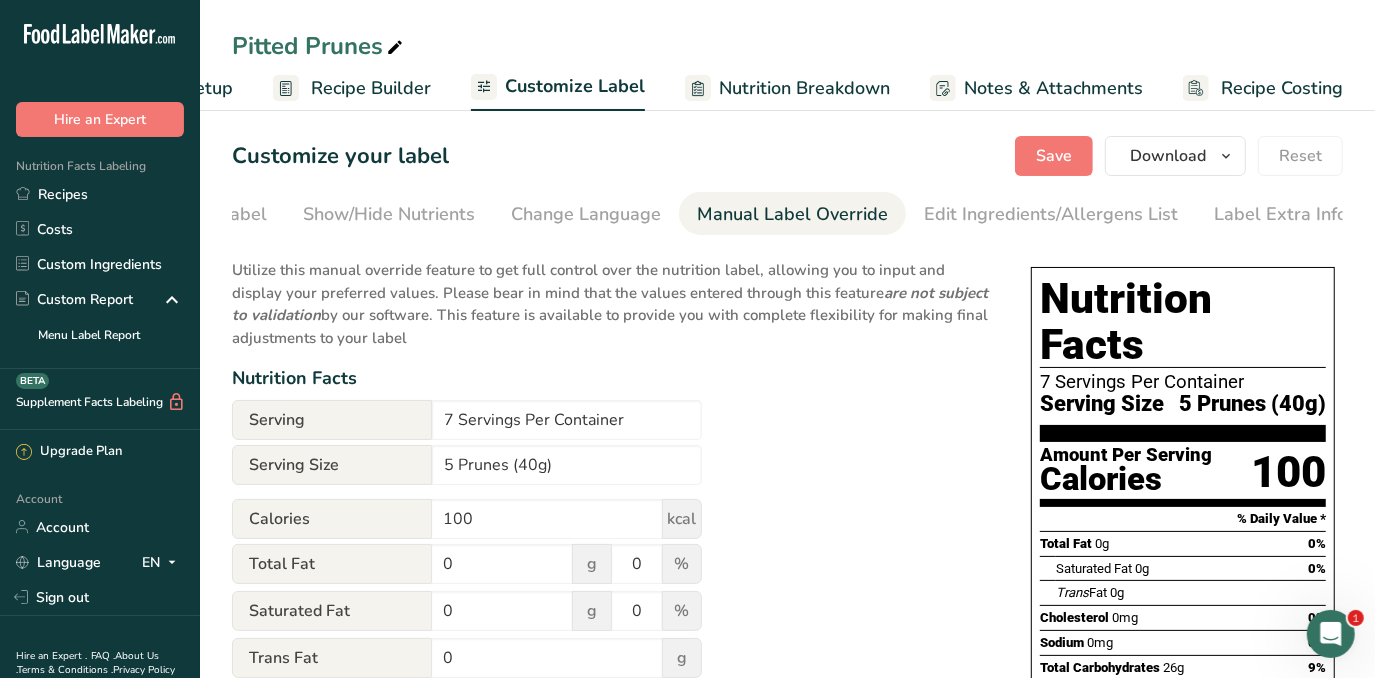 click on "Utilize this manual override feature to get full control over the nutrition label, allowing you to input and display your preferred values. Please bear in mind that the values entered through this feature
are not subject to validation
by our software. This feature is available to provide you with complete flexibility for making final adjustments to your label
Nutrition Facts
Serving
7 Servings Per Container
Serving Size
5 Prunes (40g)
Calories
100
kcal
Total Fat
0
g
0
%
Saturated Fat
0
g
0
%
Trans Fat
0
g
Cholesterol
0
mg
0
%
Sodium
0
mg
0
%
26" at bounding box center (611, 748) 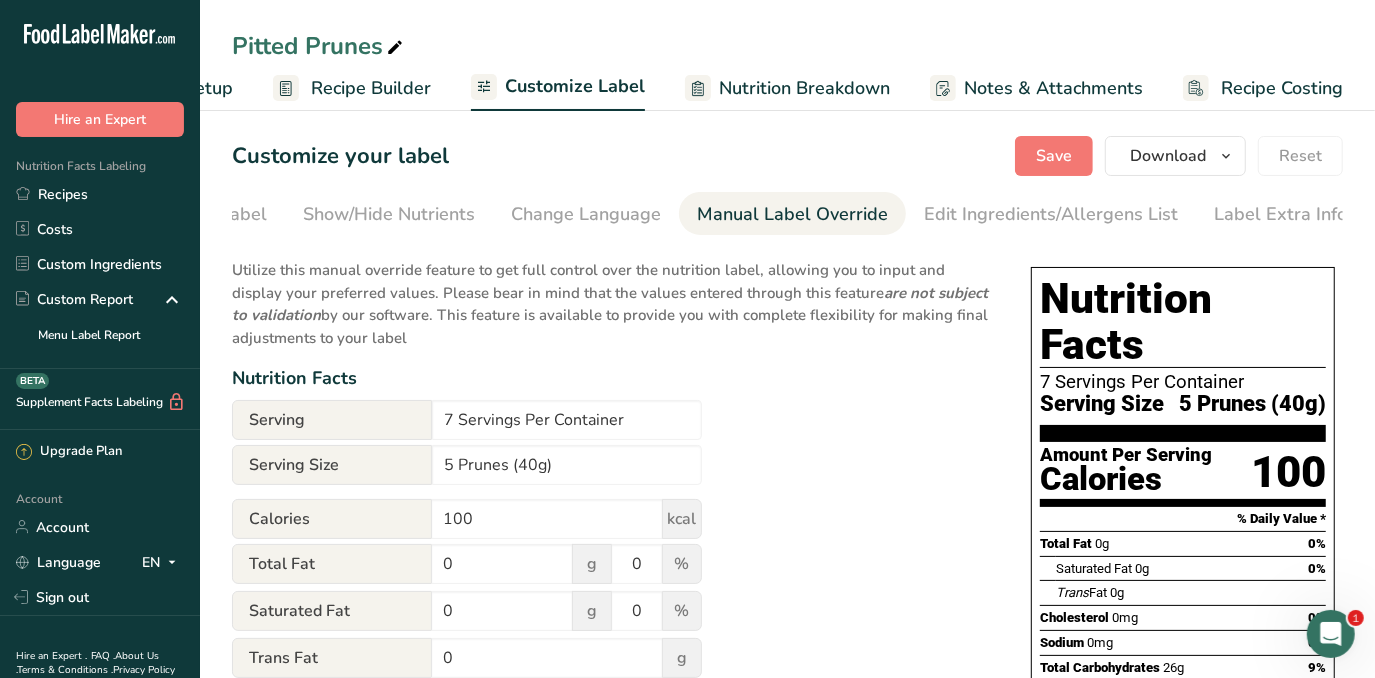 scroll, scrollTop: 0, scrollLeft: 0, axis: both 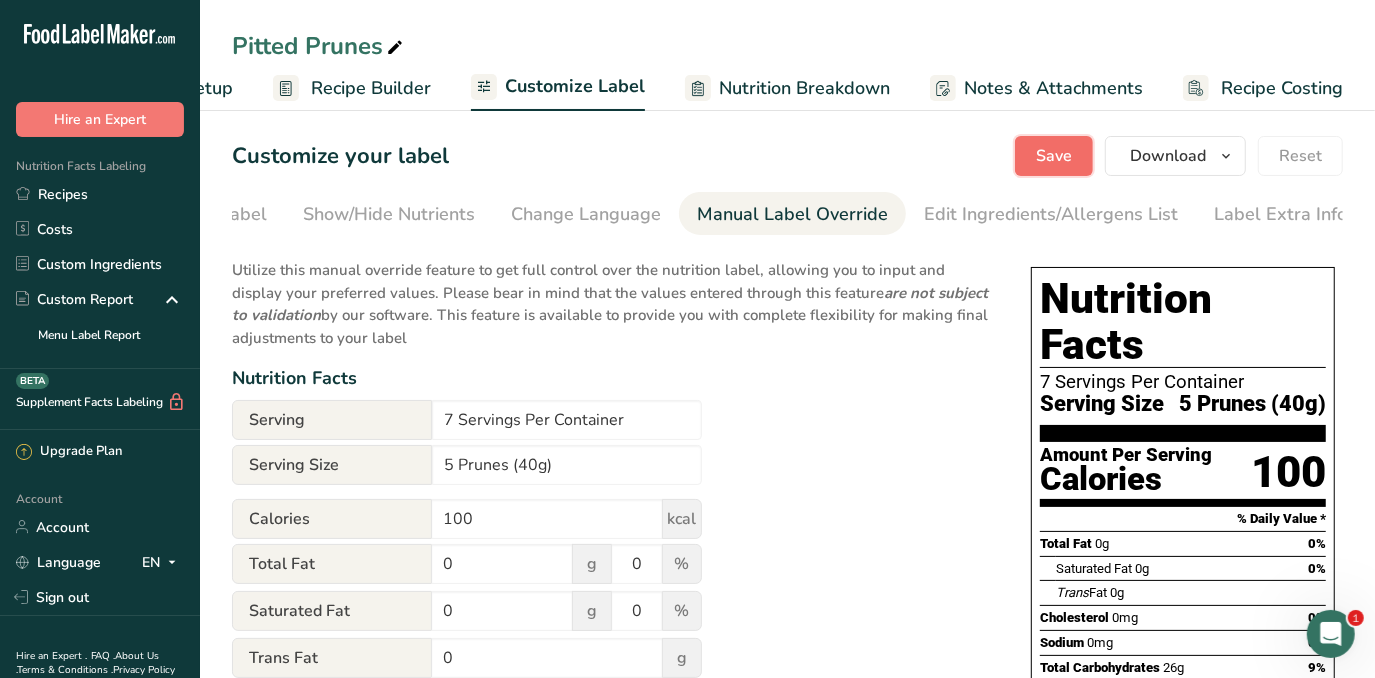 click on "Save" at bounding box center [1054, 156] 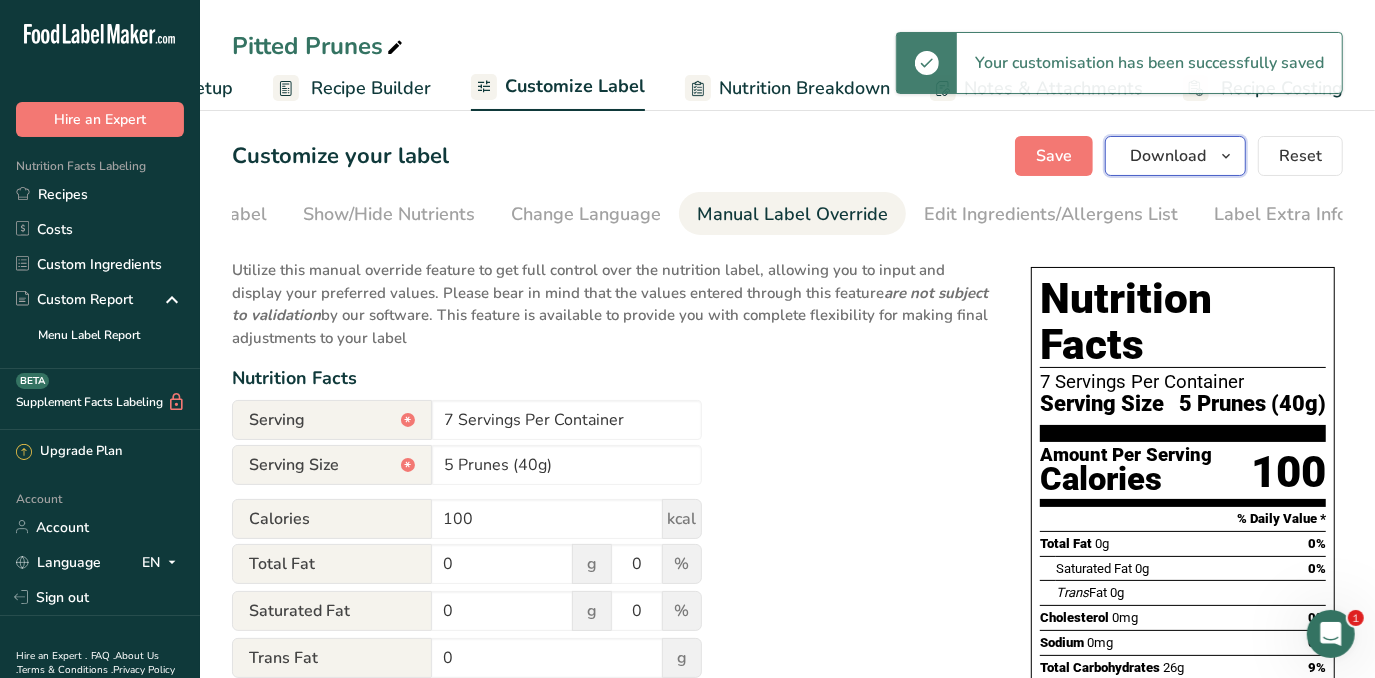 click on "Download" at bounding box center [1168, 156] 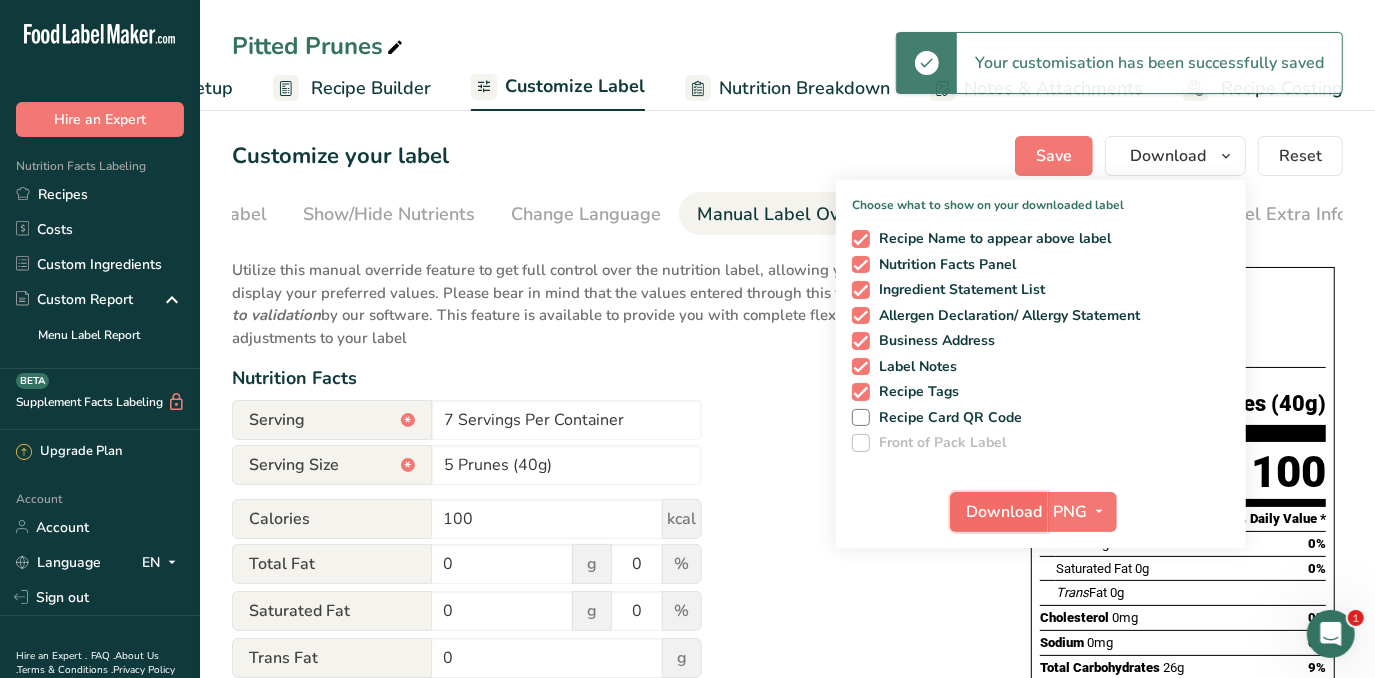 click on "Download" at bounding box center (1005, 512) 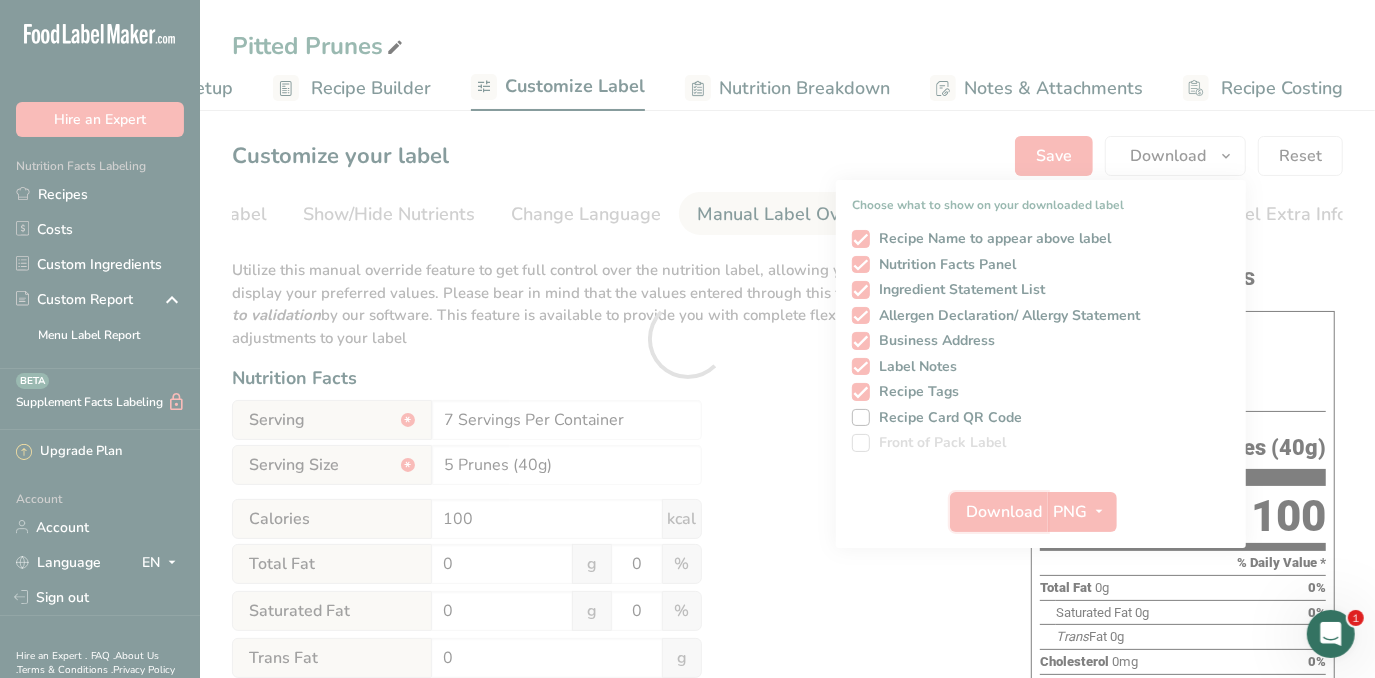 scroll, scrollTop: 0, scrollLeft: 0, axis: both 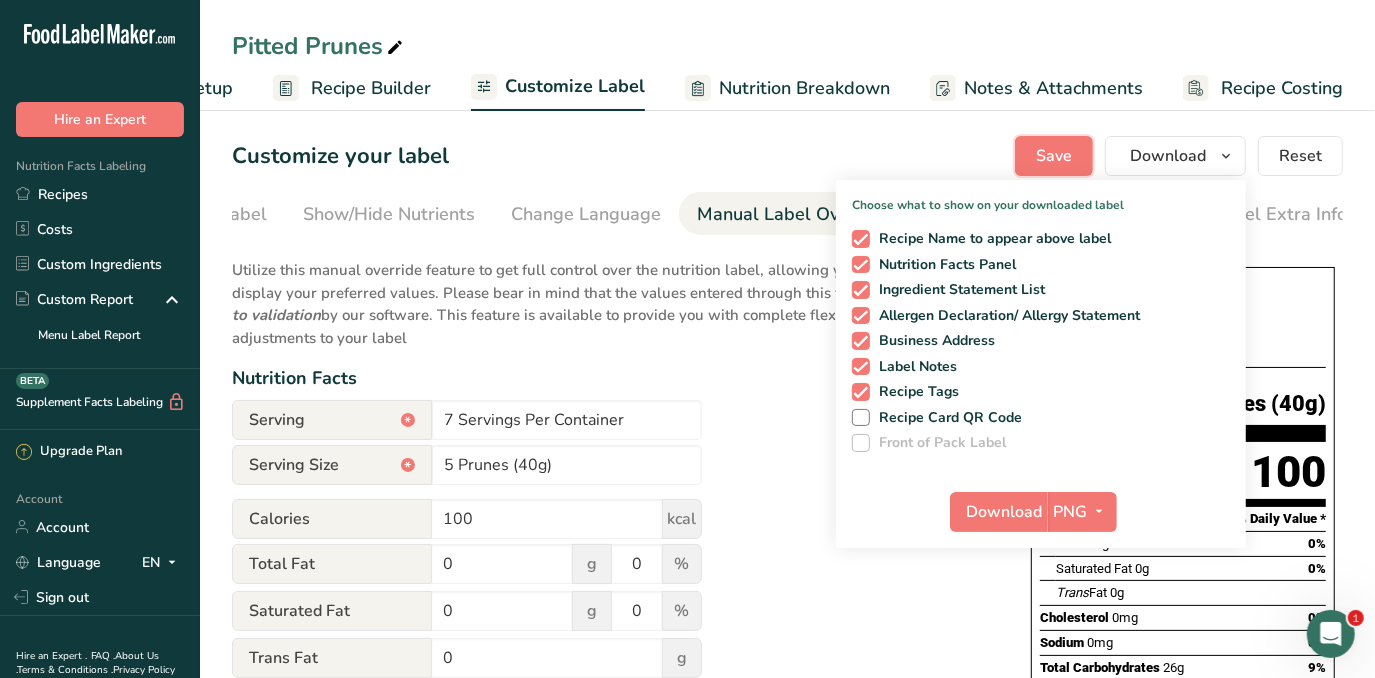 click on "Save" at bounding box center (1054, 156) 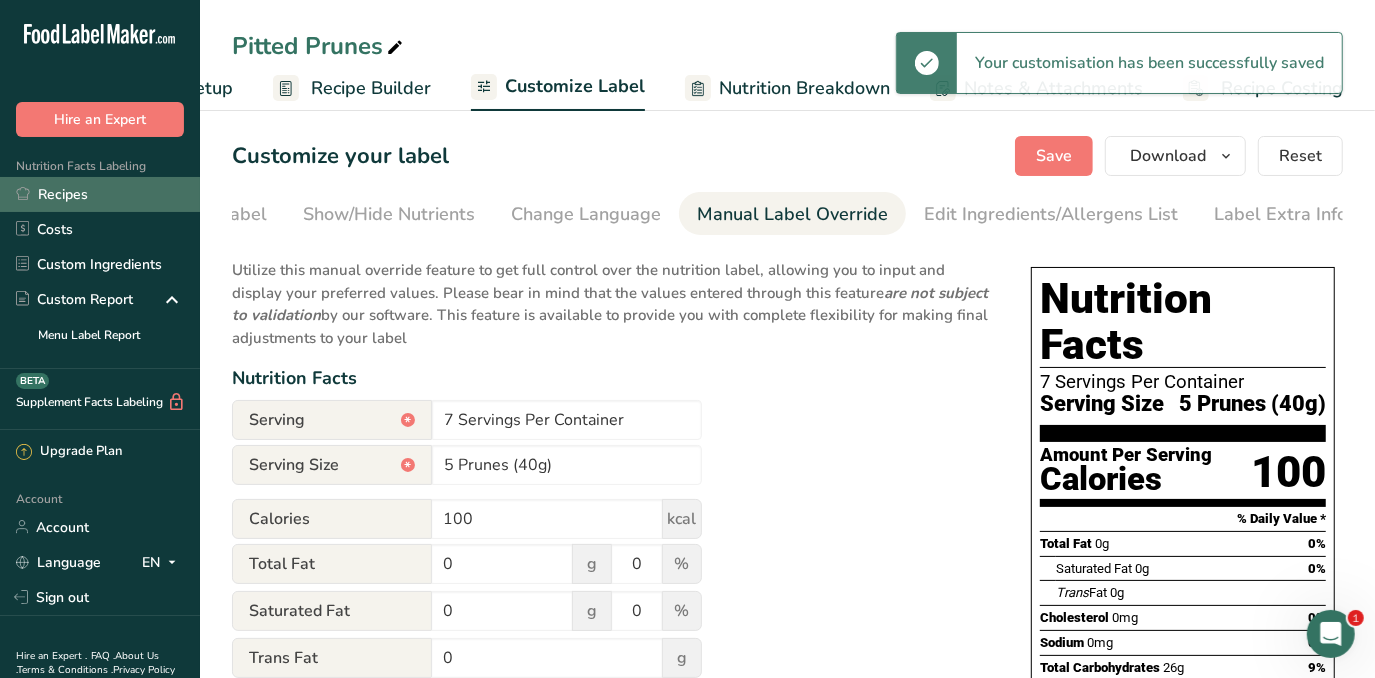 click on "Recipes" at bounding box center (100, 194) 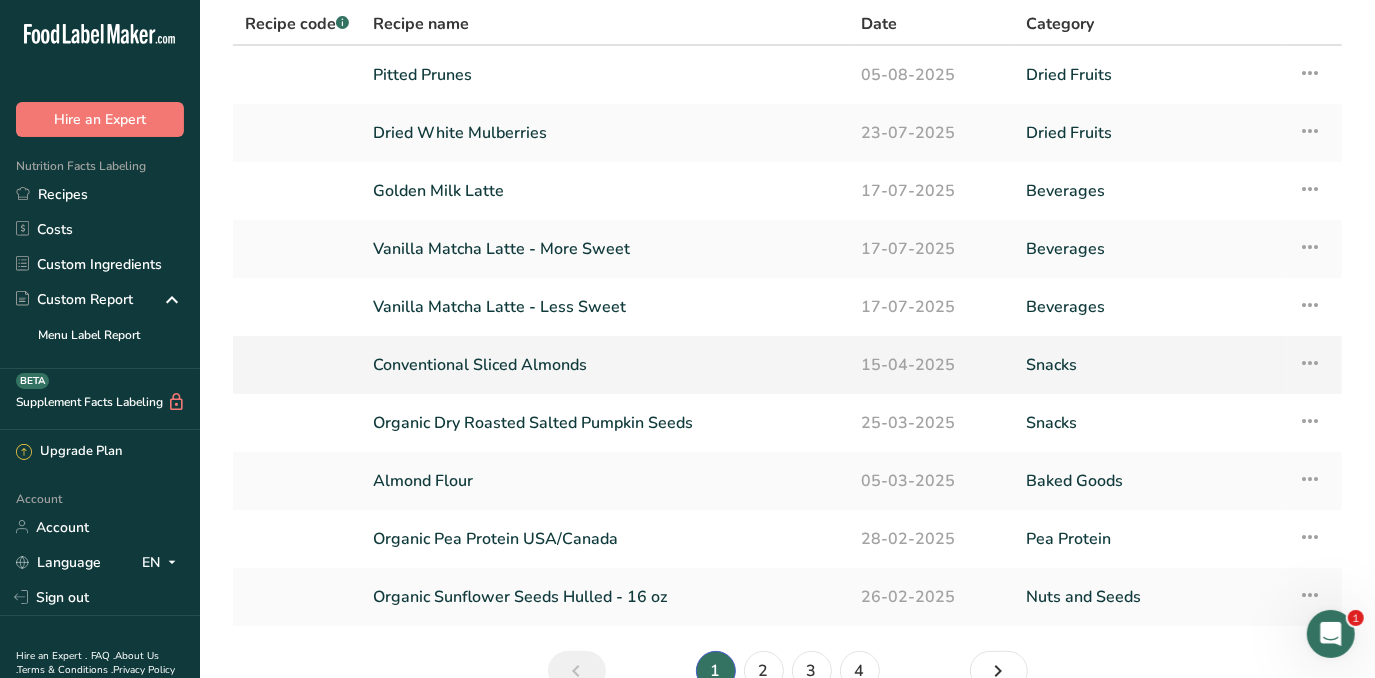 scroll, scrollTop: 0, scrollLeft: 0, axis: both 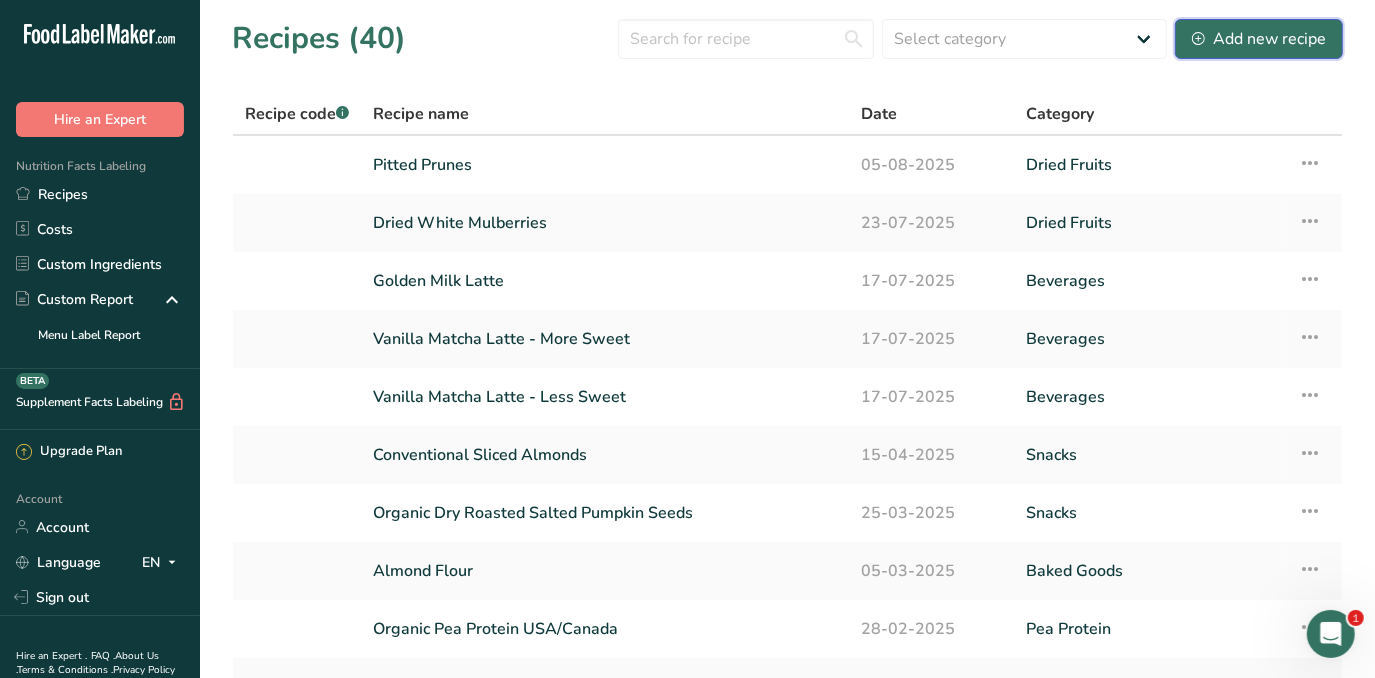 click 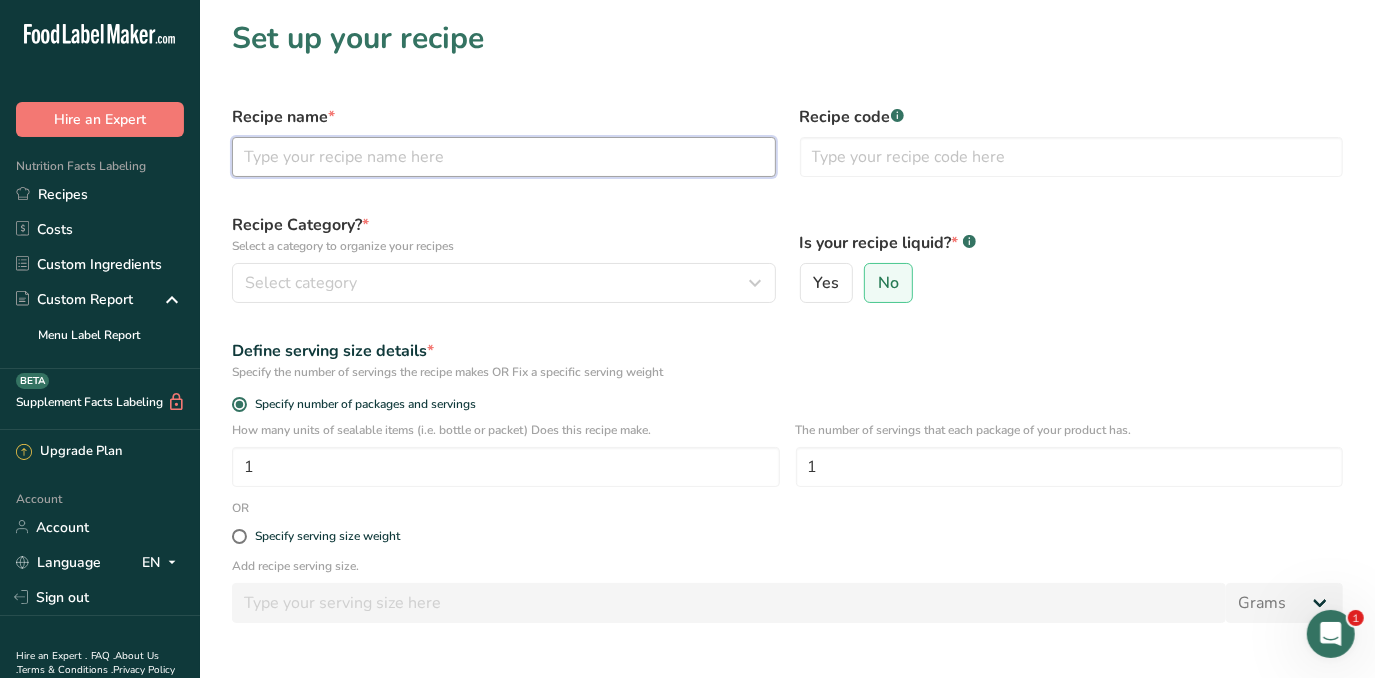 click at bounding box center [504, 157] 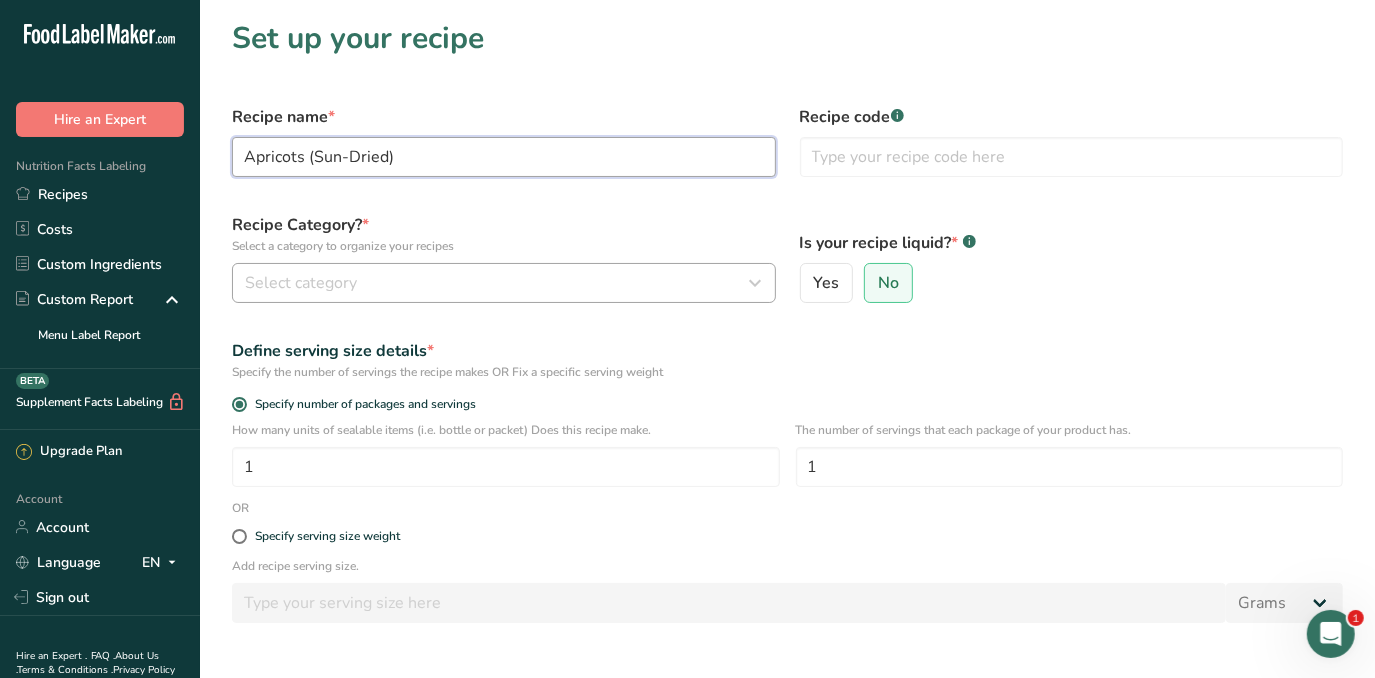 type on "Apricots (Sun-Dried)" 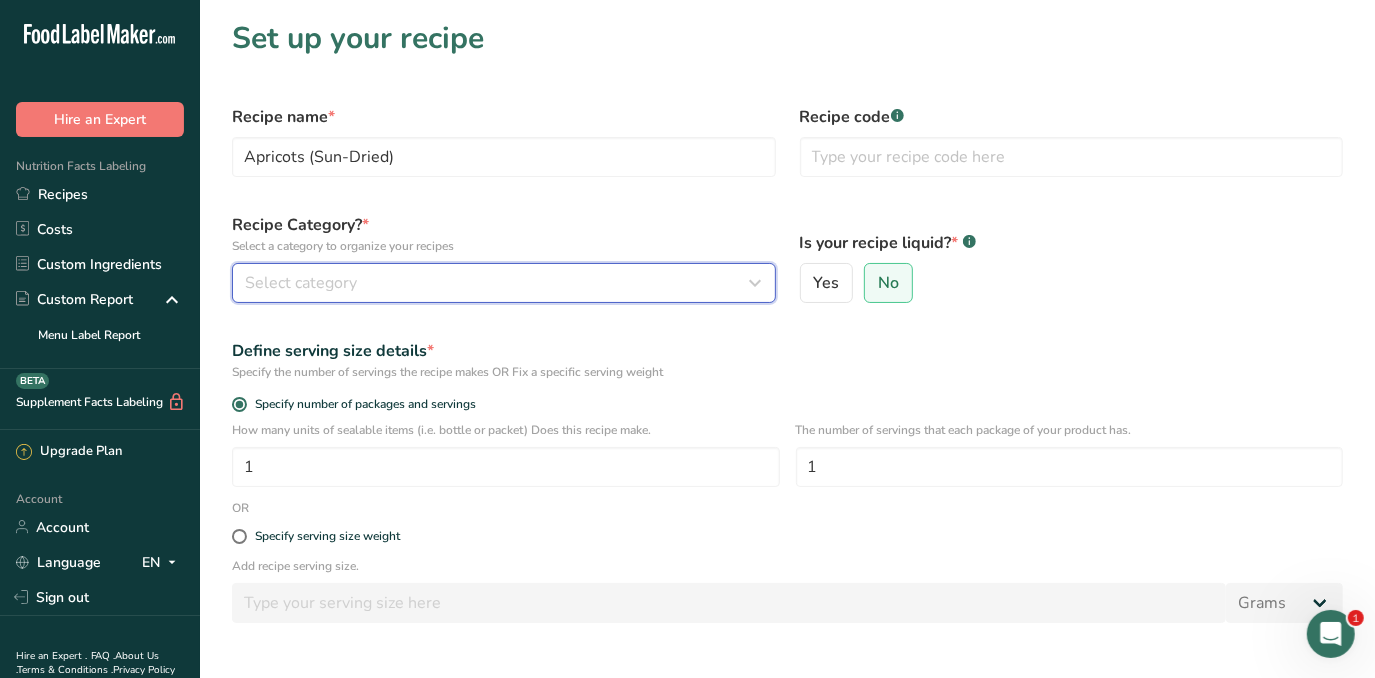 click on "Select category" at bounding box center [498, 283] 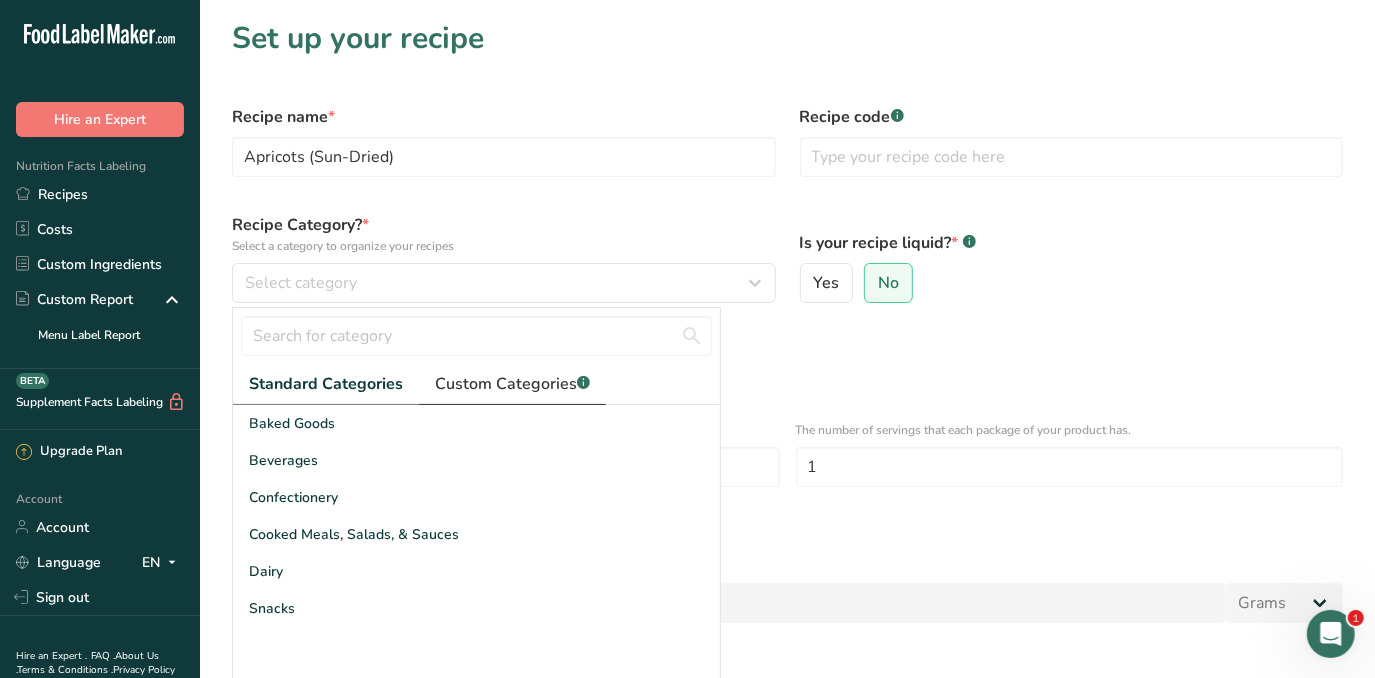 click on "Custom Categories
.a-a{fill:#347362;}.b-a{fill:#fff;}" at bounding box center (512, 384) 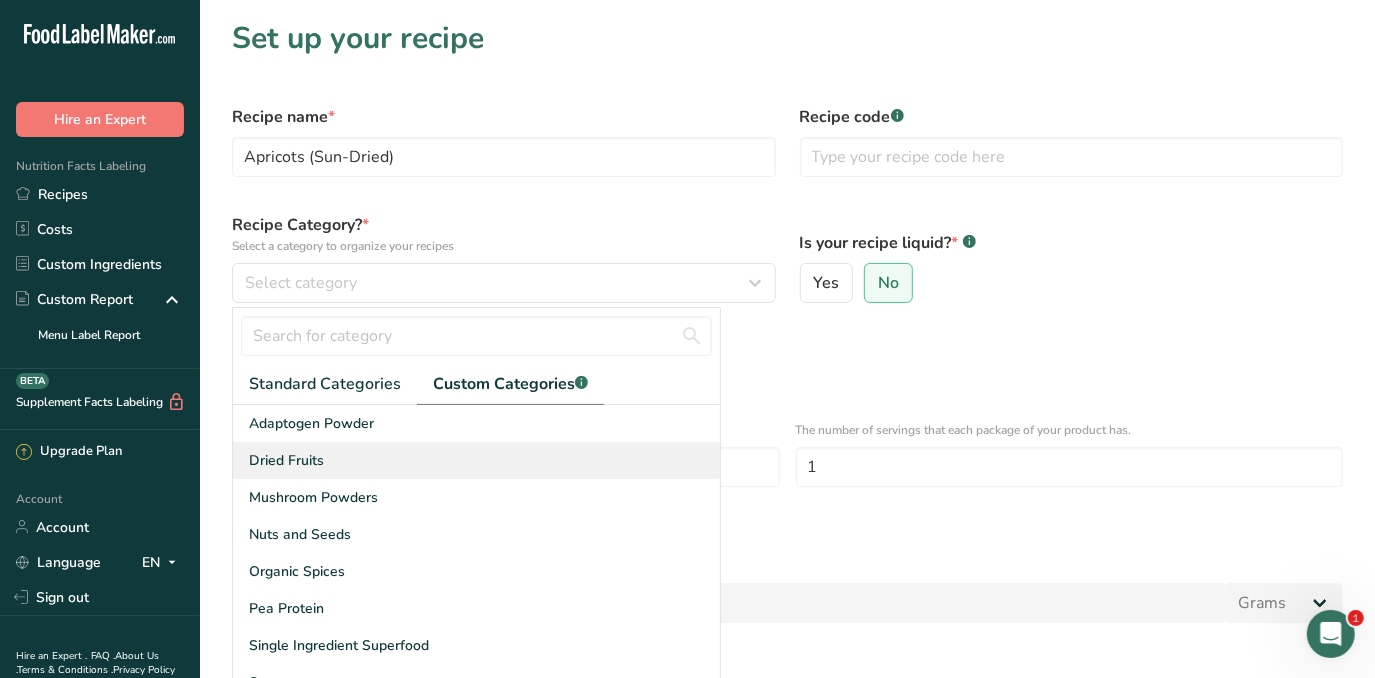 click on "Dried Fruits" at bounding box center (286, 460) 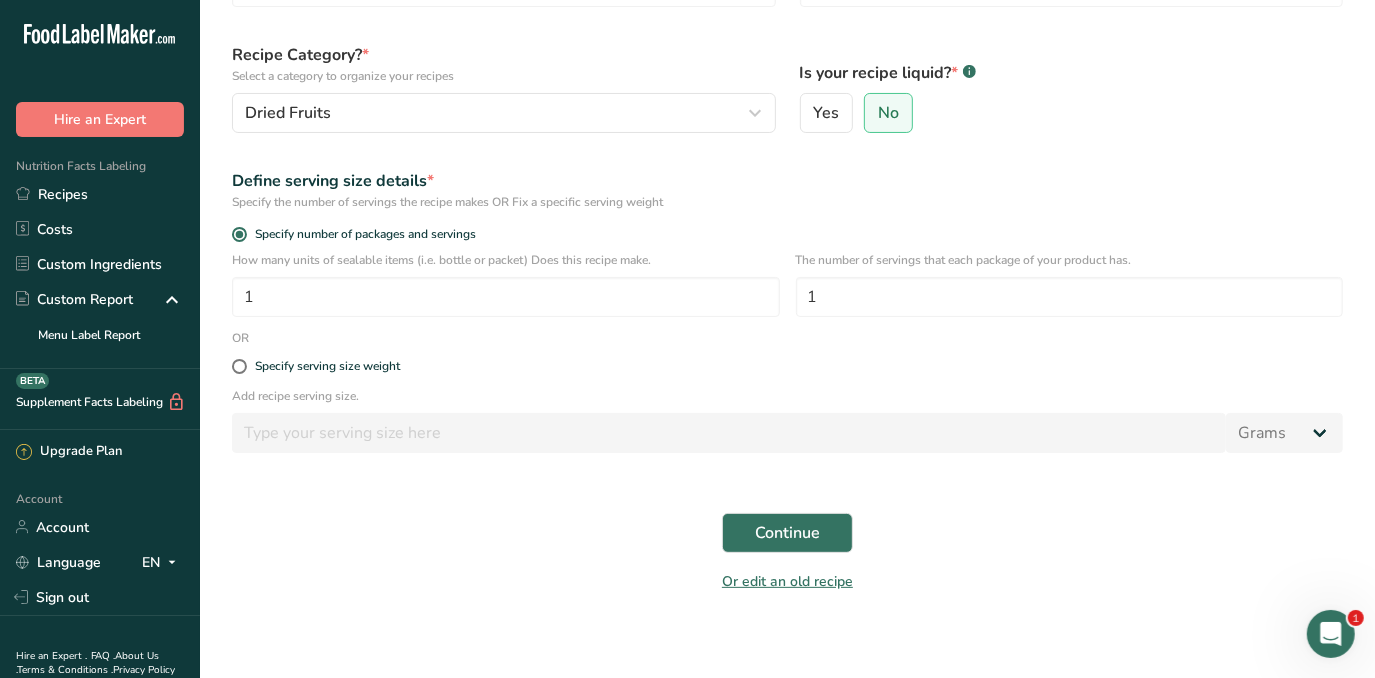scroll, scrollTop: 168, scrollLeft: 0, axis: vertical 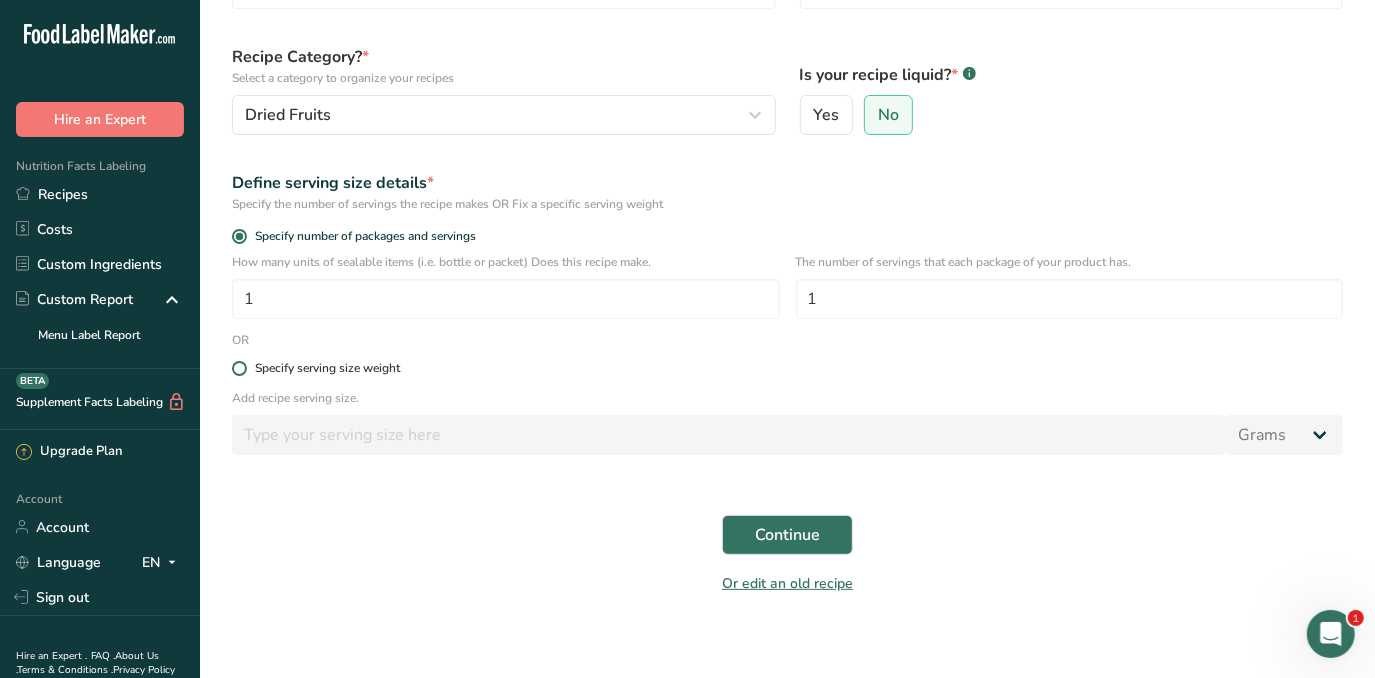 click on "Specify serving size weight" at bounding box center (327, 368) 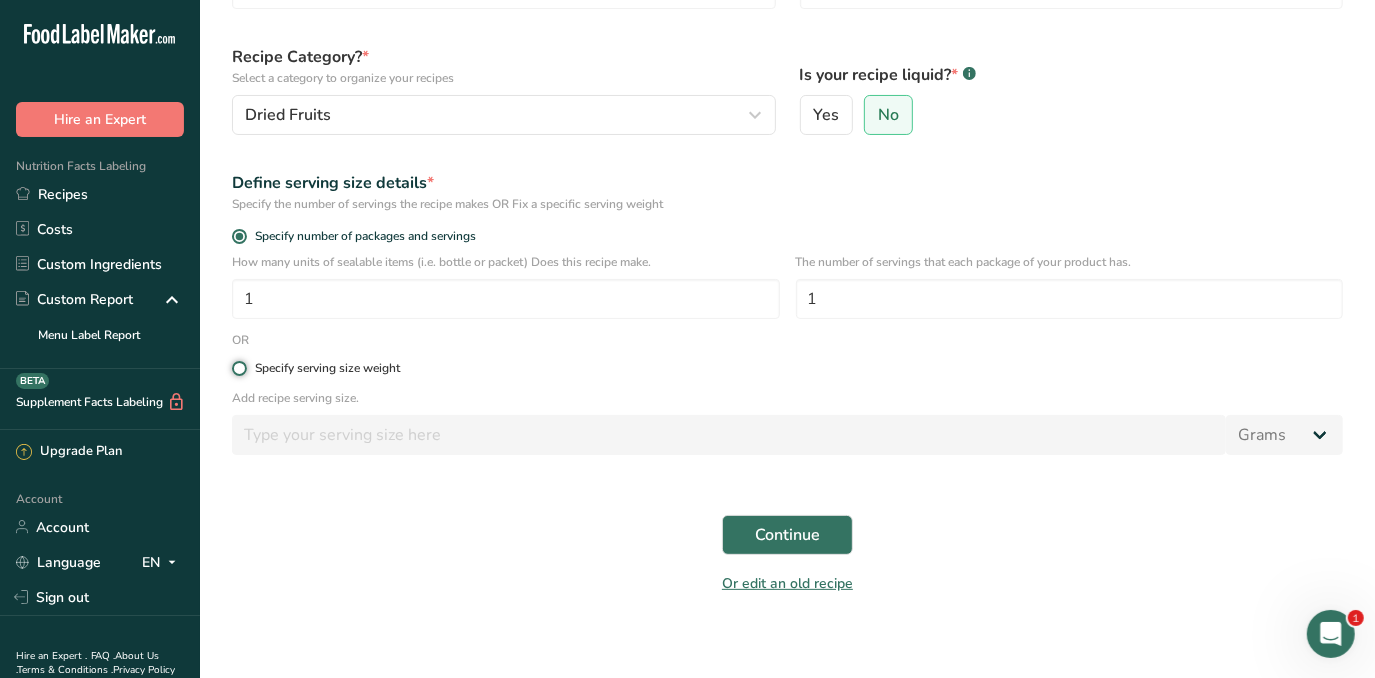 radio on "true" 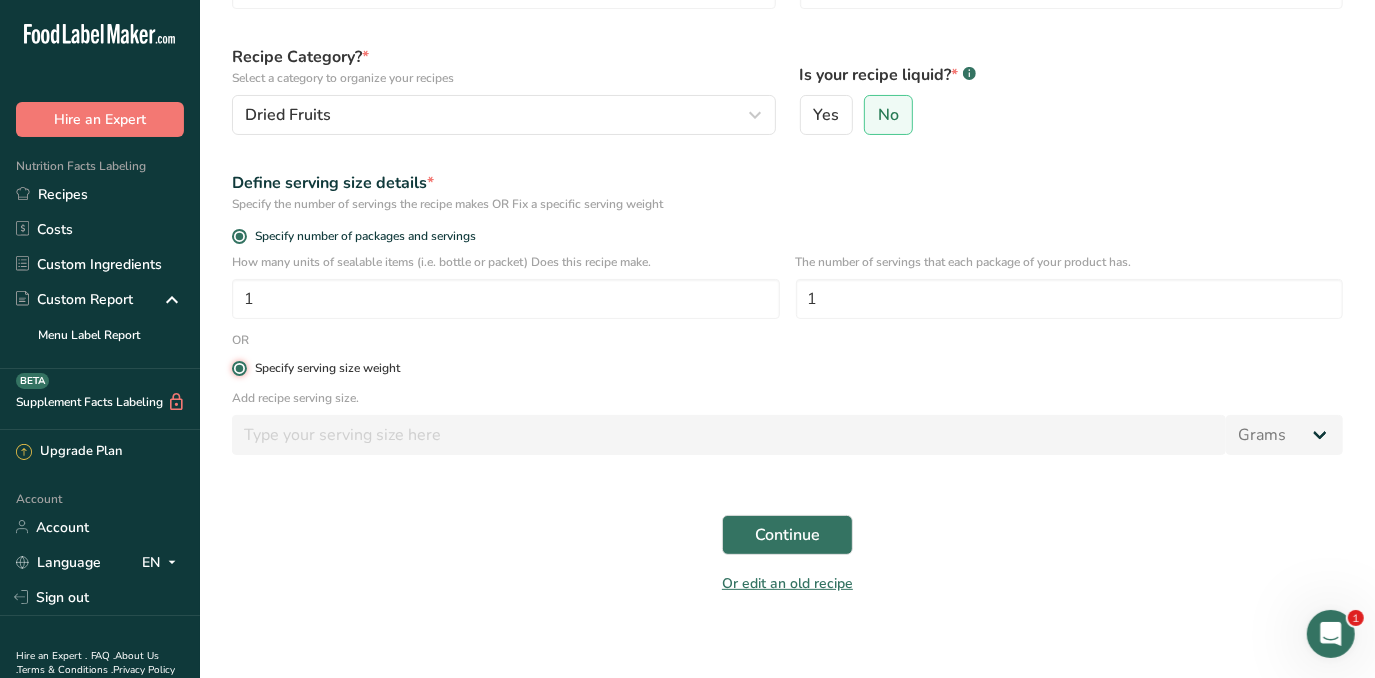 radio on "false" 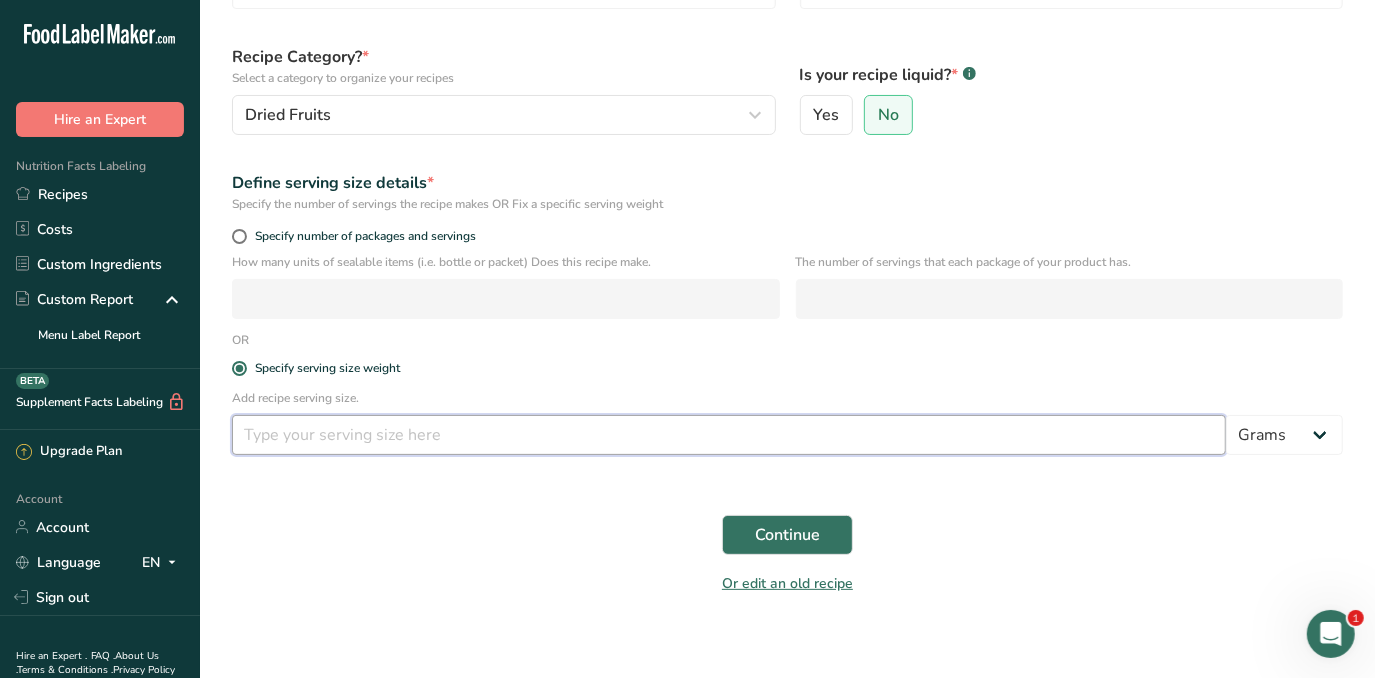 click at bounding box center [729, 435] 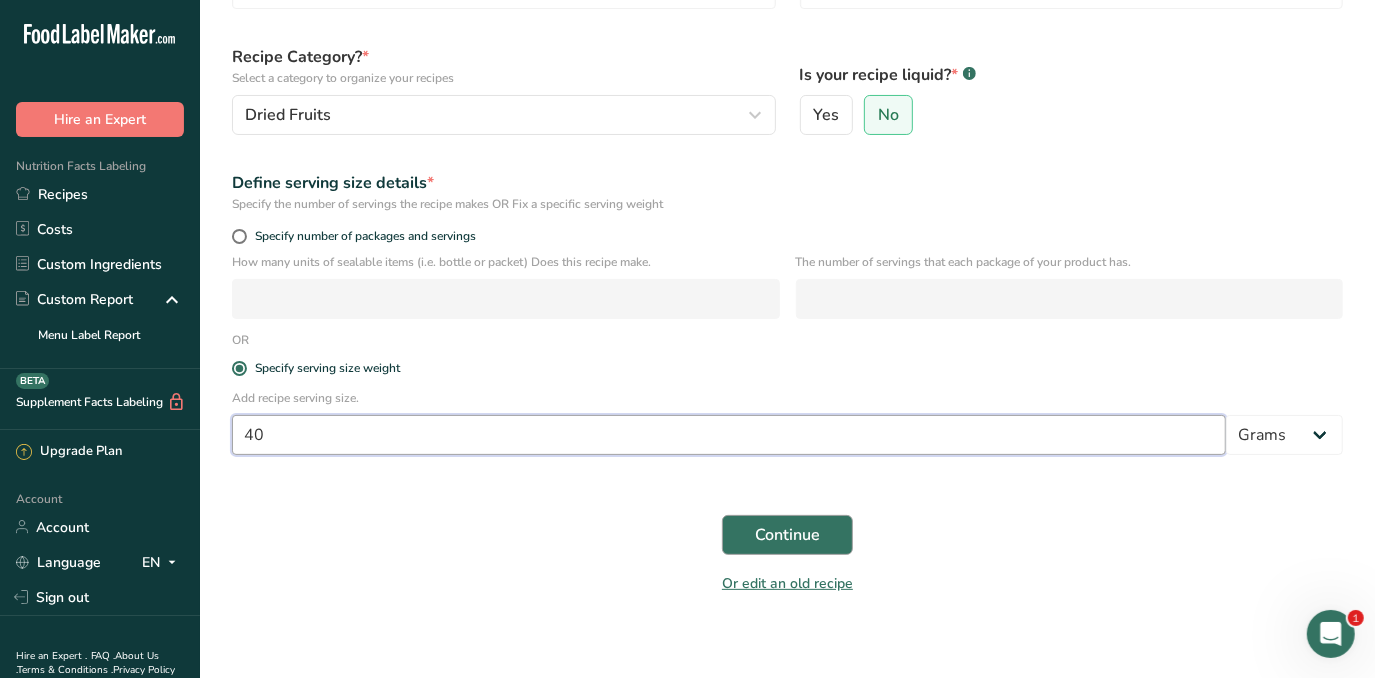 type on "40" 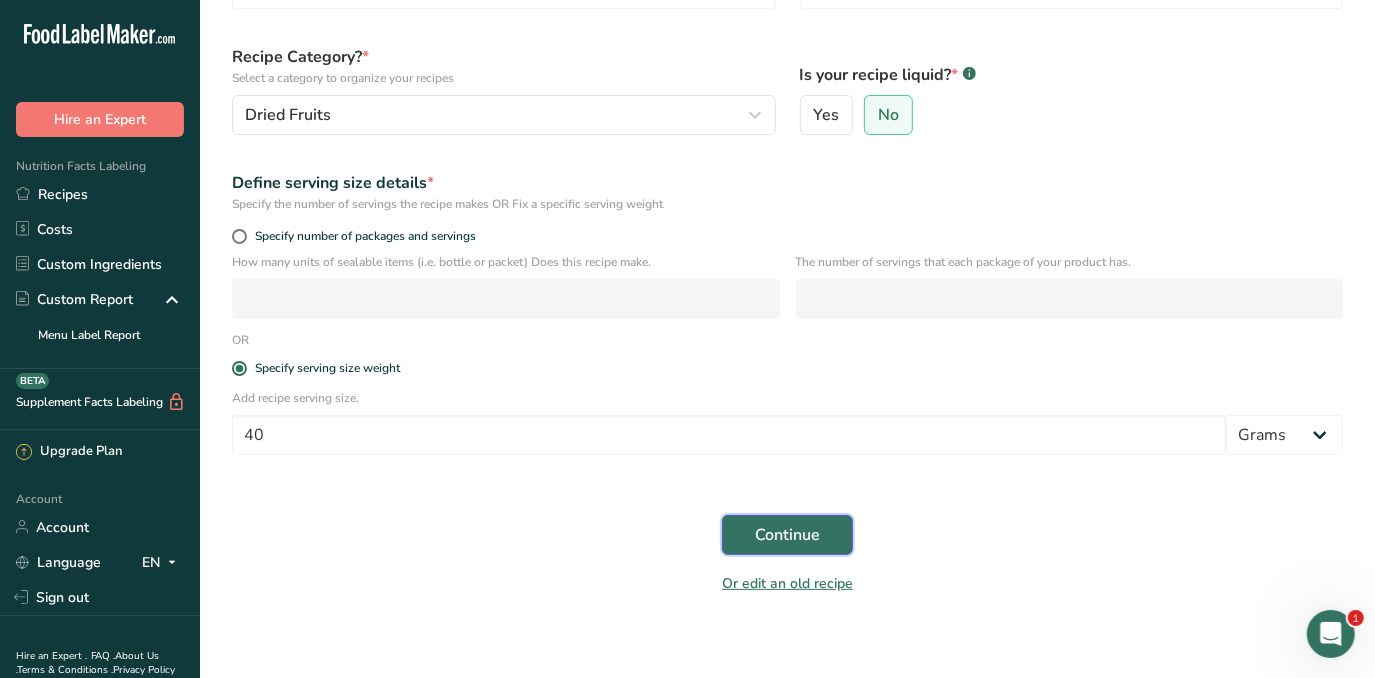 click on "Continue" at bounding box center [787, 535] 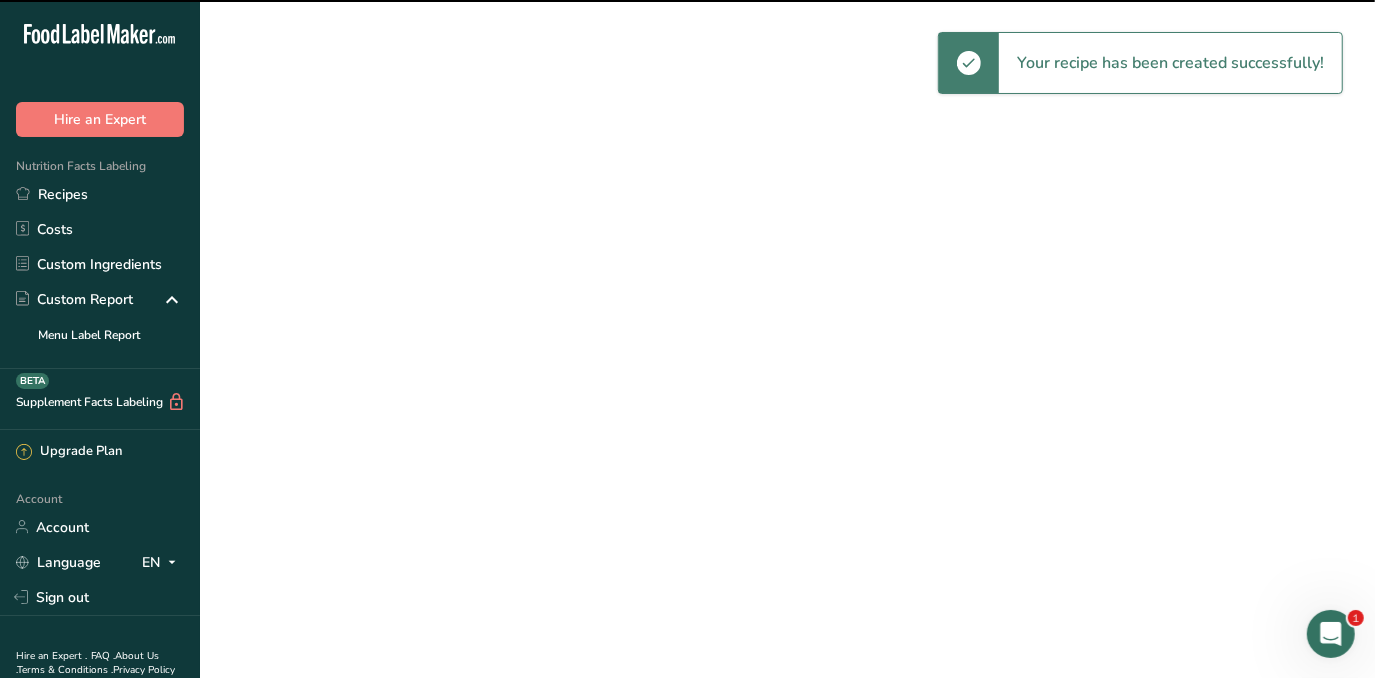 scroll, scrollTop: 0, scrollLeft: 0, axis: both 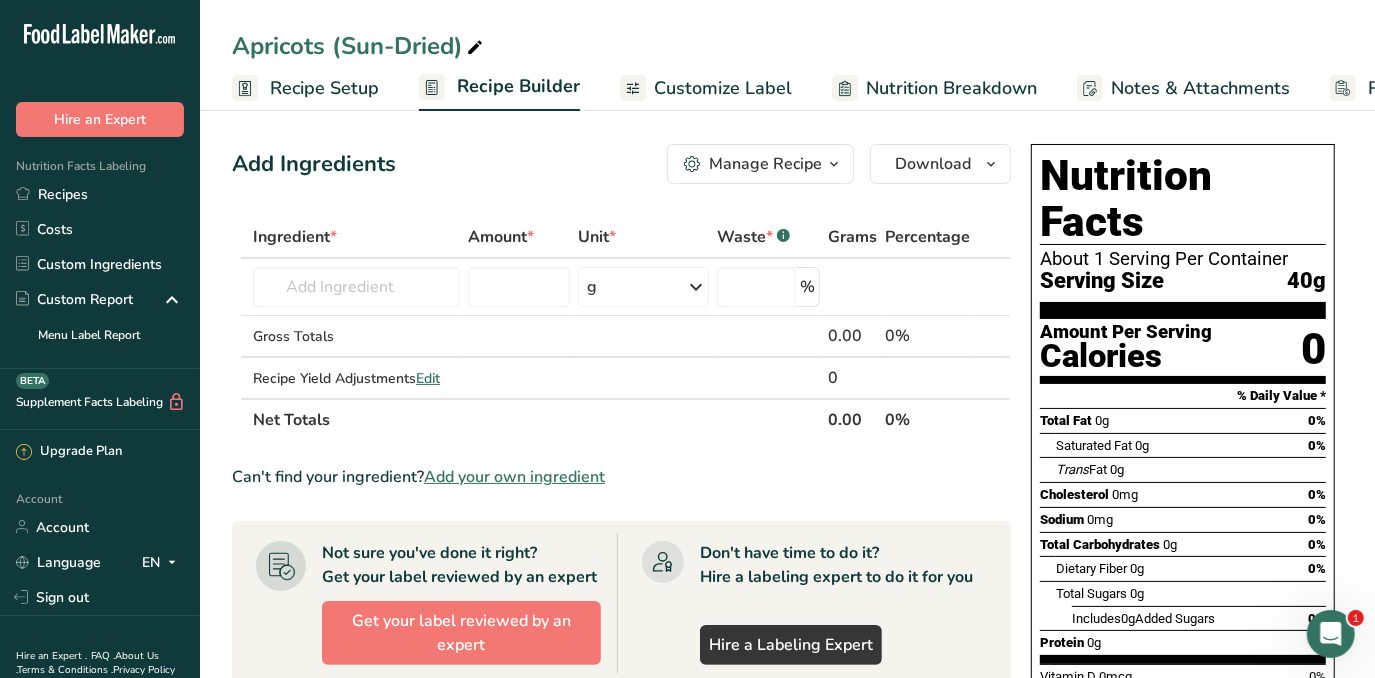click on "Add your own ingredient" at bounding box center (514, 477) 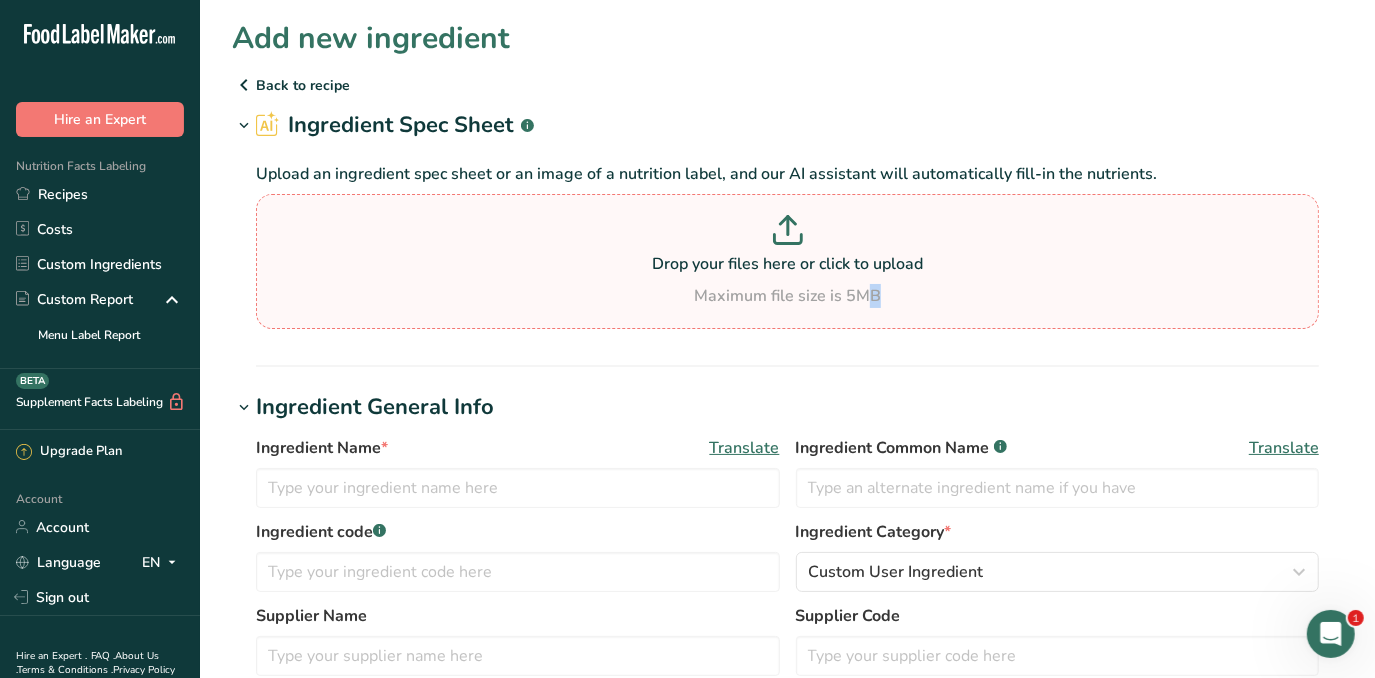 click on "Drop your files here or click to upload
Maximum file size is 5MB" at bounding box center [787, 261] 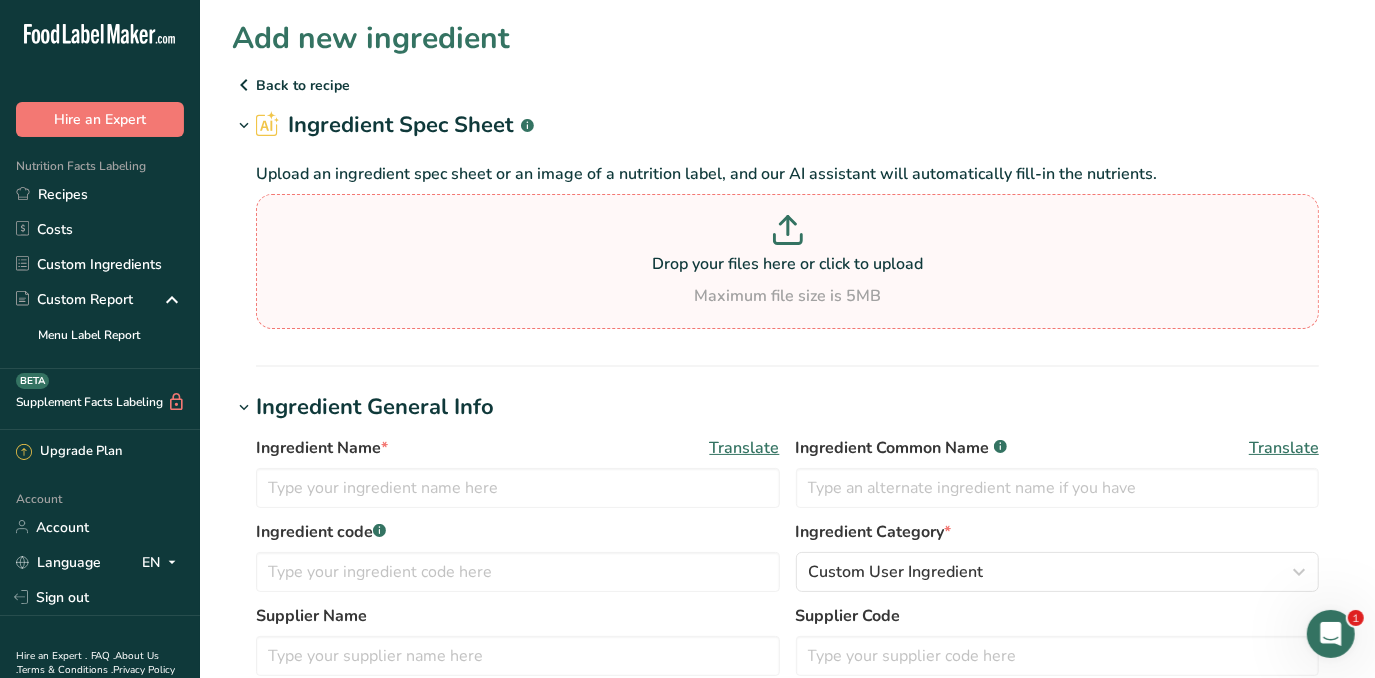 click on "Maximum file size is 5MB" at bounding box center [787, 296] 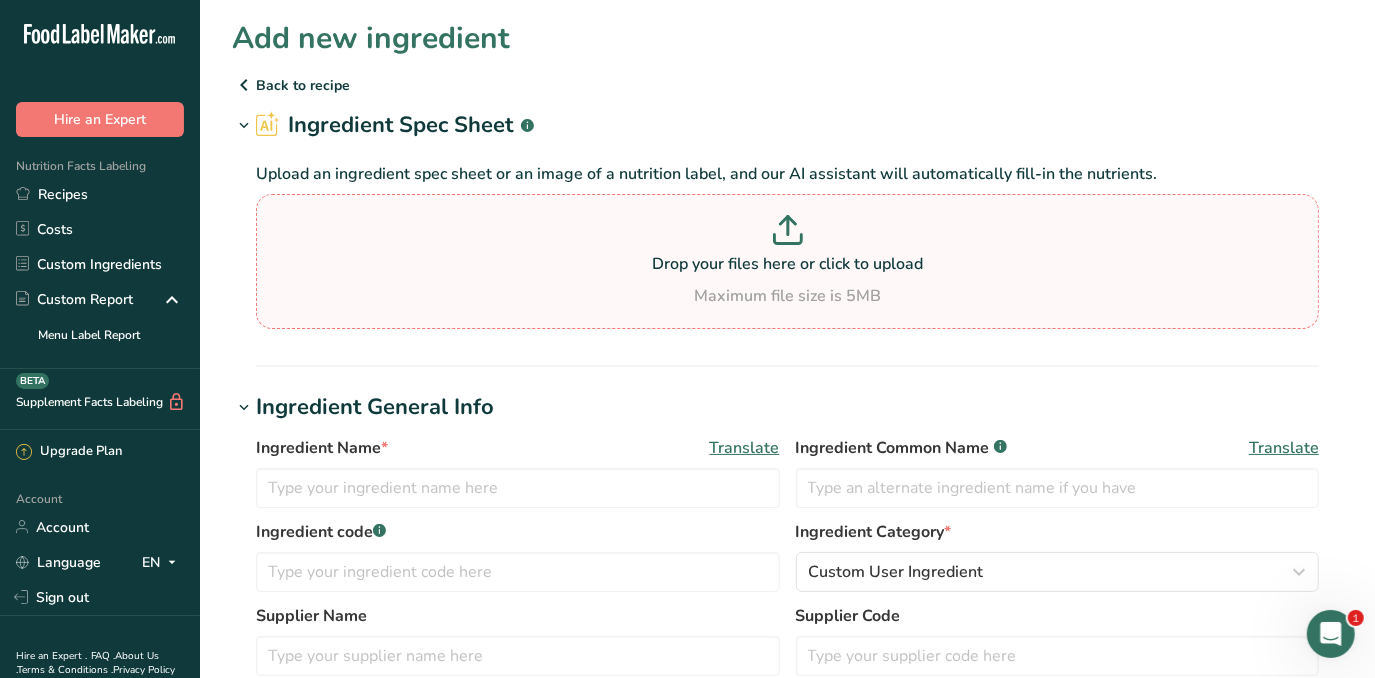 type on "C:\fakepath\TSQ-NP-39 - Dreid Apricots Organic - Nutritional Panel.pdf" 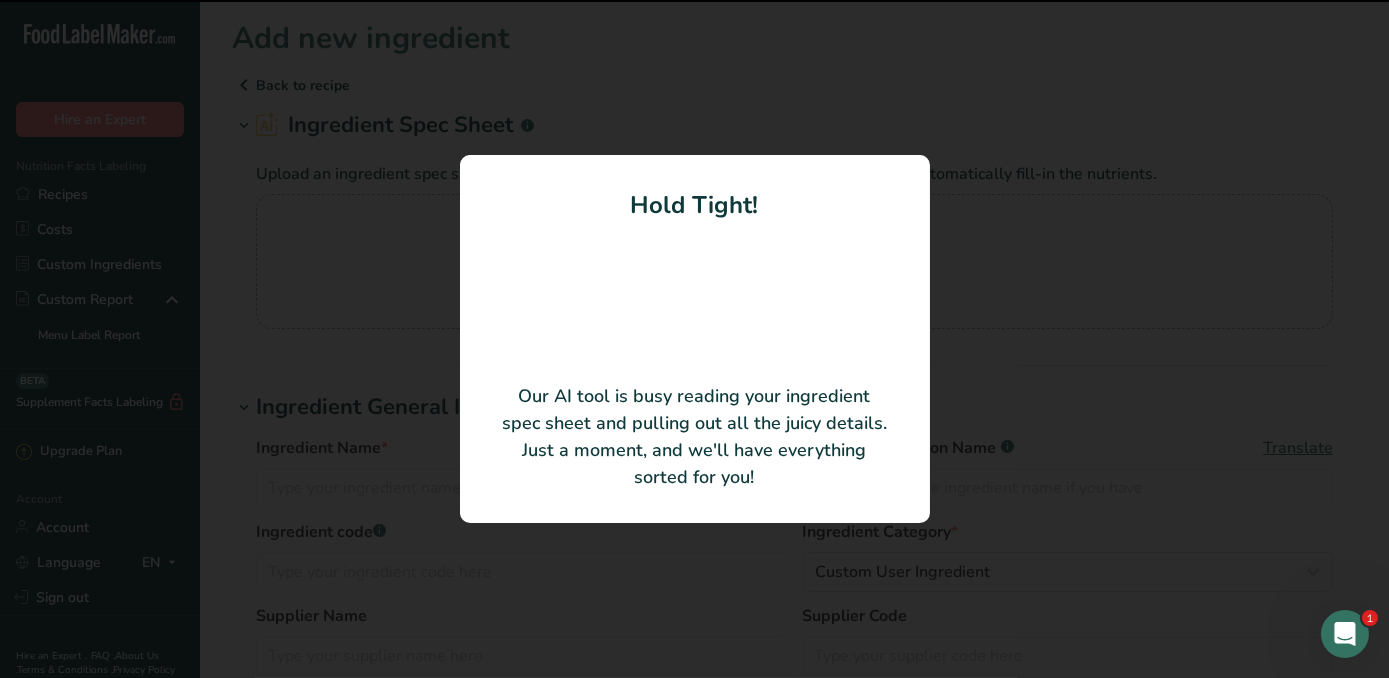 type on "Organic Dried Apricots" 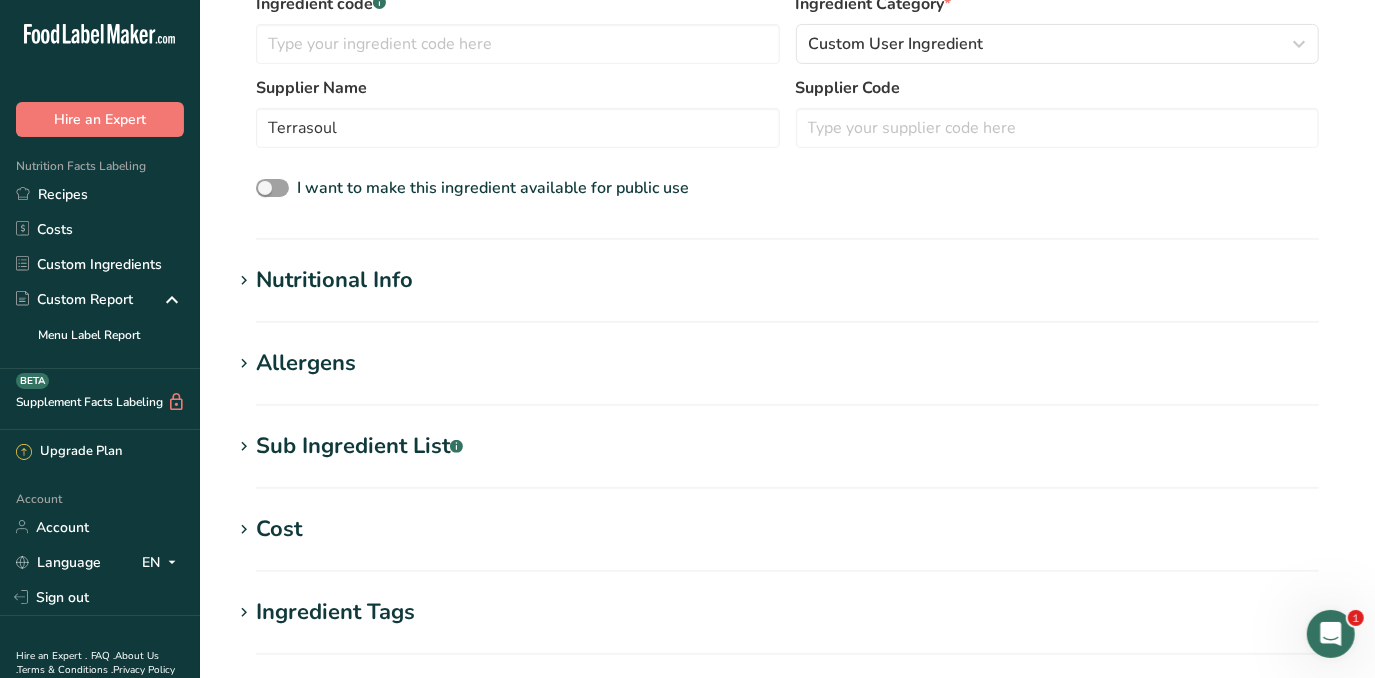 scroll, scrollTop: 454, scrollLeft: 0, axis: vertical 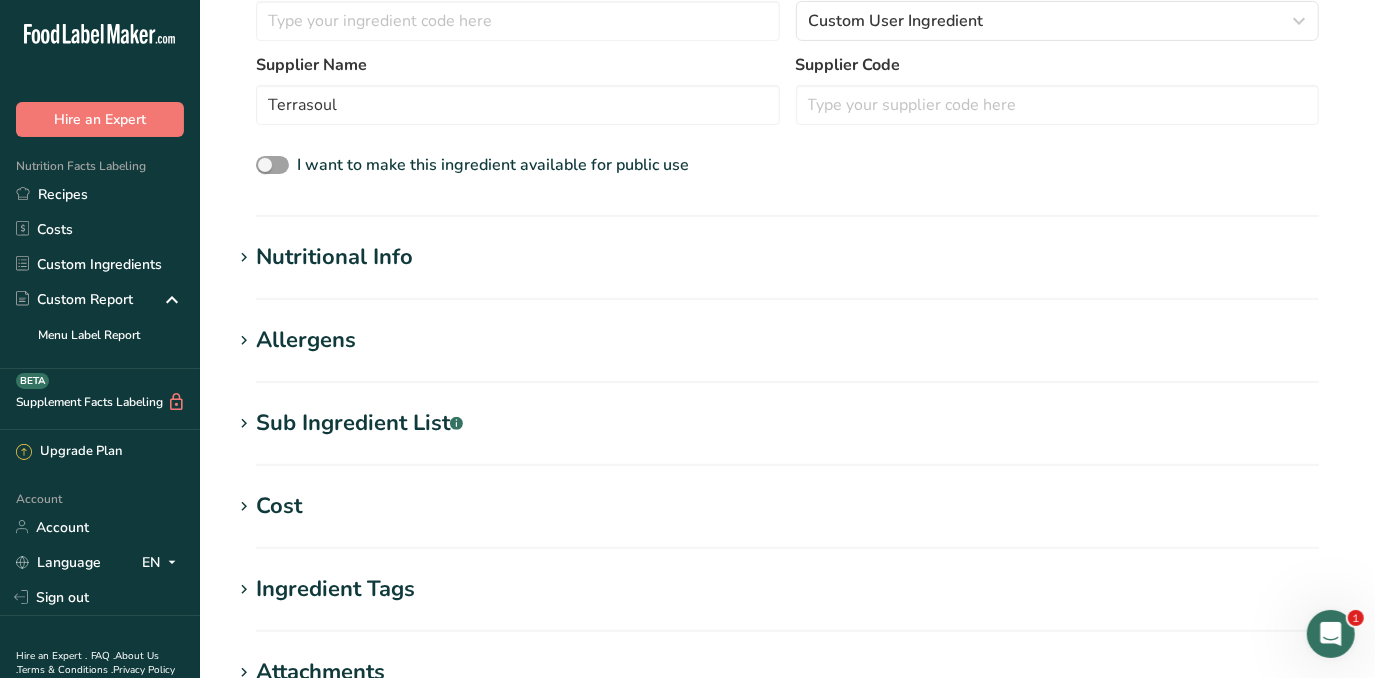 click on "Nutritional Info" at bounding box center [334, 257] 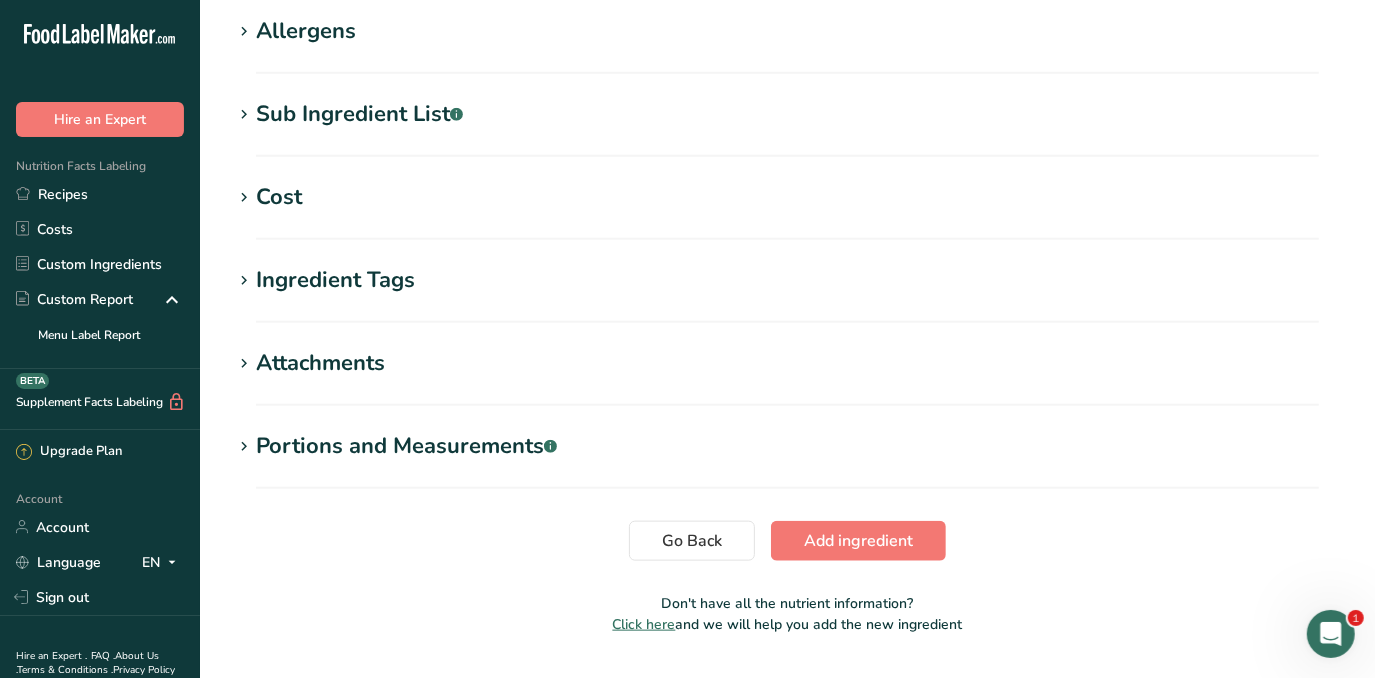 scroll, scrollTop: 1278, scrollLeft: 0, axis: vertical 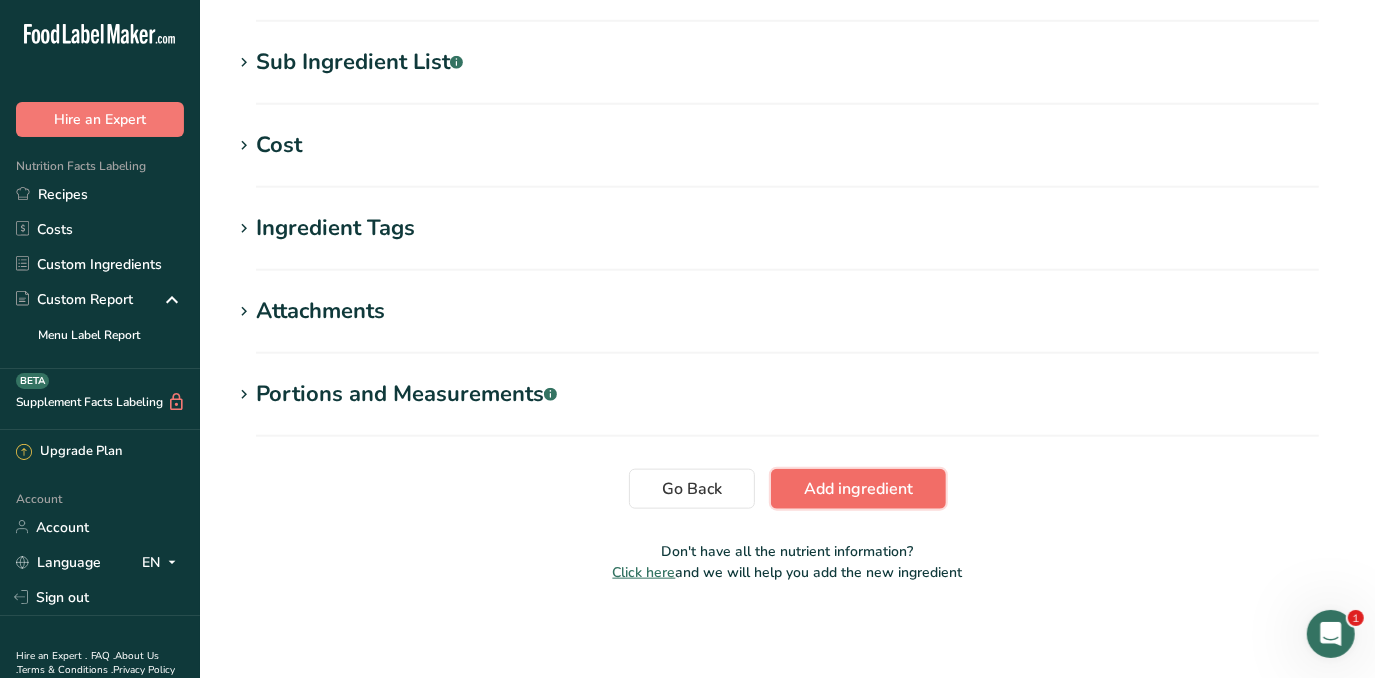 click on "Add ingredient" at bounding box center [858, 489] 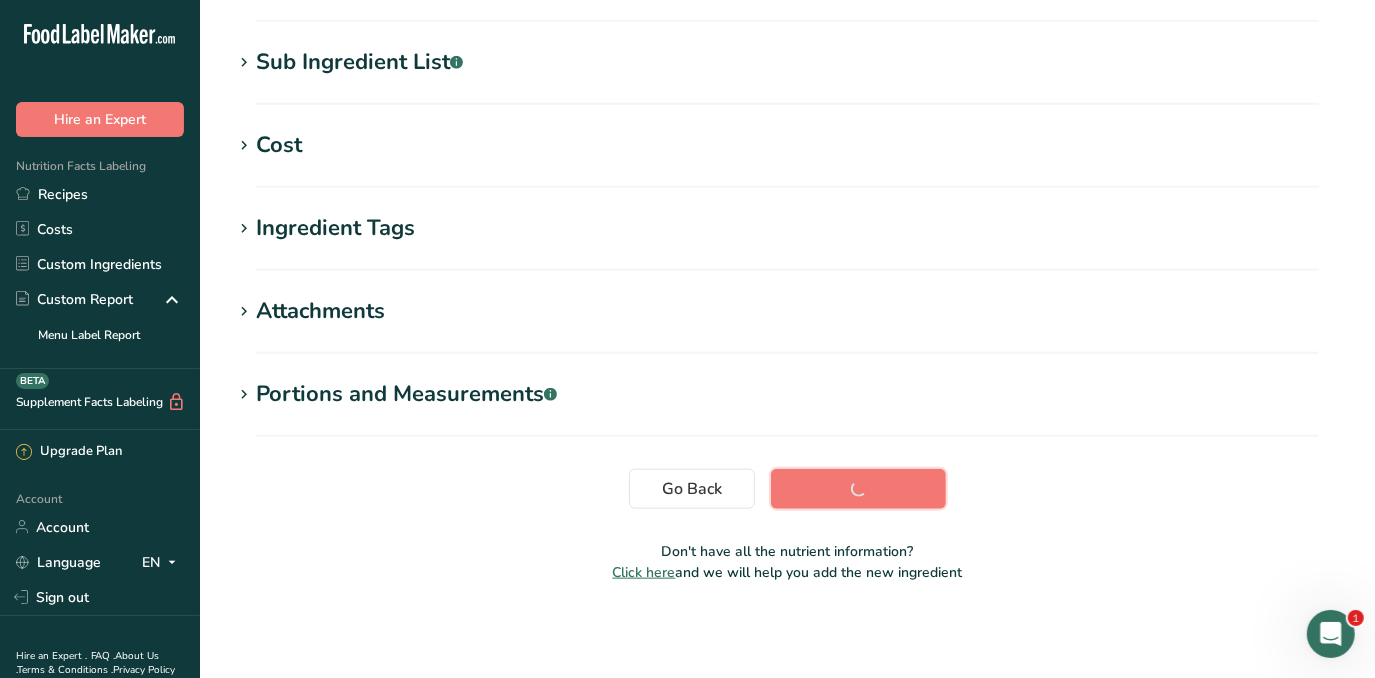 scroll, scrollTop: 395, scrollLeft: 0, axis: vertical 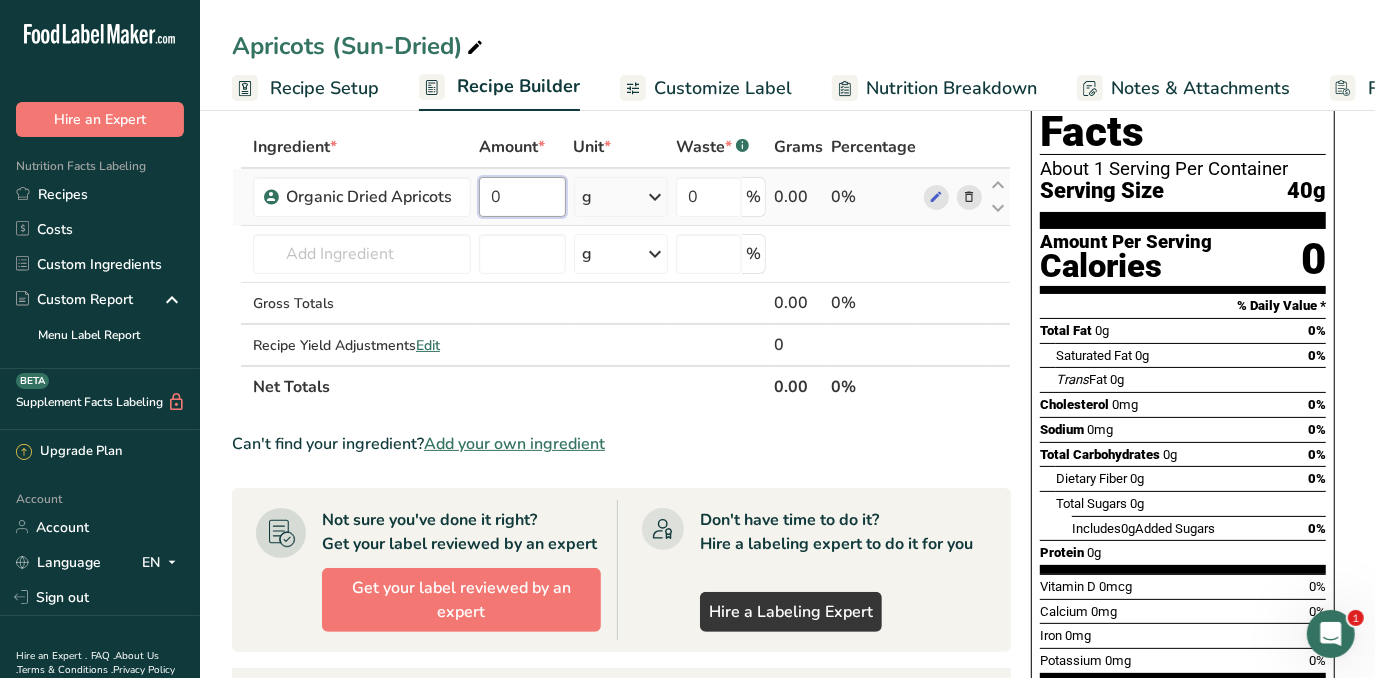 drag, startPoint x: 527, startPoint y: 195, endPoint x: 471, endPoint y: 198, distance: 56.0803 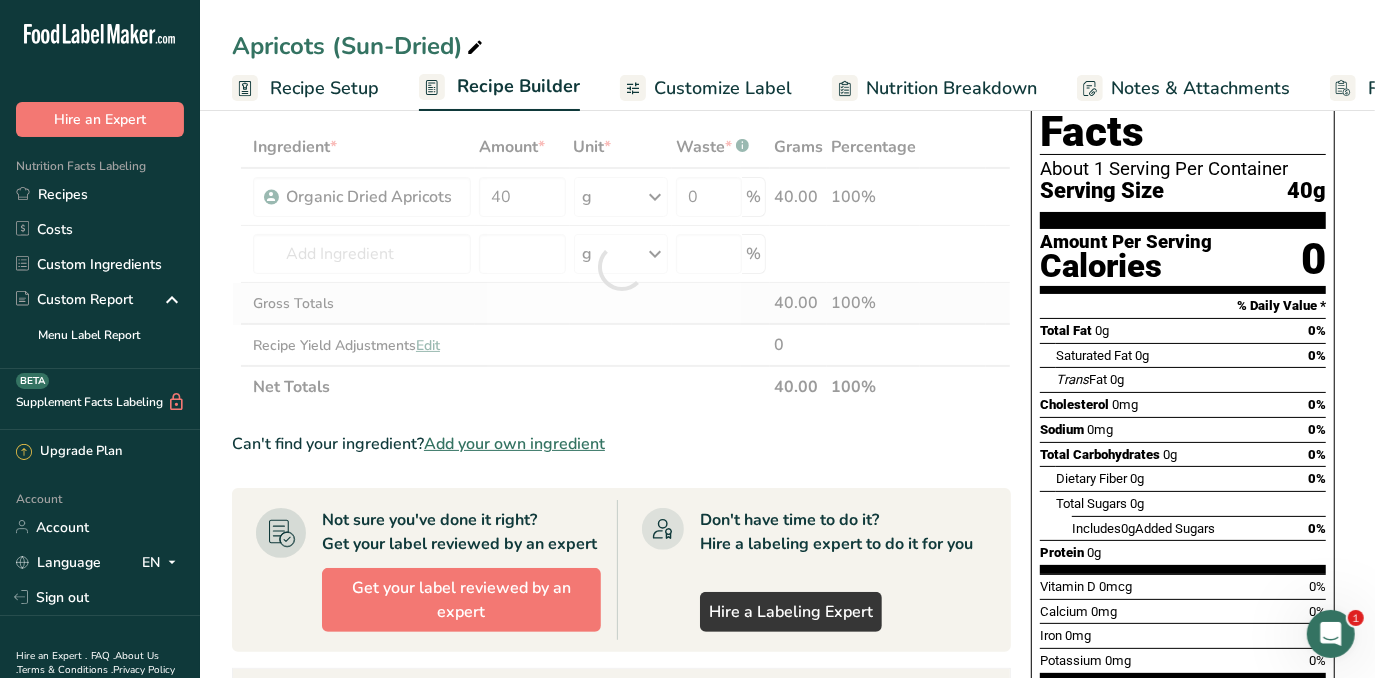 click on "Ingredient *
Amount *
Unit *
Waste *   .a-a{fill:#347362;}.b-a{fill:#fff;}          Grams
Percentage
Organic Dried Apricots
40
g
Weight Units
g
kg
mg
See more
Volume Units
l
mL
fl oz
See more
0
%
40.00
100%
Almond flour
1211
Milk, whole, 3.25% milkfat, without added vitamin A and vitamin D
23601
Beef, tenderloin, steak, separable lean only, trimmed to 1/8" fat, all grades, raw
13000
13498" at bounding box center [621, 267] 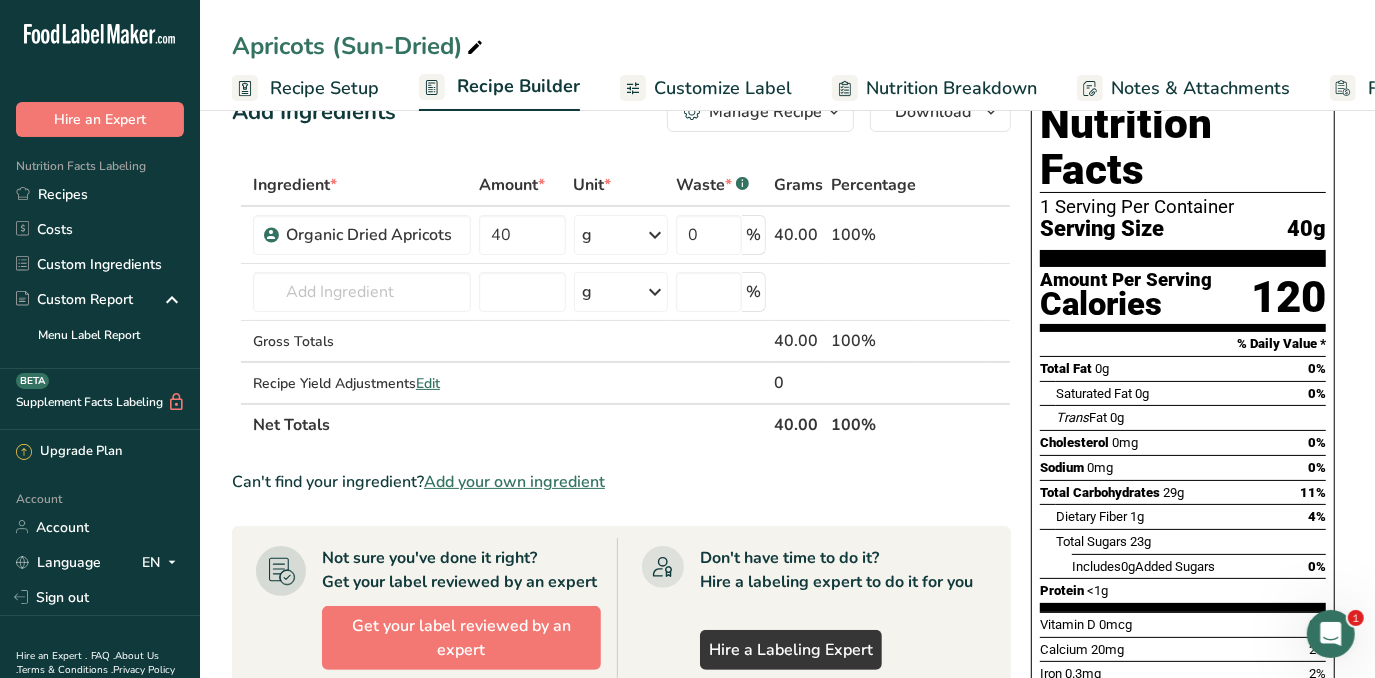 scroll, scrollTop: 90, scrollLeft: 0, axis: vertical 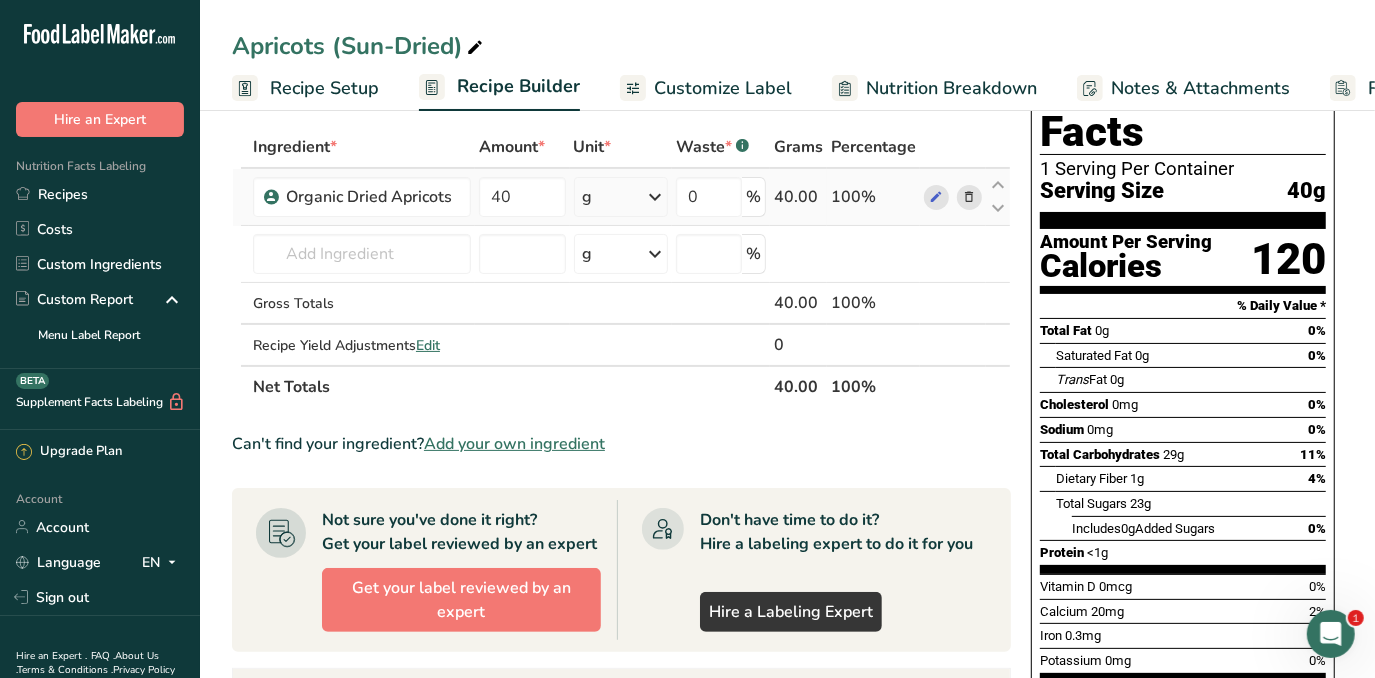 click on "g" at bounding box center (621, 197) 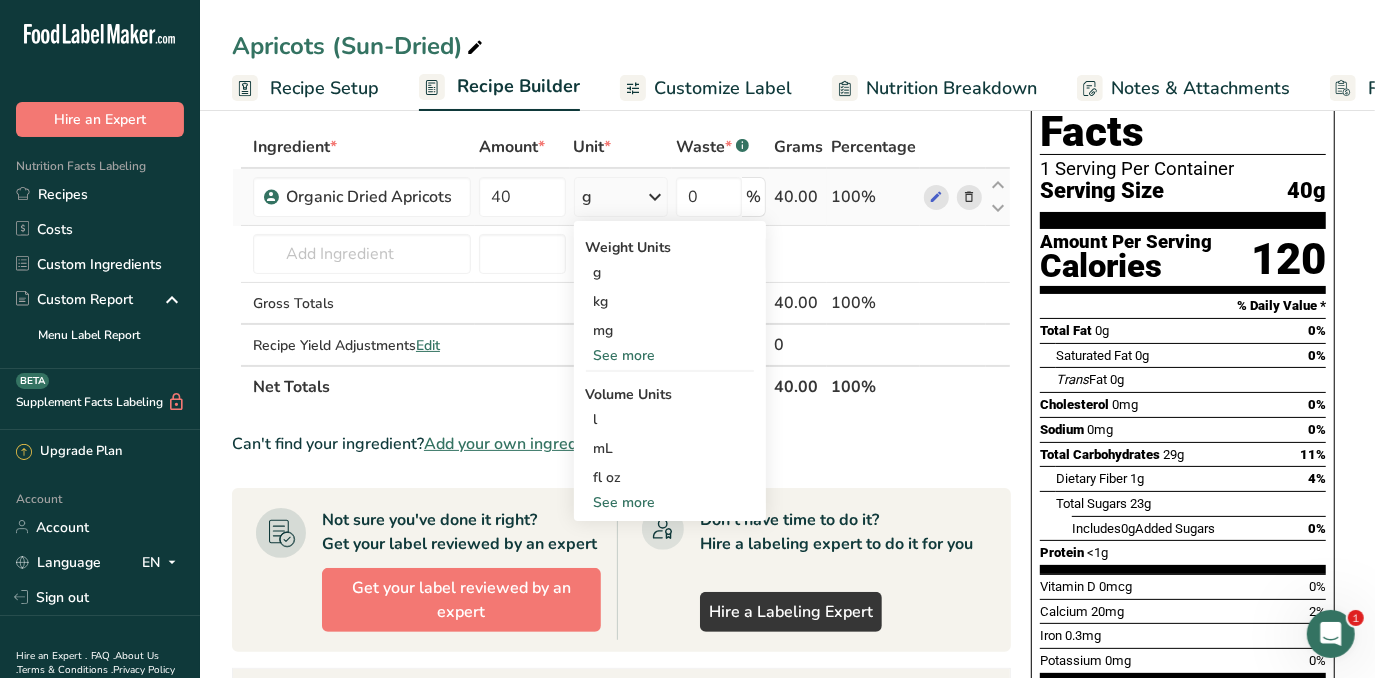 click on "See more" at bounding box center (670, 502) 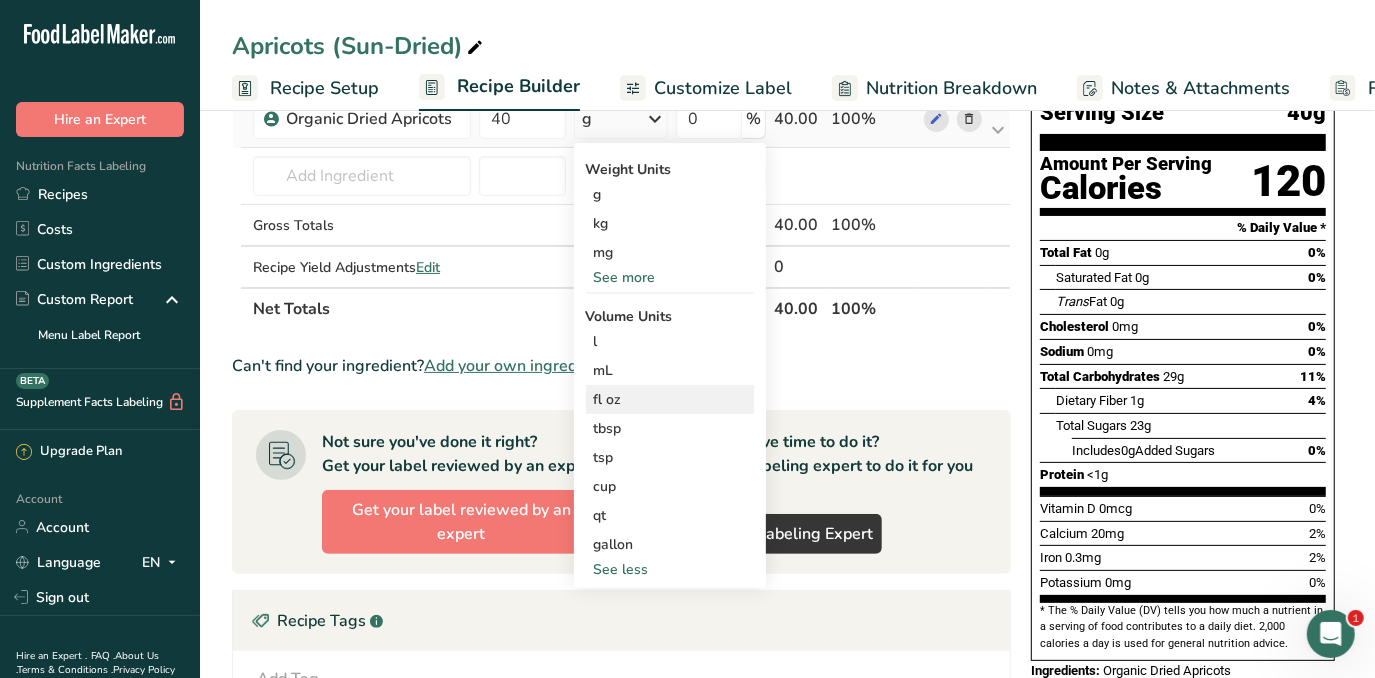 scroll, scrollTop: 272, scrollLeft: 0, axis: vertical 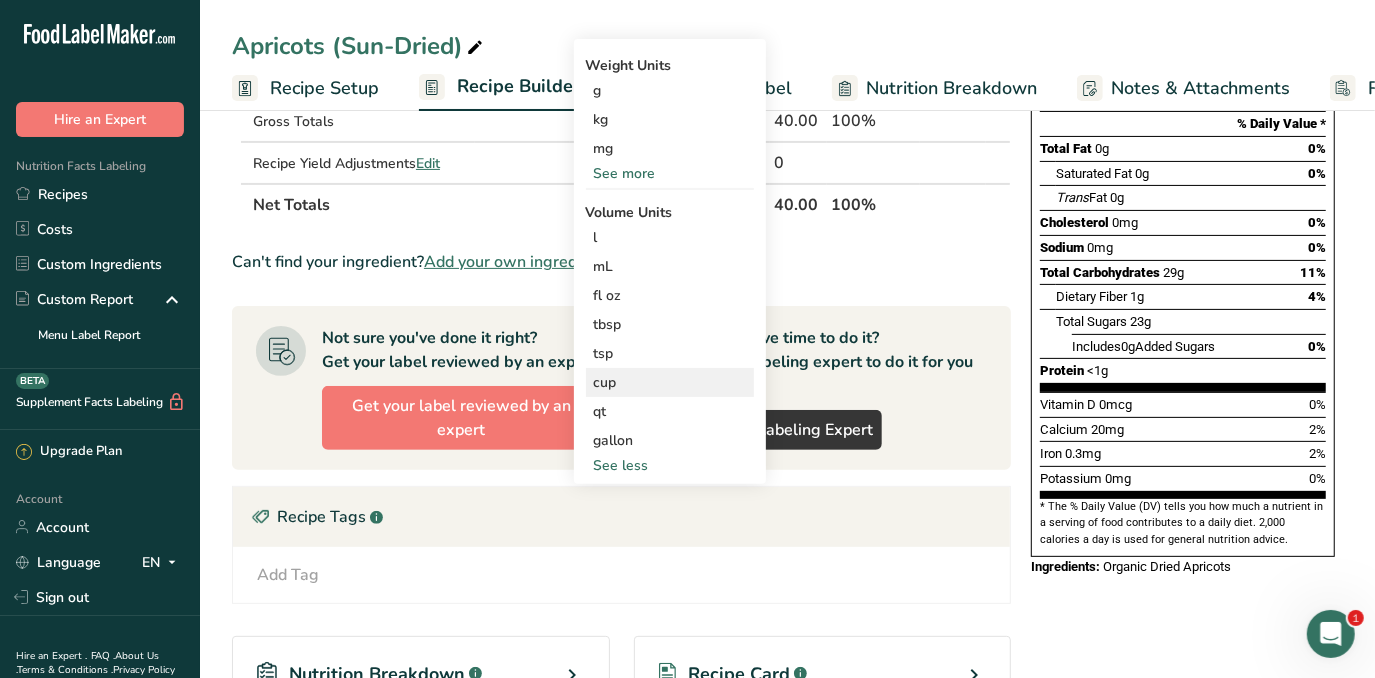 click on "cup" at bounding box center (670, 382) 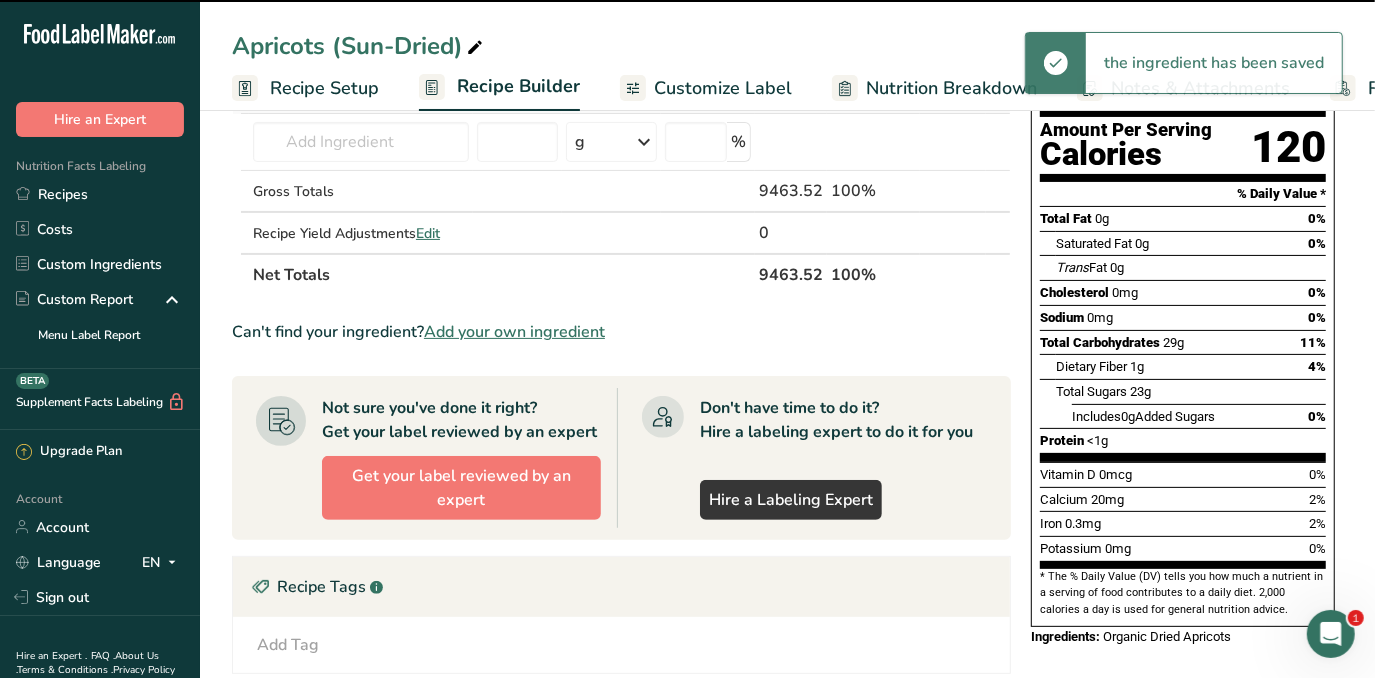 scroll, scrollTop: 0, scrollLeft: 0, axis: both 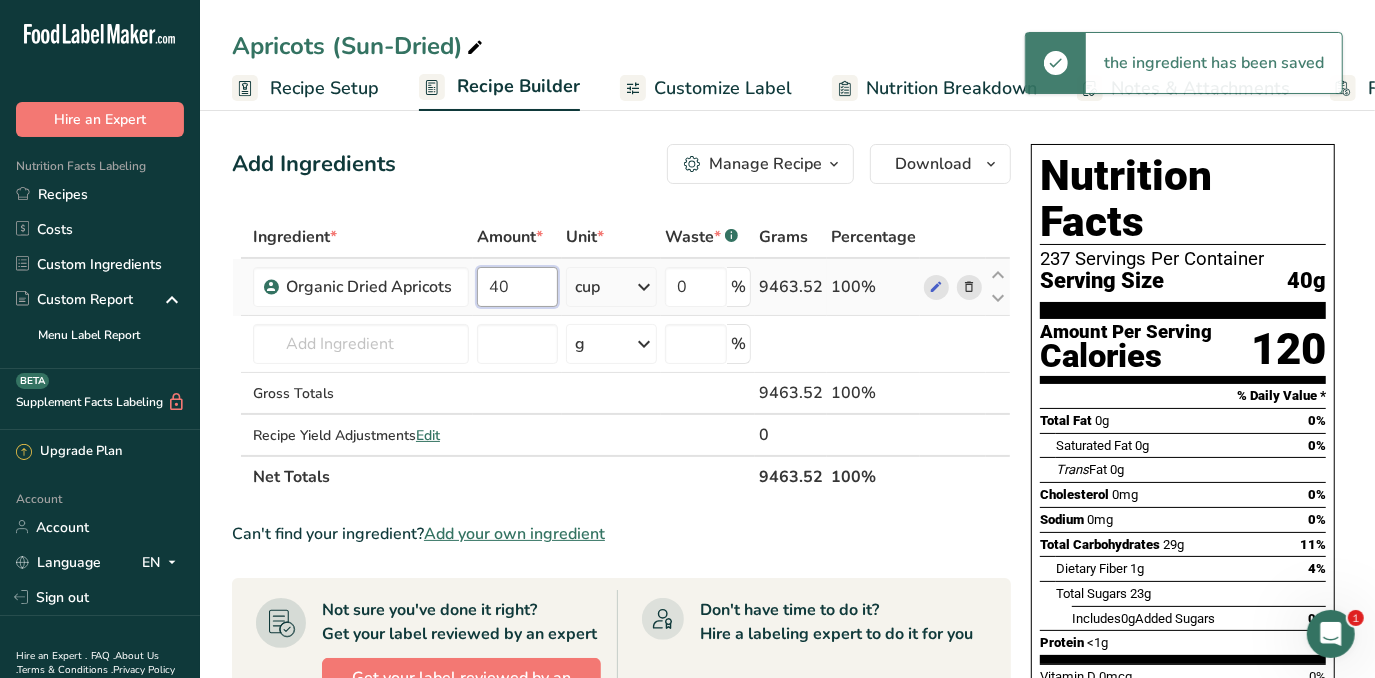 click on "40" at bounding box center [517, 287] 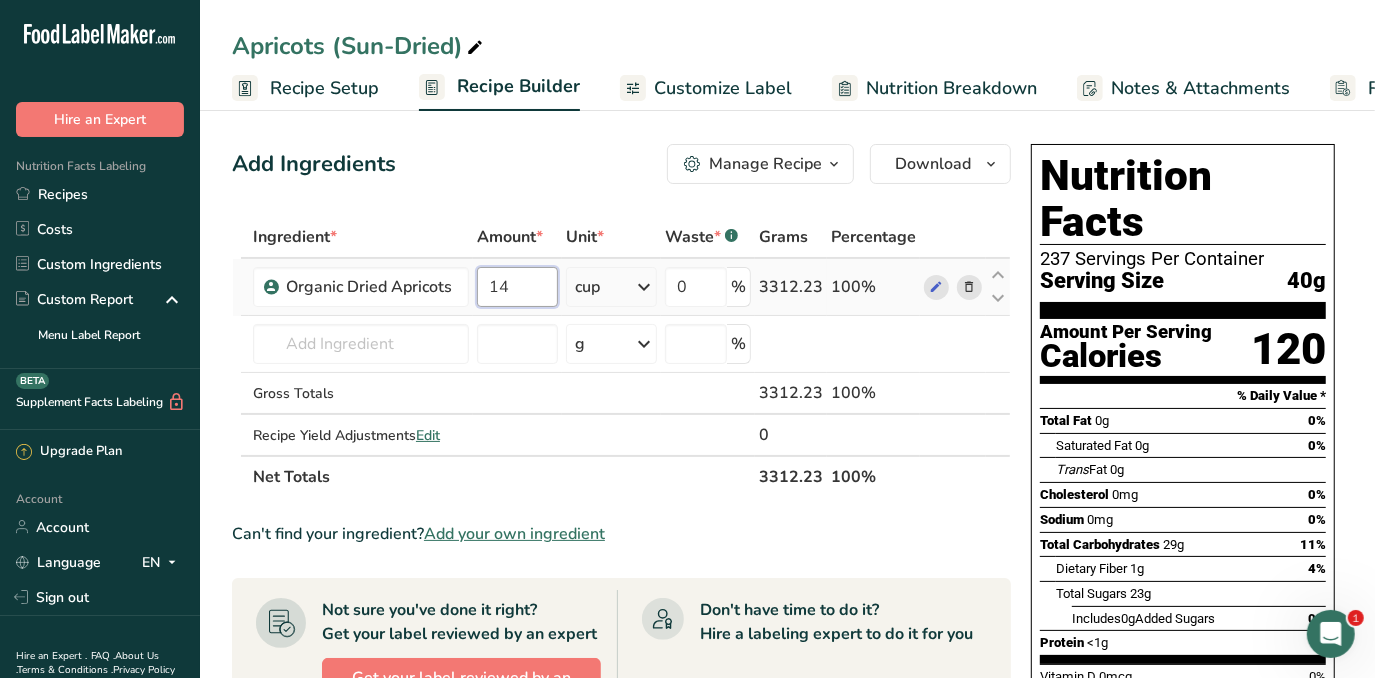 type on "1" 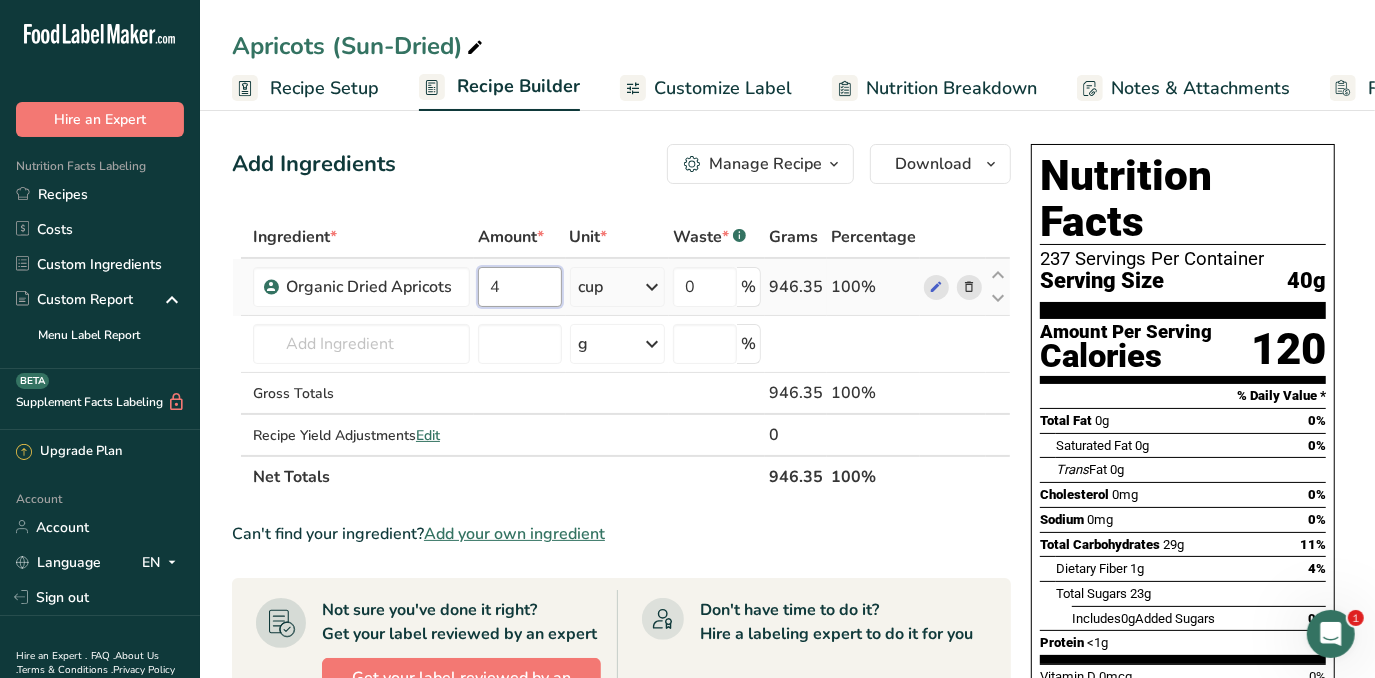 type on "40" 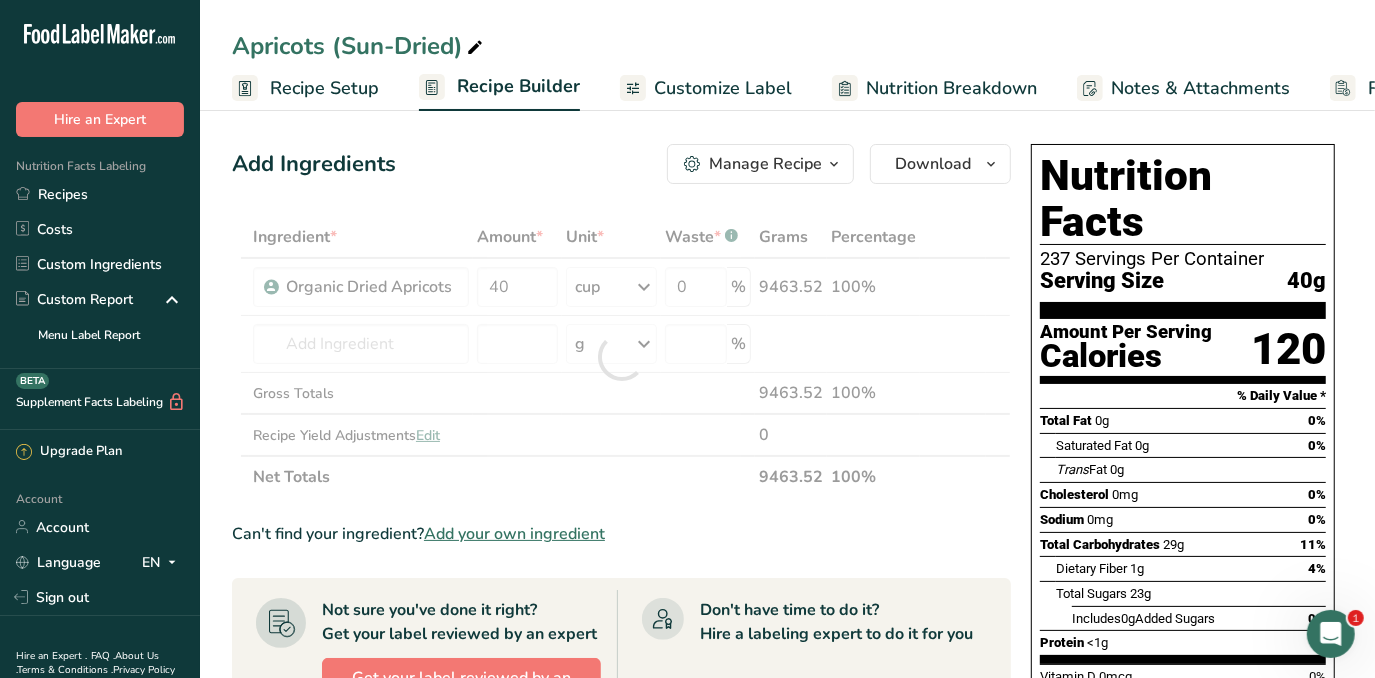 click on "Ingredient *
Amount *
Unit *
Waste *   .a-a{fill:#347362;}.b-a{fill:#fff;}          Grams
Percentage
Organic Dried Apricots
40
cup
Weight Units
g
kg
mg
See more
Volume Units
l
mL
fl oz
tbsp
tsp
cup
qt
gallon
See less
0
%
9463.52
100%
Almond flour
1211
Milk, whole, 3.25% milkfat, without added vitamin A and vitamin D
23601
13000
13498" at bounding box center [621, 357] 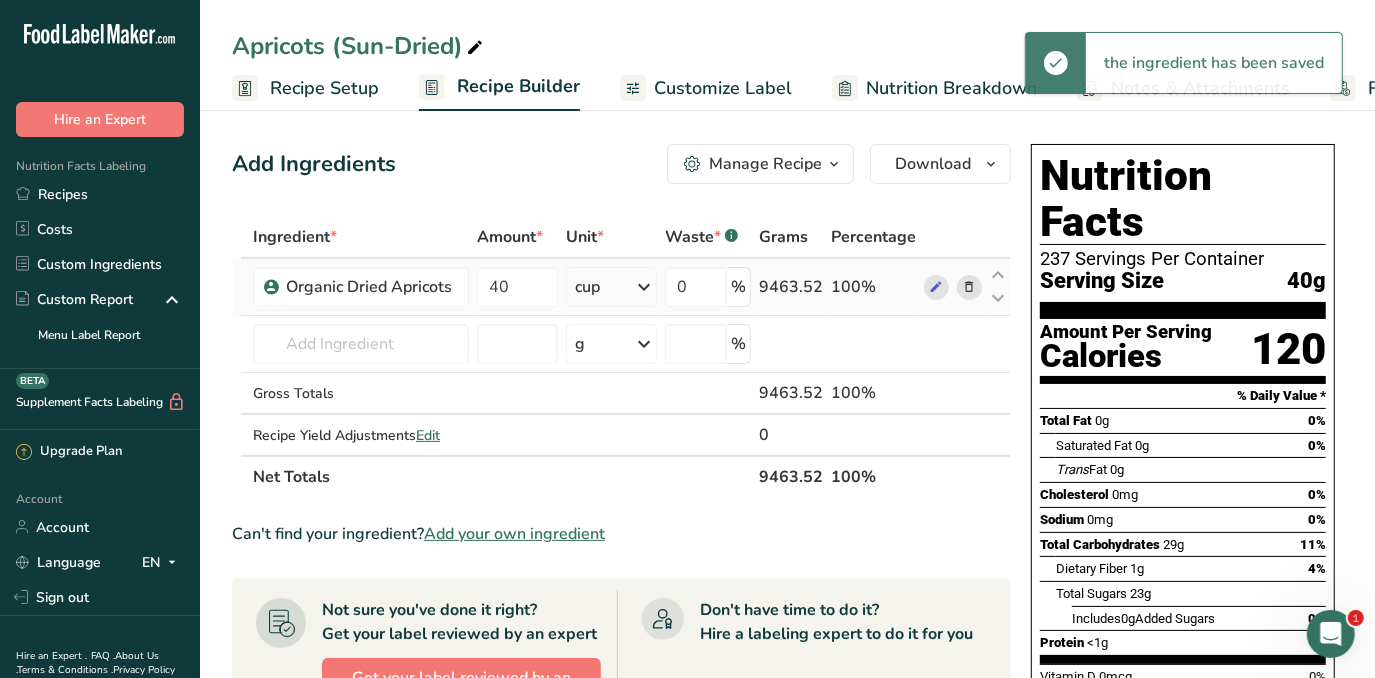 click at bounding box center (644, 287) 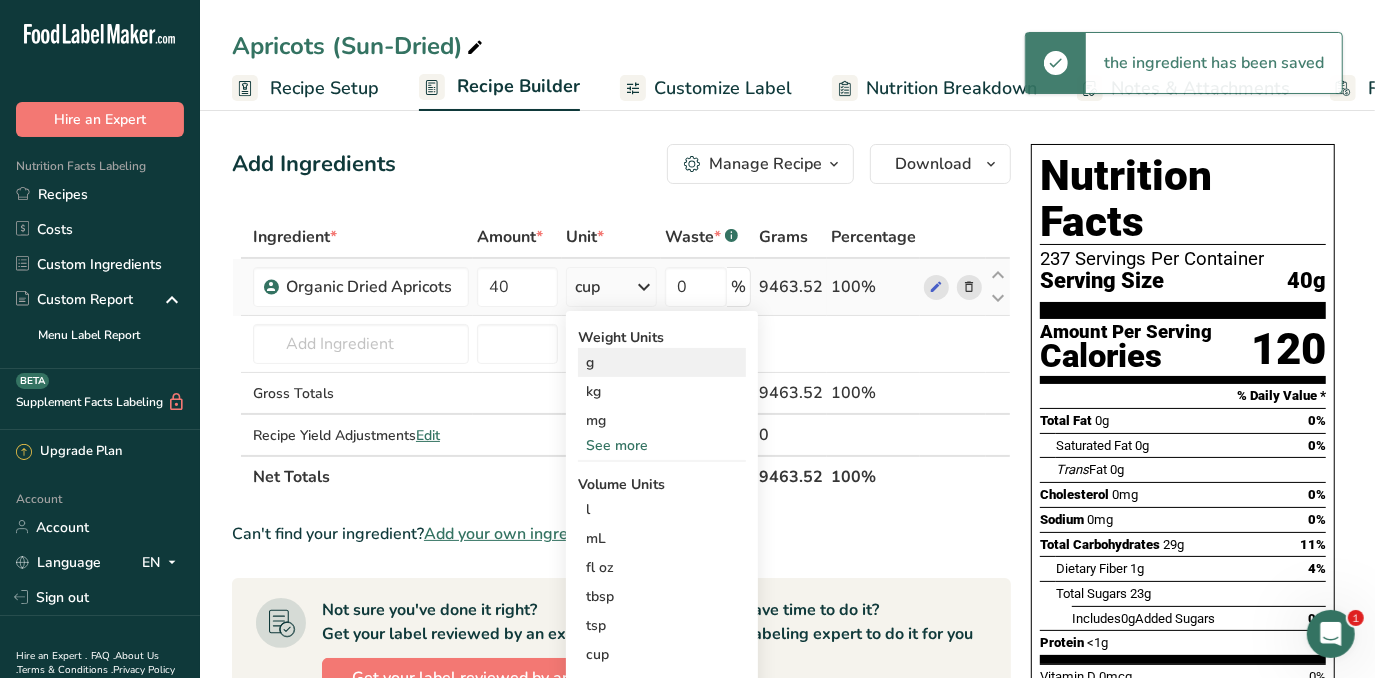 click on "g" at bounding box center (662, 362) 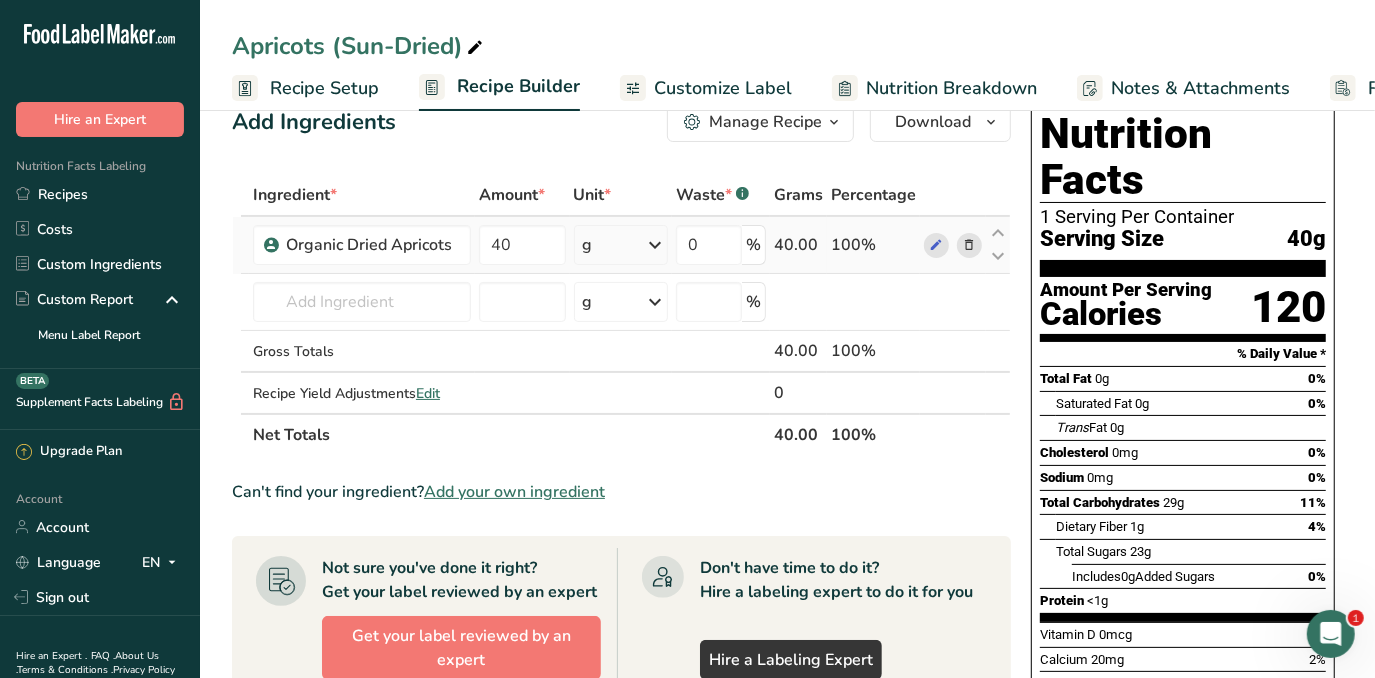 scroll, scrollTop: 0, scrollLeft: 0, axis: both 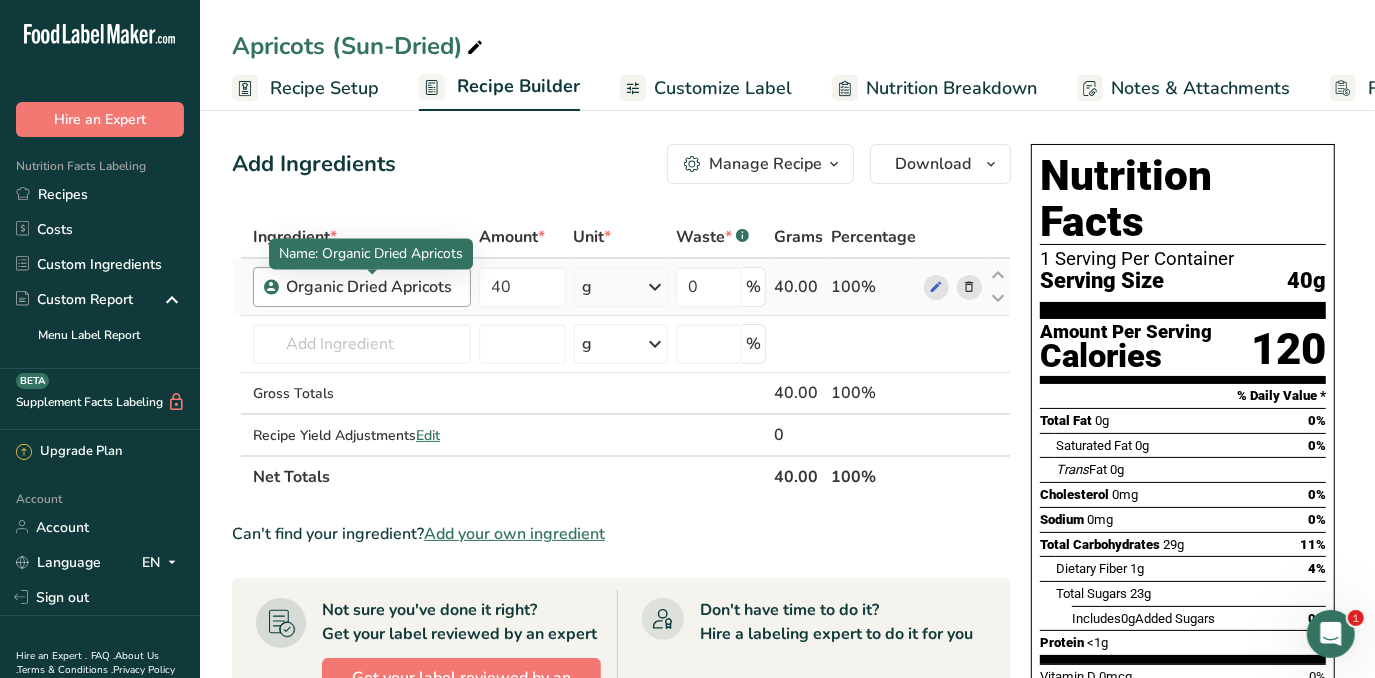 click on "Organic Dried Apricots" at bounding box center [372, 287] 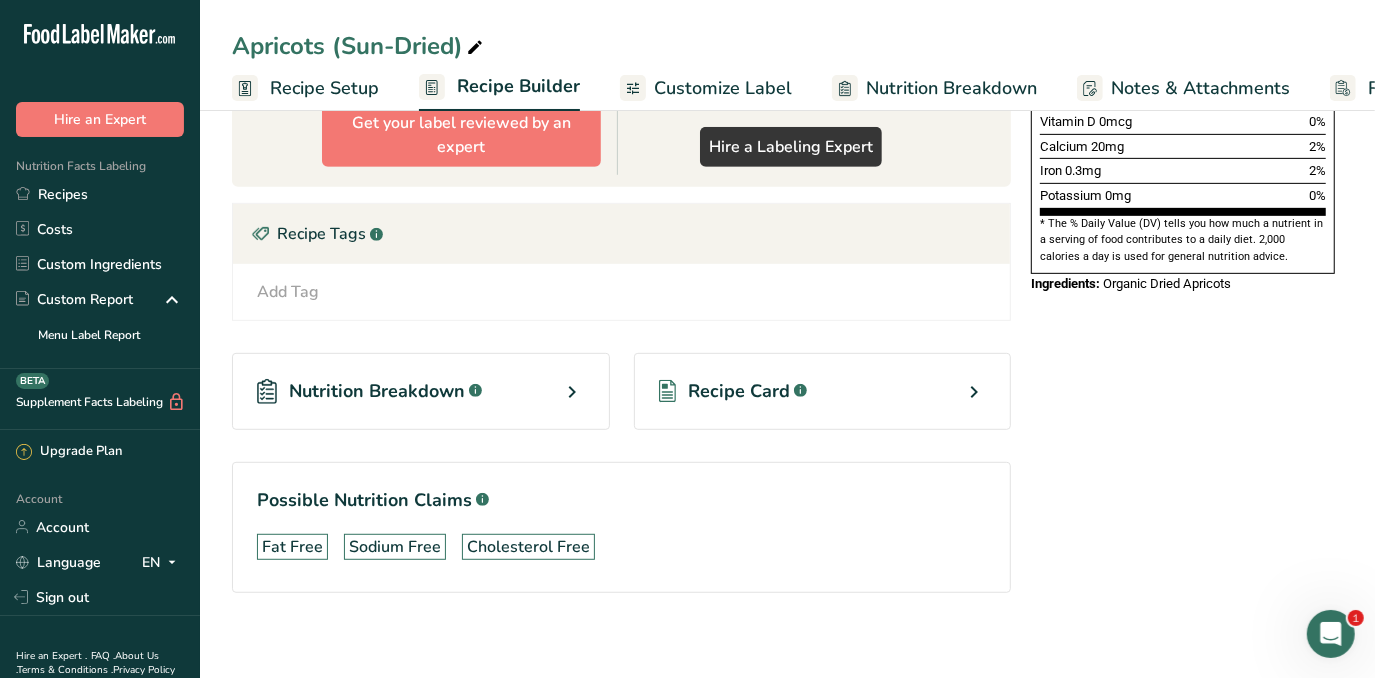 scroll, scrollTop: 560, scrollLeft: 0, axis: vertical 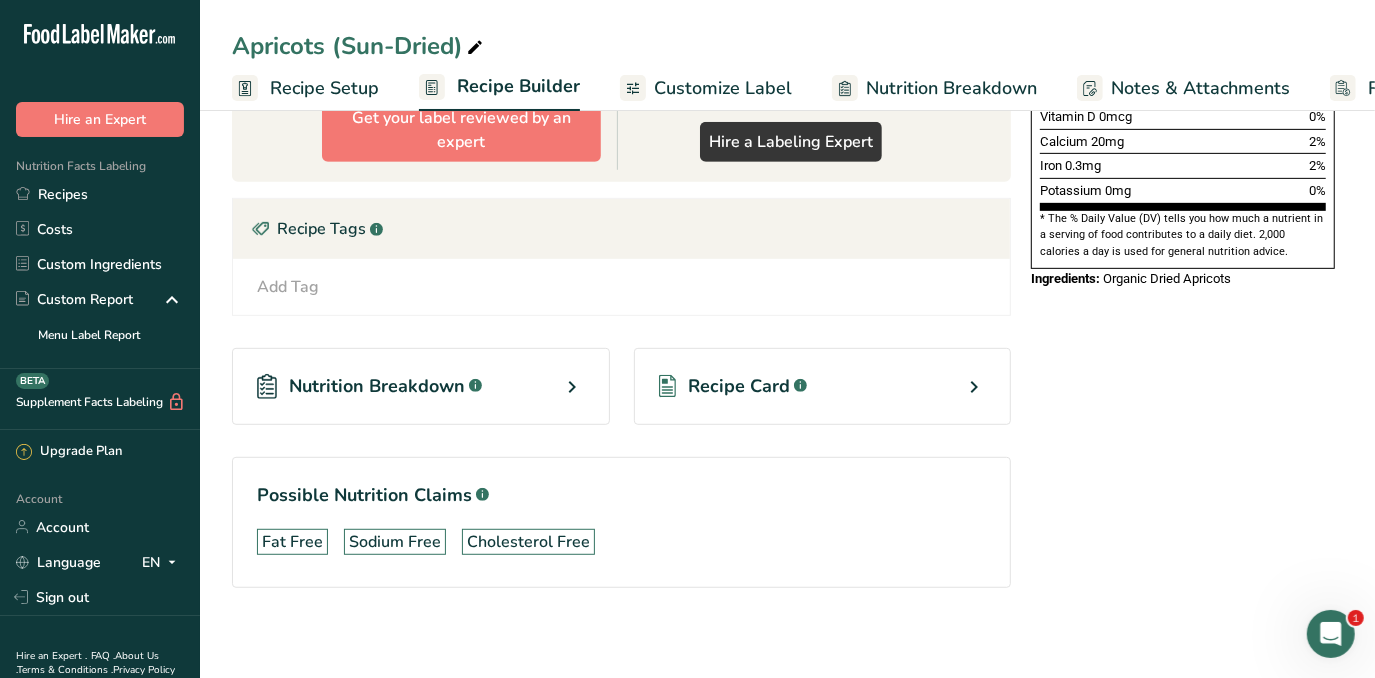 click on "Nutrition Breakdown
.a-a{fill:#347362;}.b-a{fill:#fff;}" at bounding box center (421, 386) 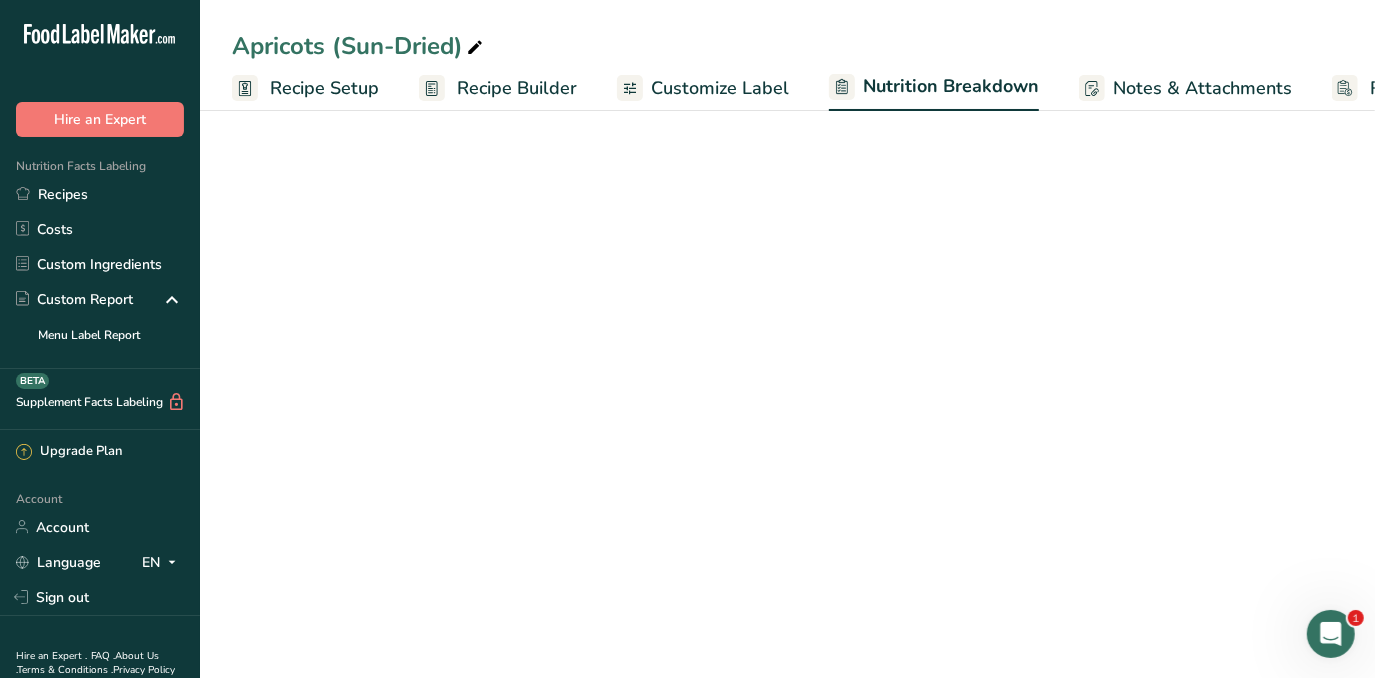 select on "Calories" 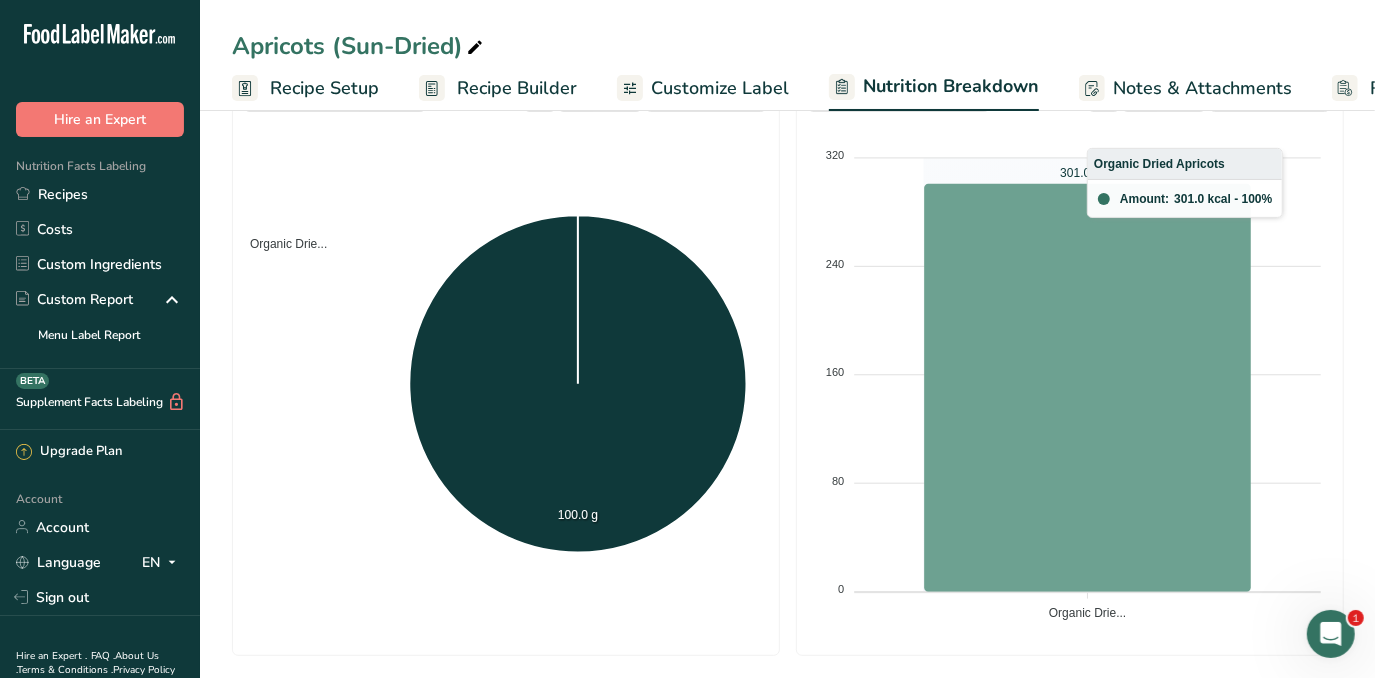 scroll, scrollTop: 0, scrollLeft: 0, axis: both 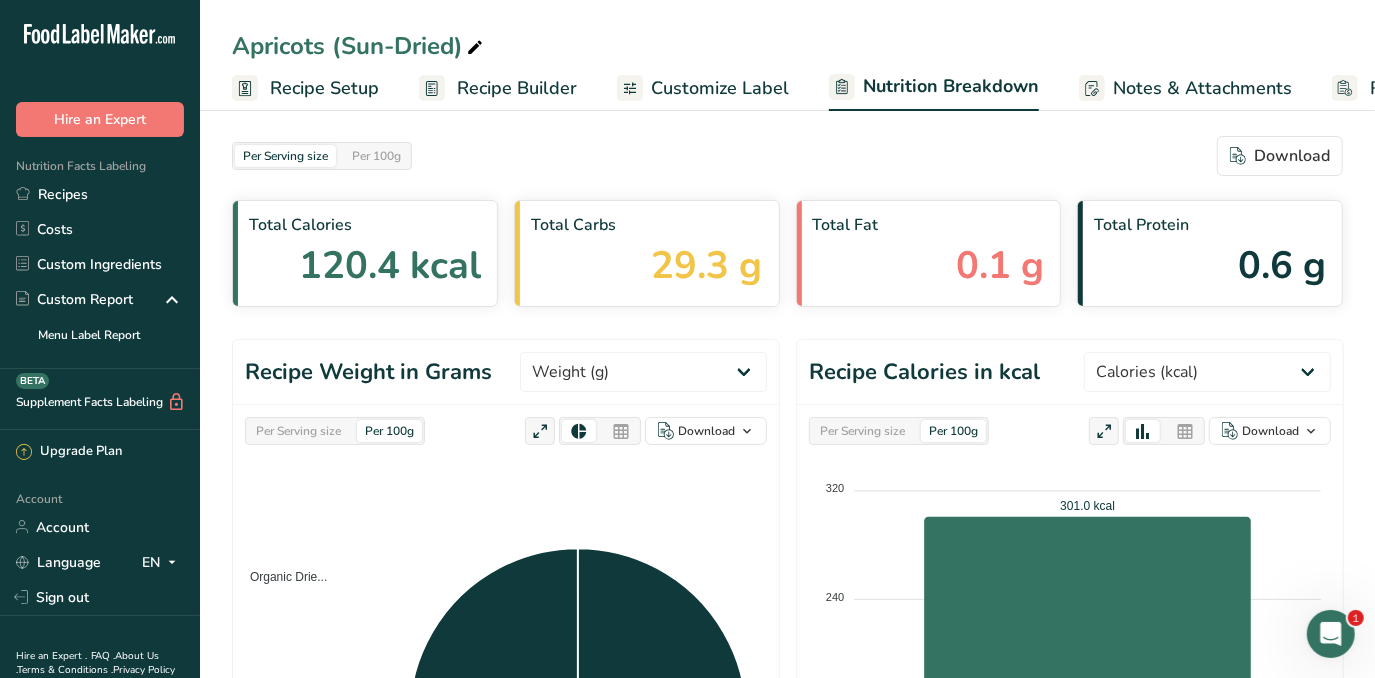 click on "Recipe Builder" at bounding box center (517, 88) 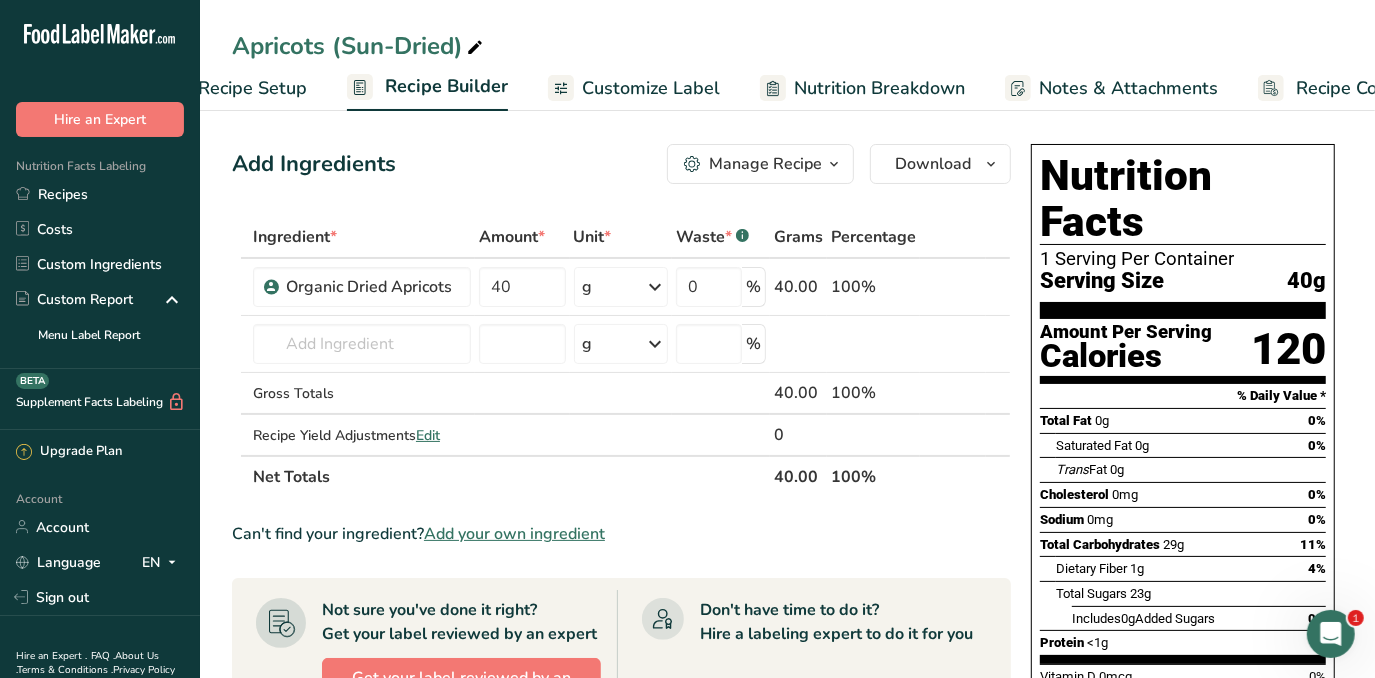 scroll, scrollTop: 0, scrollLeft: 146, axis: horizontal 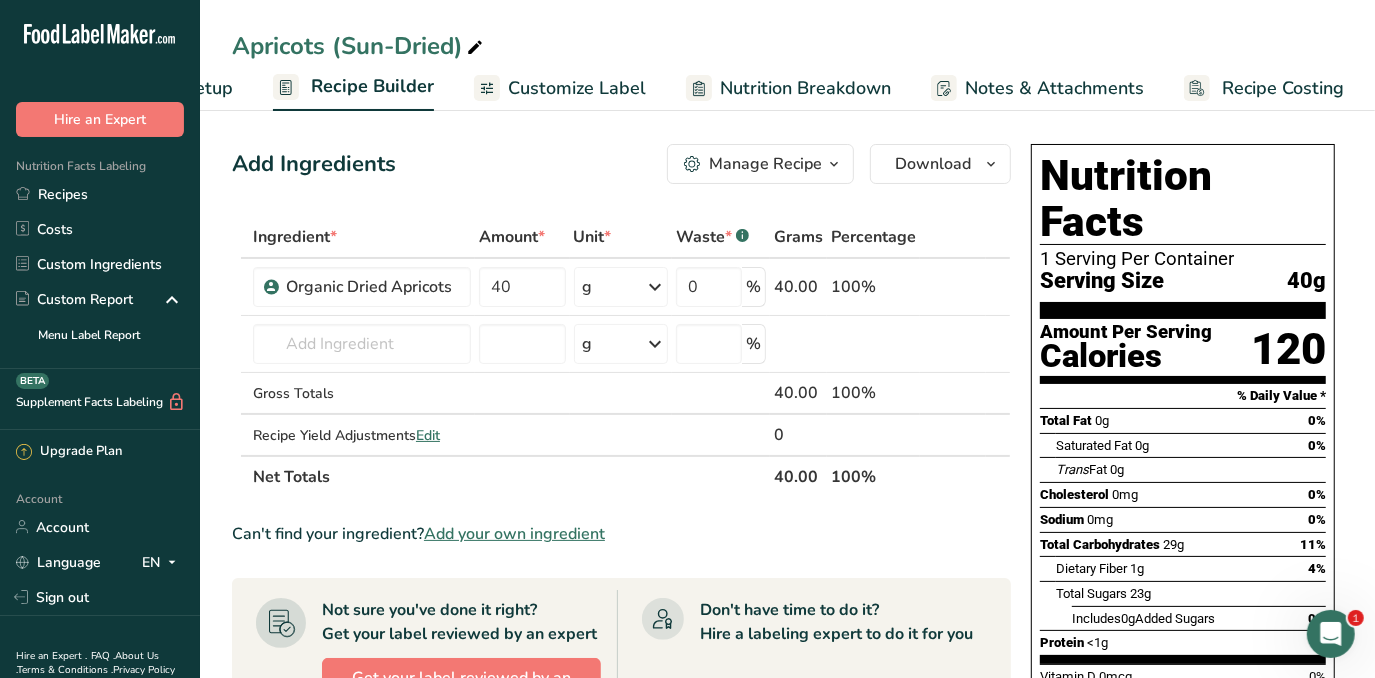 click on "Customize Label" at bounding box center (577, 88) 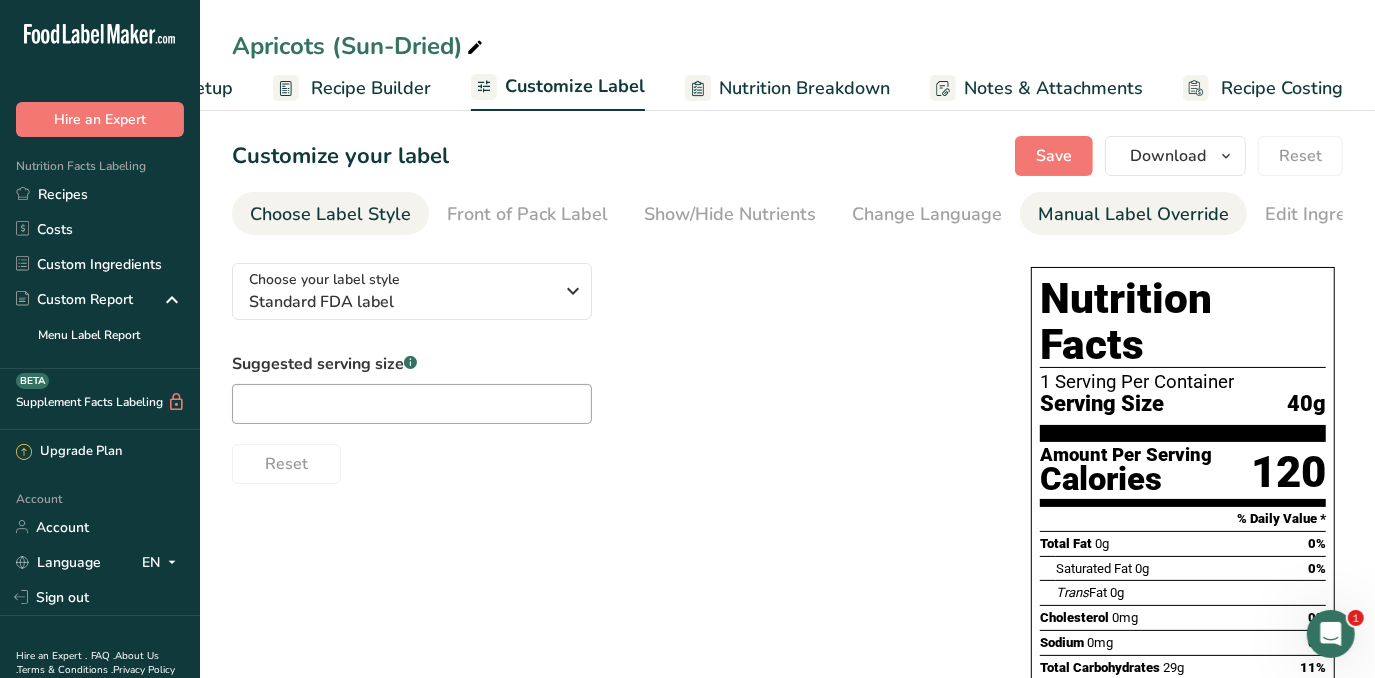 click on "Manual Label Override" at bounding box center (1133, 214) 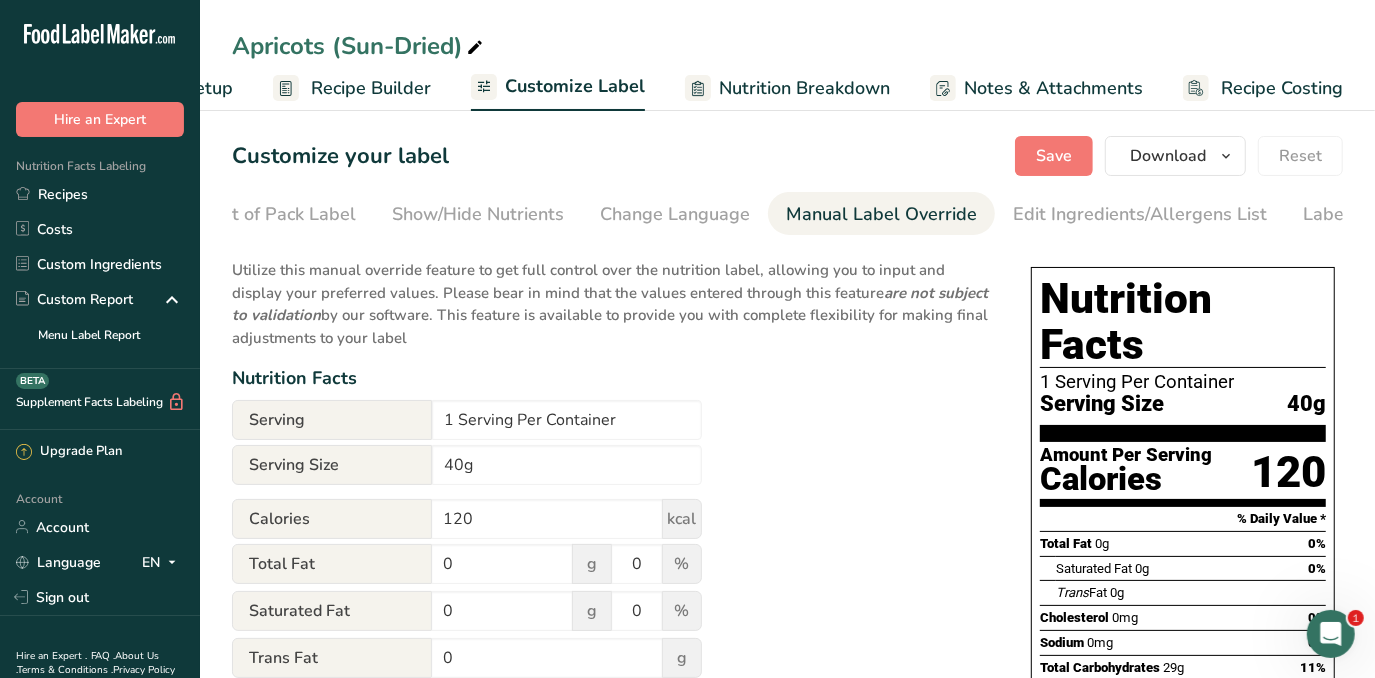 scroll, scrollTop: 0, scrollLeft: 341, axis: horizontal 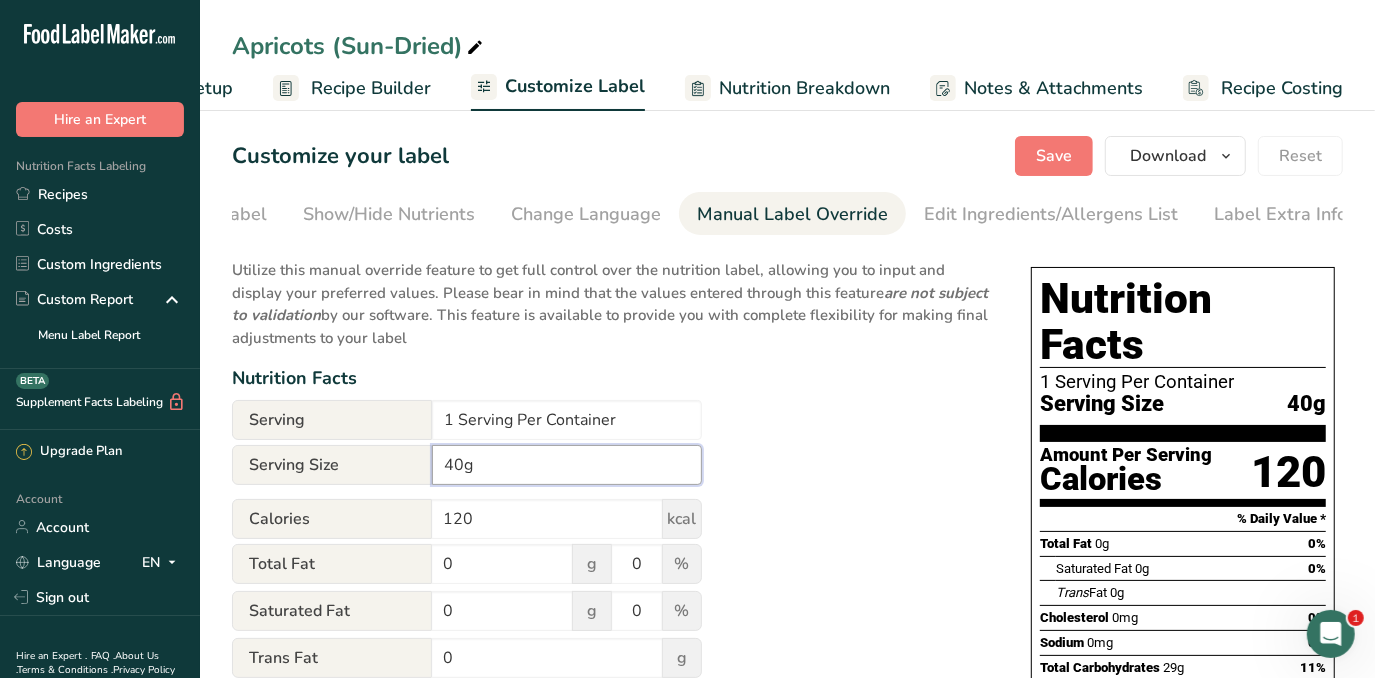 click on "40g" at bounding box center (567, 465) 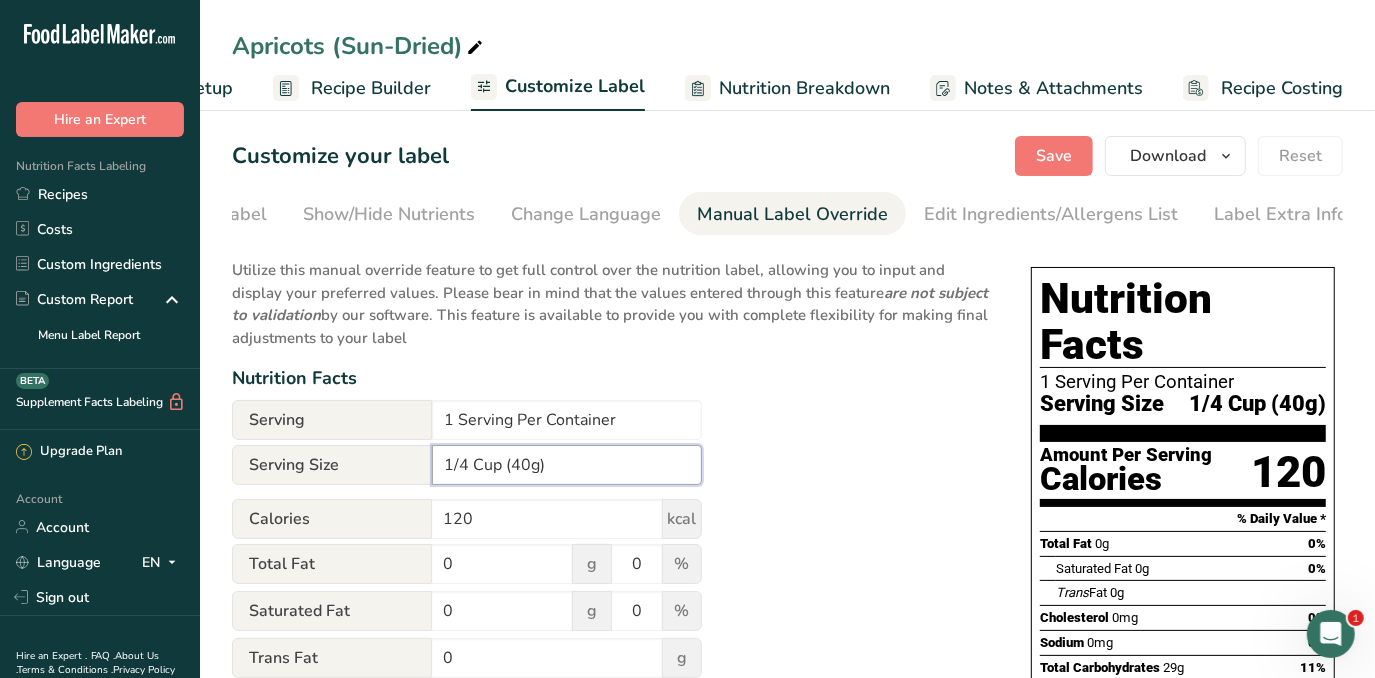 click on "1/4 Cup (40g)" at bounding box center (567, 465) 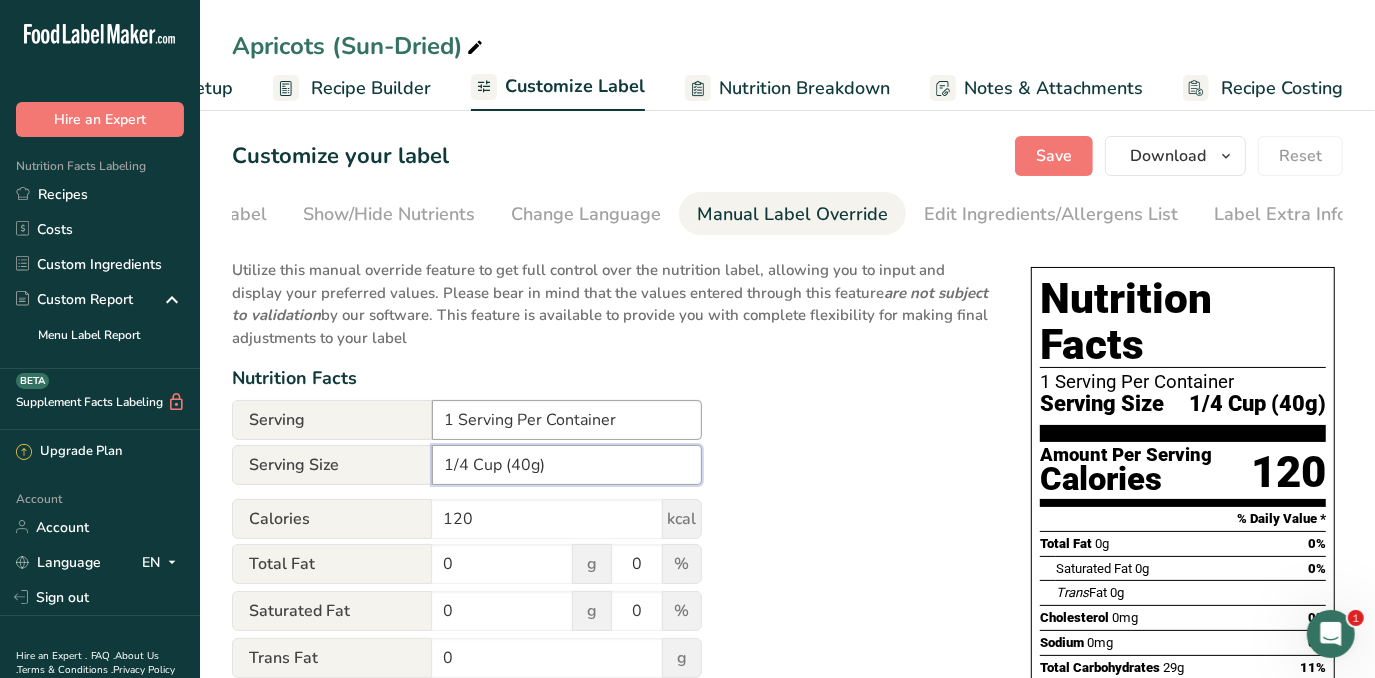 type on "1/4 Cup (40g)" 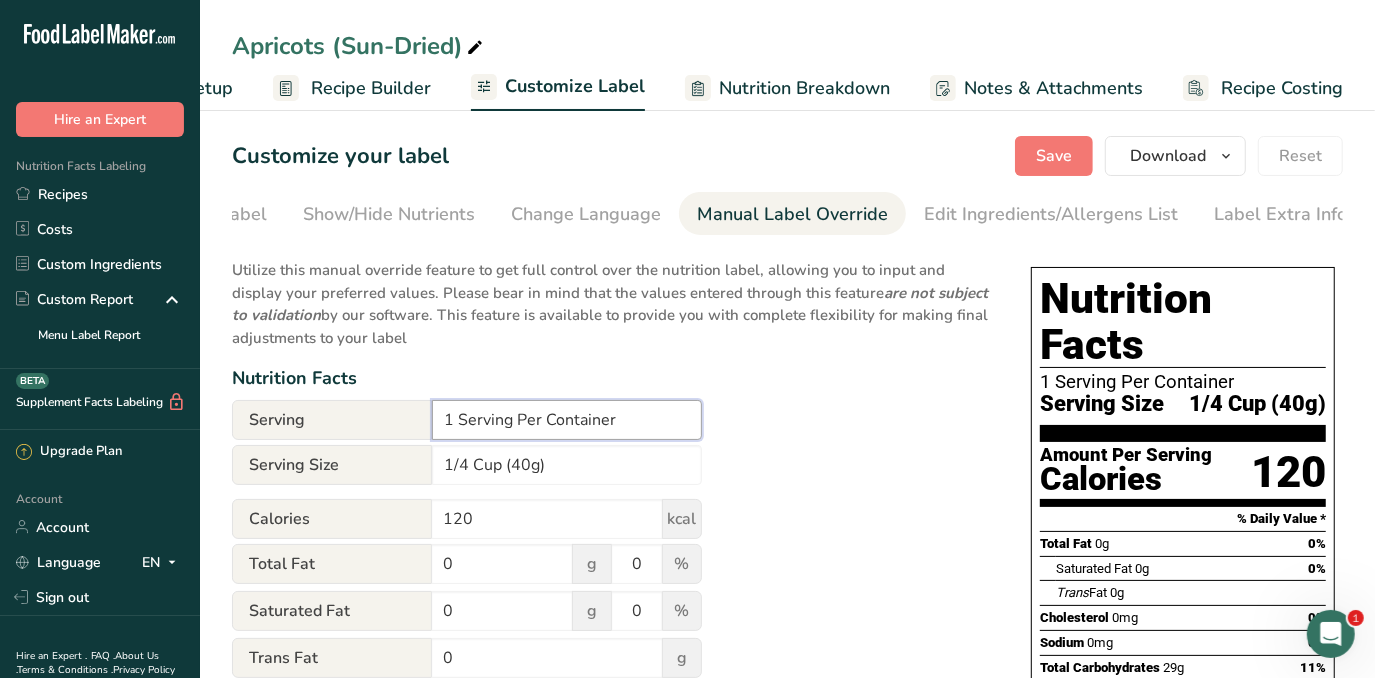 drag, startPoint x: 457, startPoint y: 420, endPoint x: 417, endPoint y: 427, distance: 40.60788 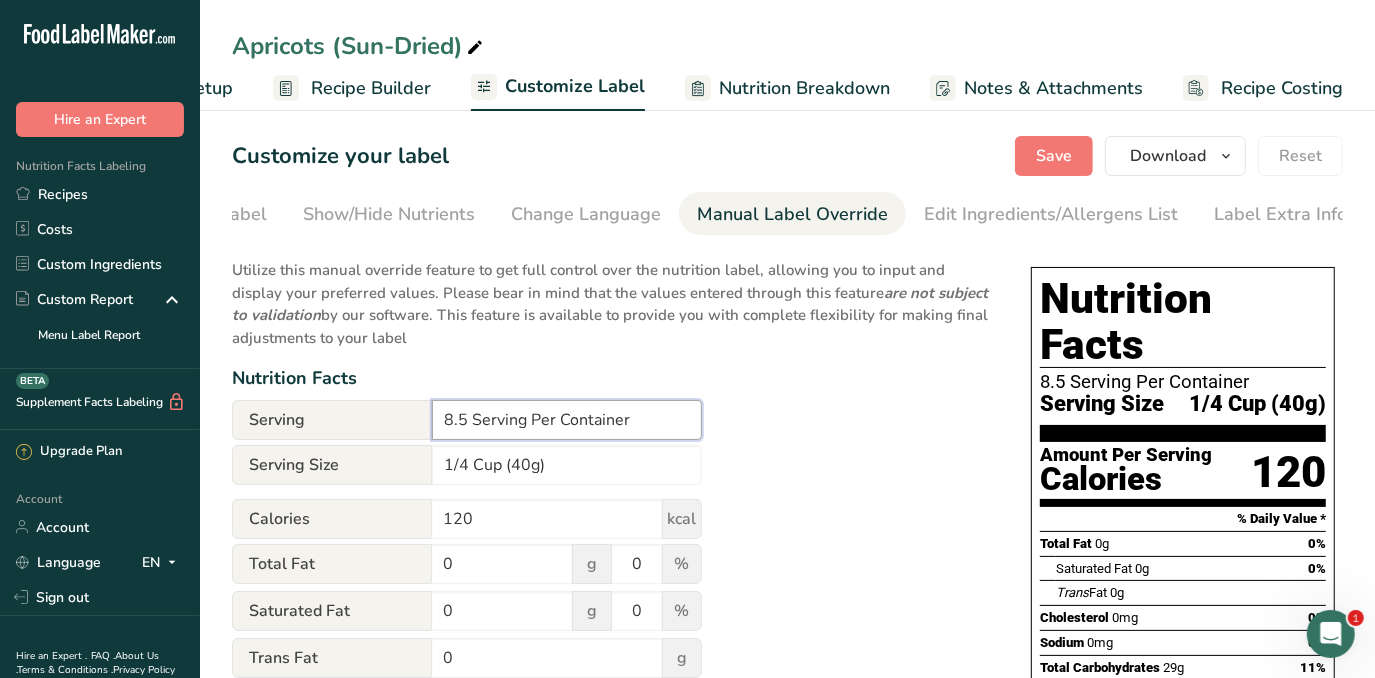 click on "8.5 Serving Per Container" at bounding box center (567, 420) 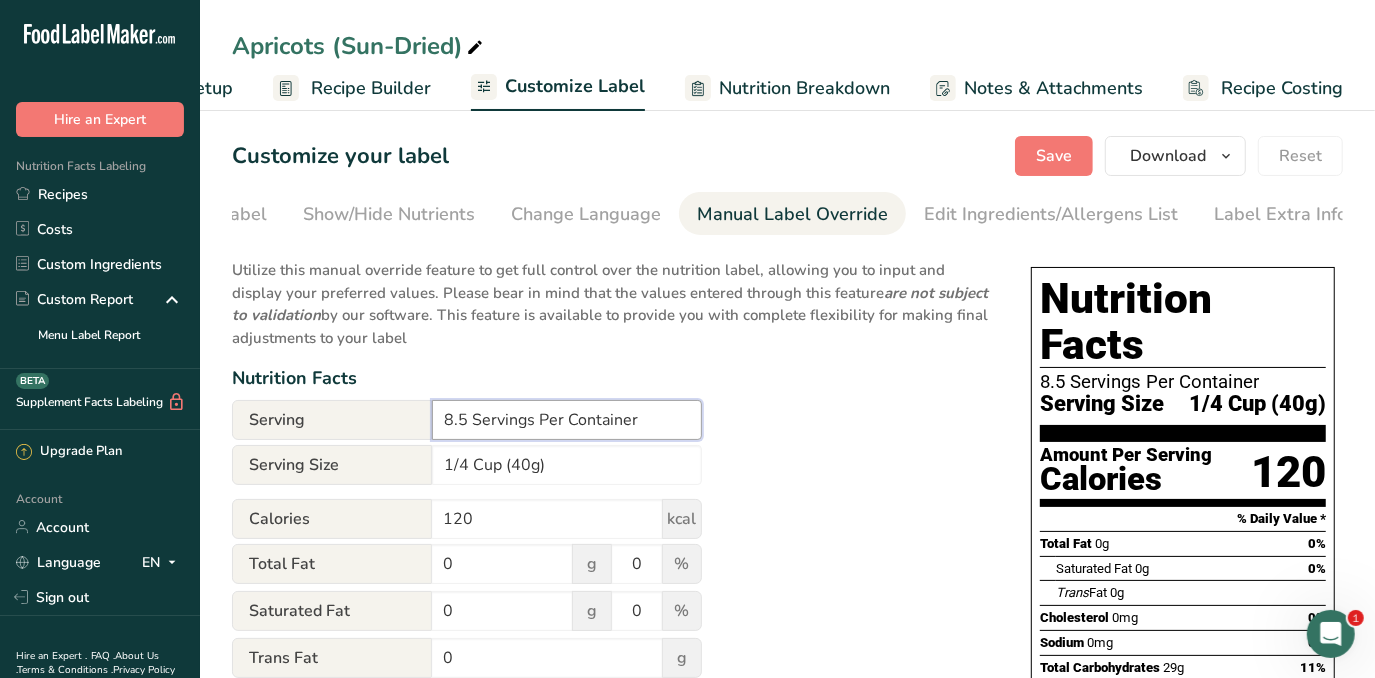 type on "8.5 Servings Per Container" 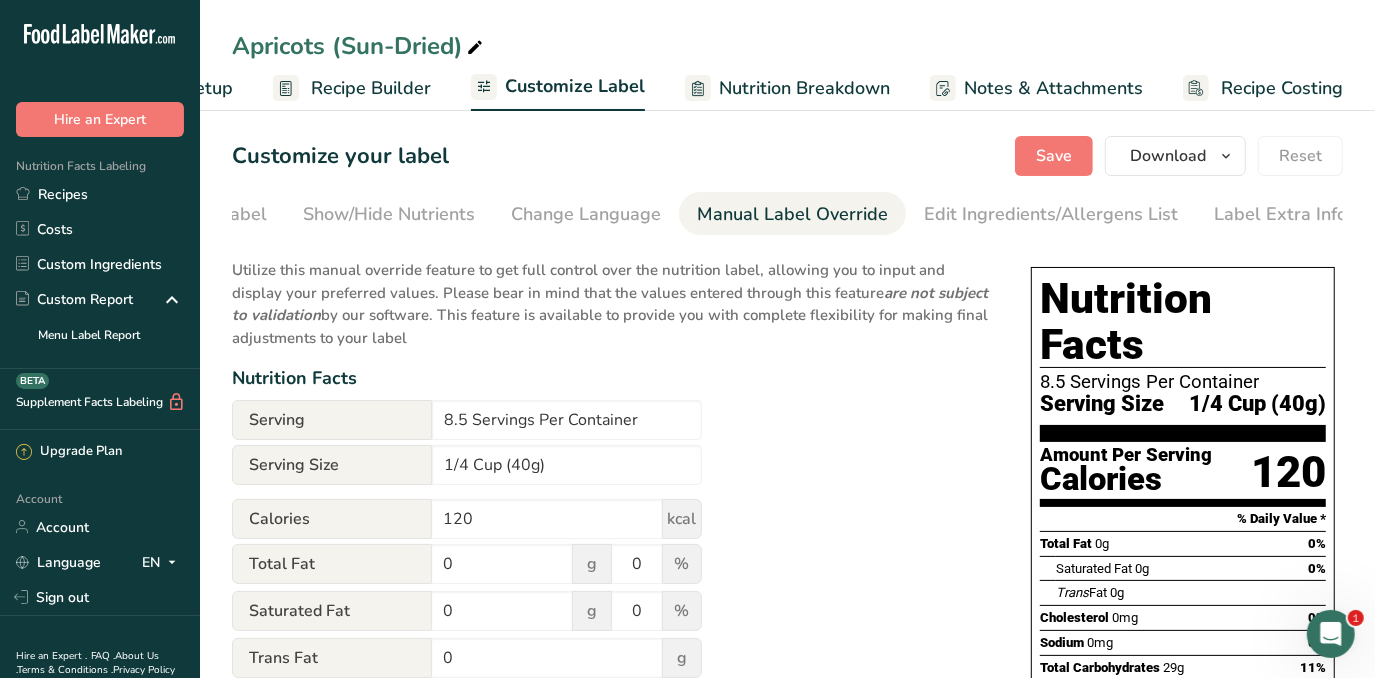 click on "Utilize this manual override feature to get full control over the nutrition label, allowing you to input and display your preferred values. Please bear in mind that the values entered through this feature
are not subject to validation
by our software. This feature is available to provide you with complete flexibility for making final adjustments to your label
Nutrition Facts
Serving
8.5 Servings Per Container
Serving Size
1/4 Cup (40g)
Calories
120
kcal
Total Fat
0
g
0
%
Saturated Fat
0
g
0
%
Trans Fat
0
g
Cholesterol
0
mg
0
%
Sodium
0
mg
0
%" at bounding box center [611, 748] 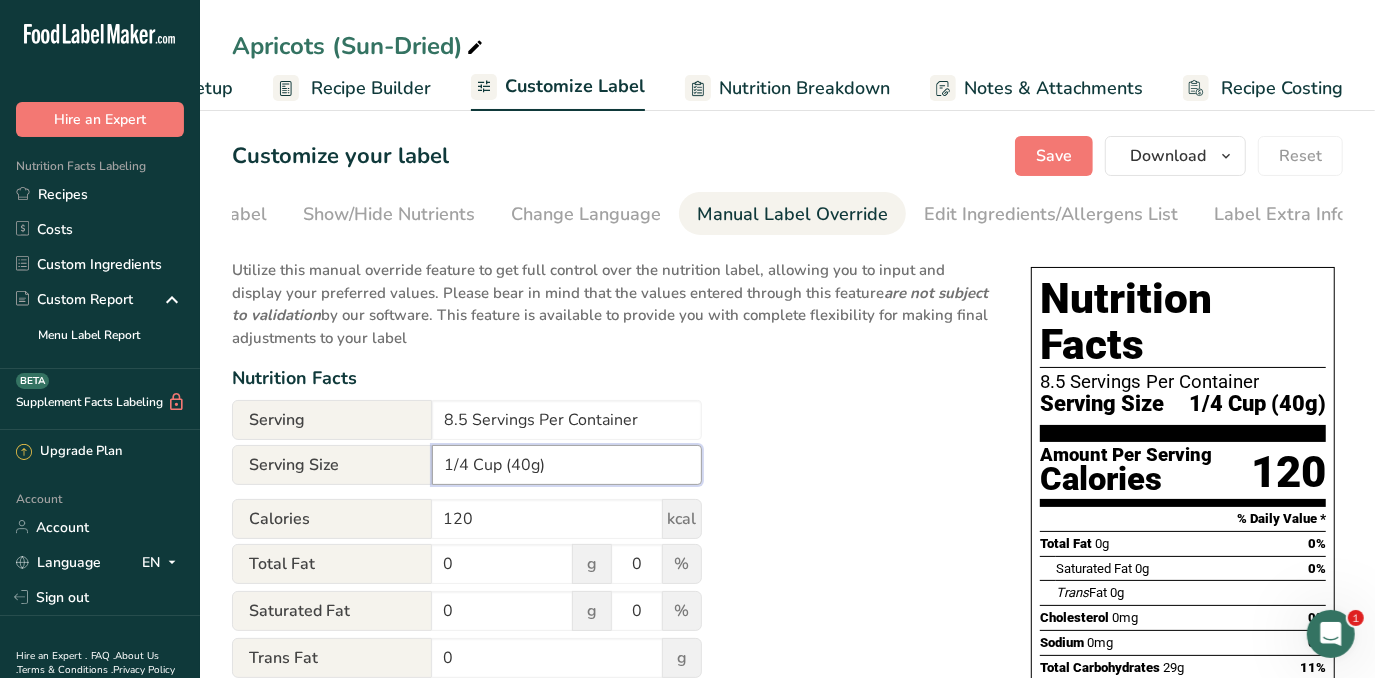 click on "1/4 Cup (40g)" at bounding box center (567, 465) 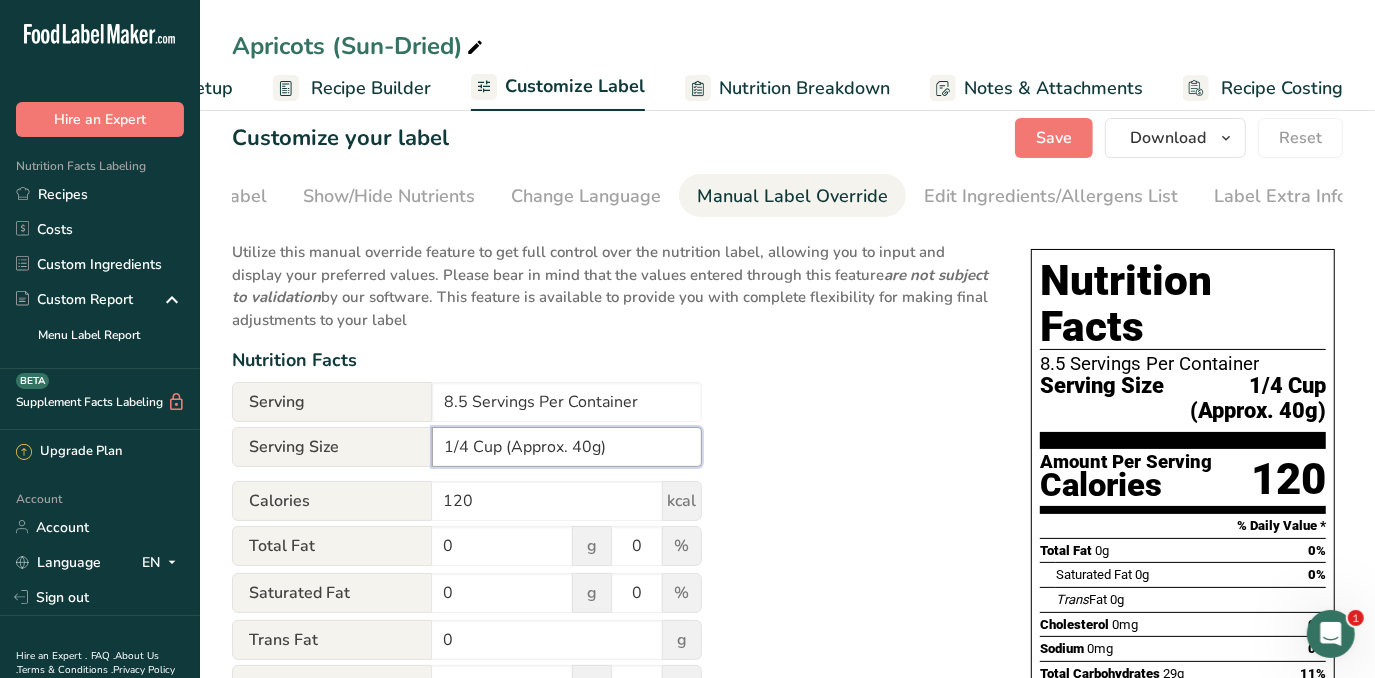 scroll, scrollTop: 0, scrollLeft: 0, axis: both 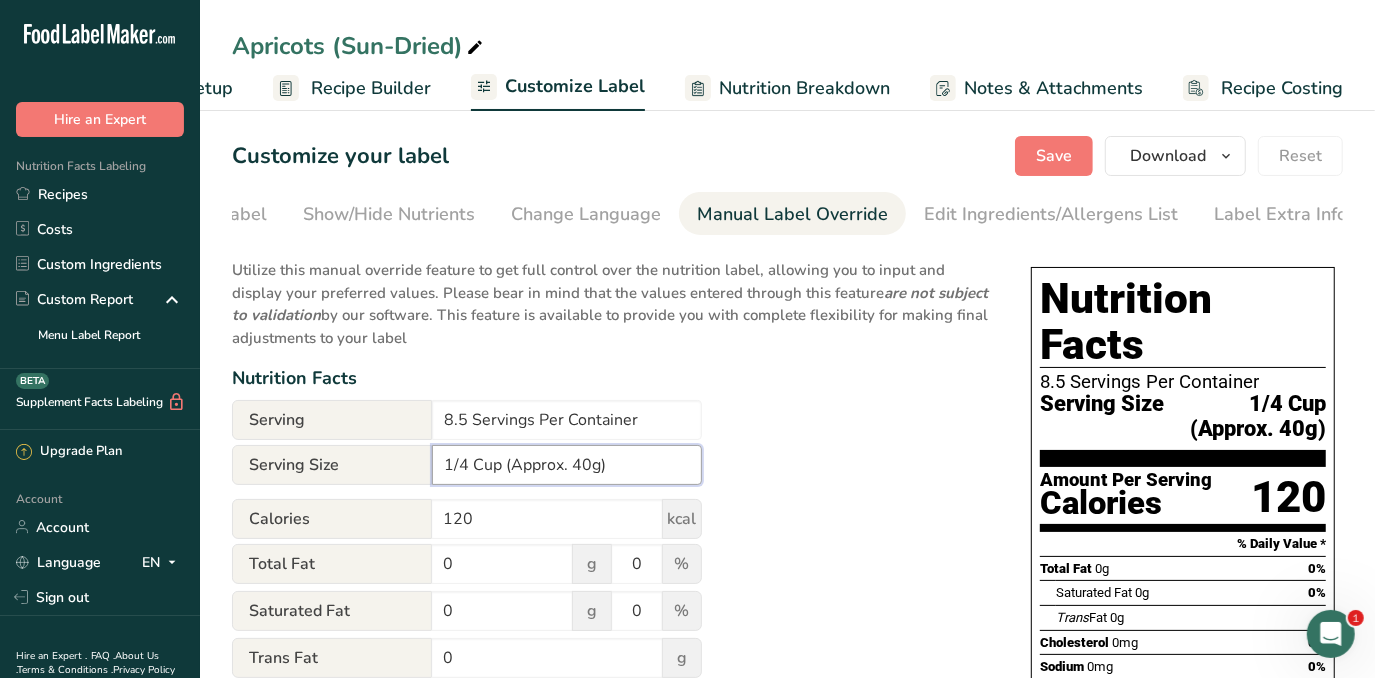 type on "1/4 Cup (Approx. 40g)" 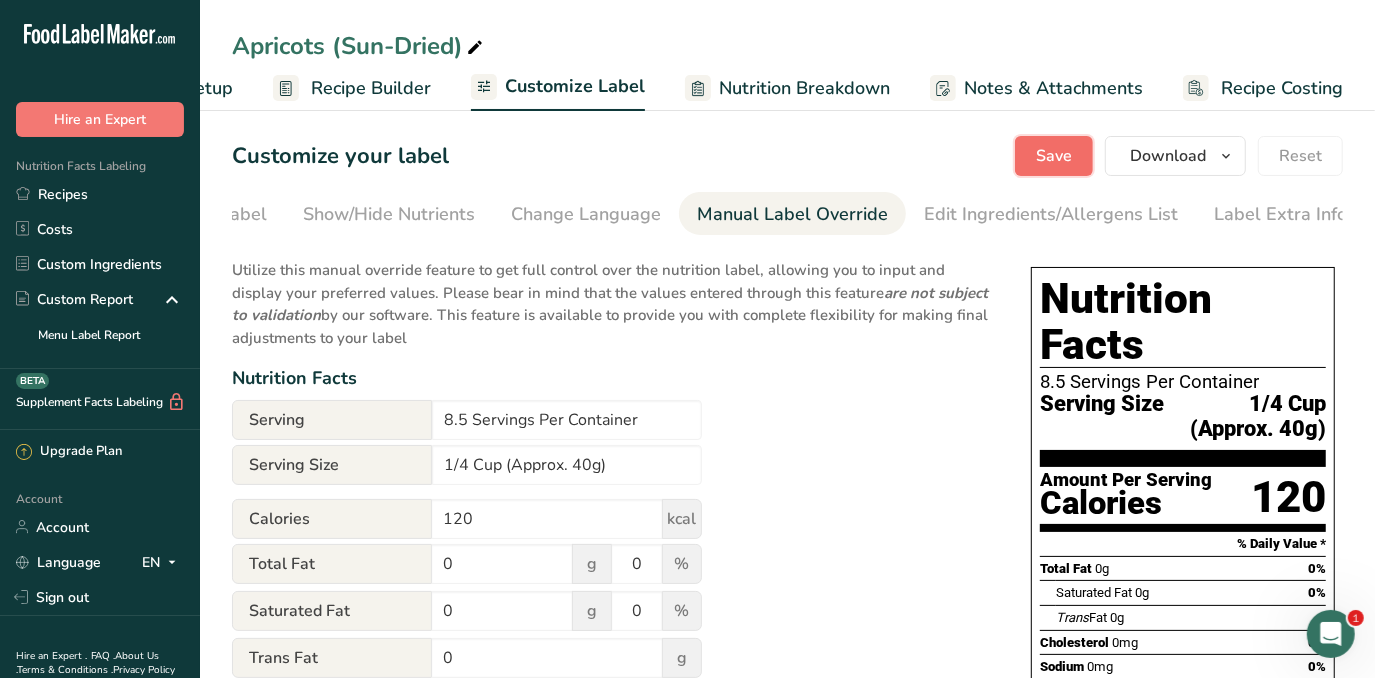 click on "Save" at bounding box center (1054, 156) 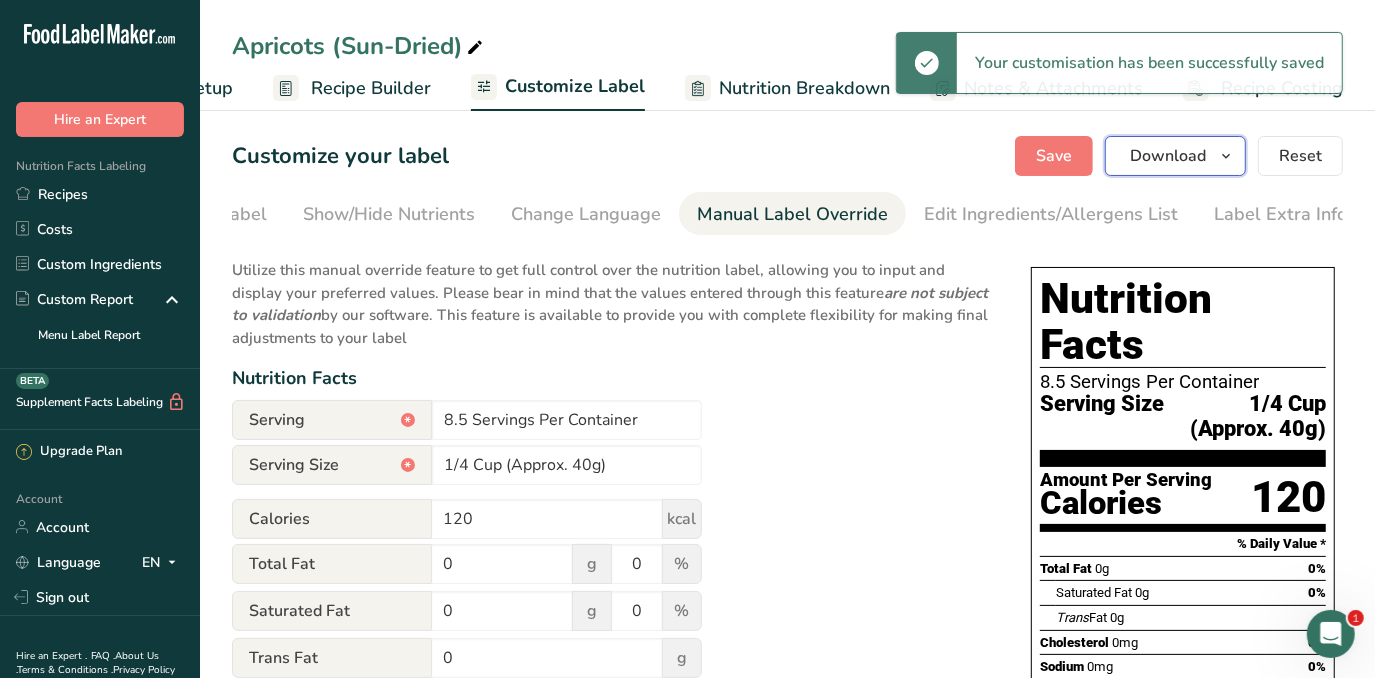 click on "Download" at bounding box center (1168, 156) 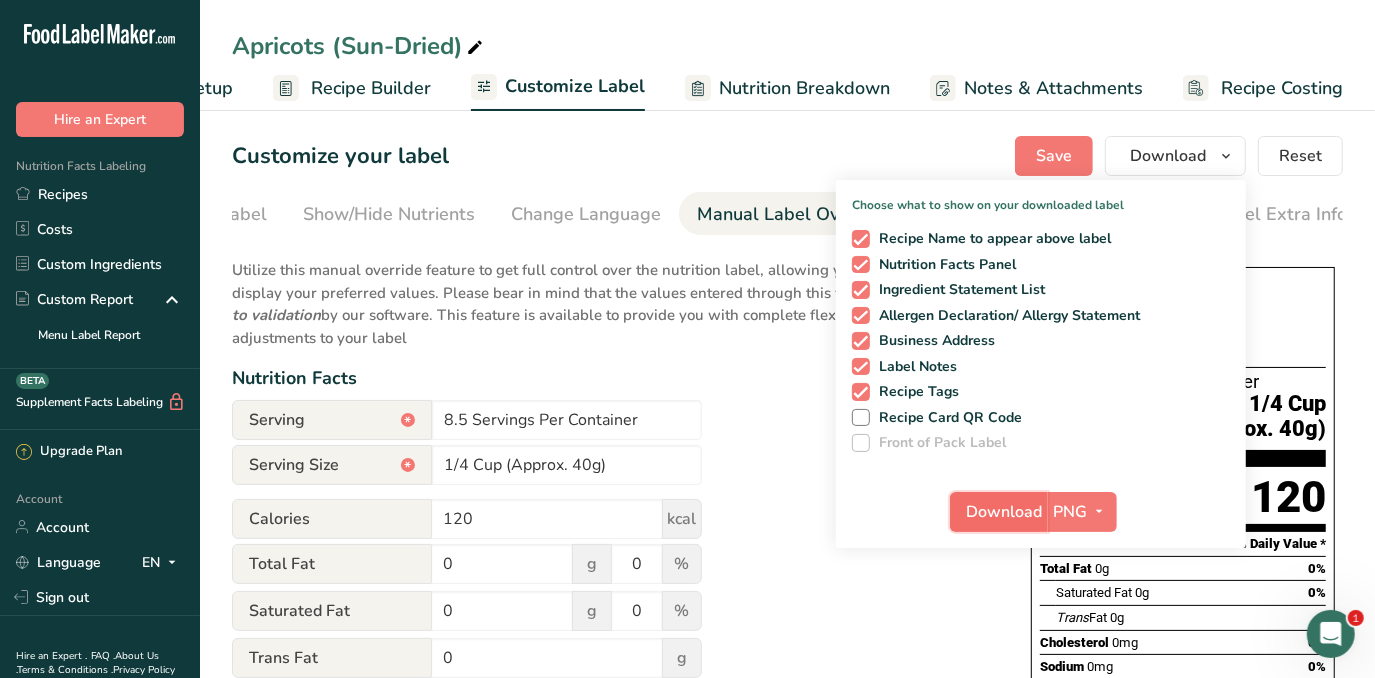 click on "Download" at bounding box center [1005, 512] 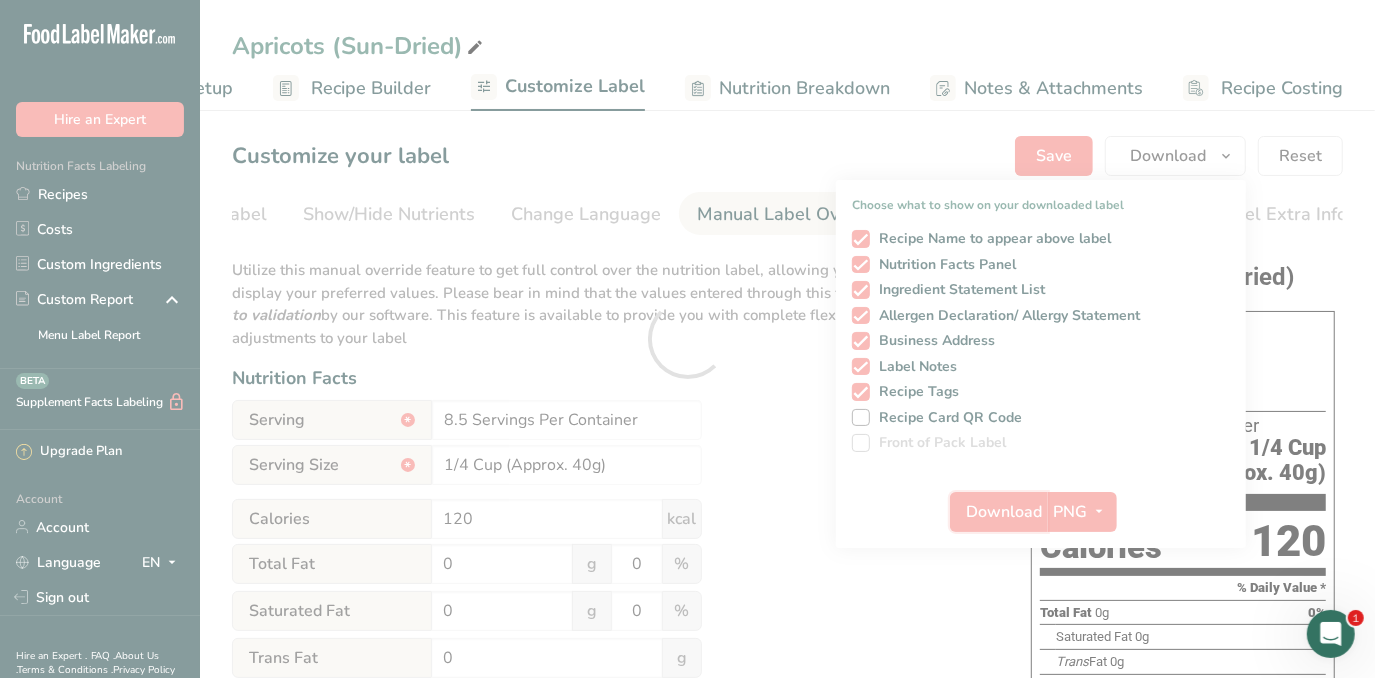 scroll, scrollTop: 0, scrollLeft: 0, axis: both 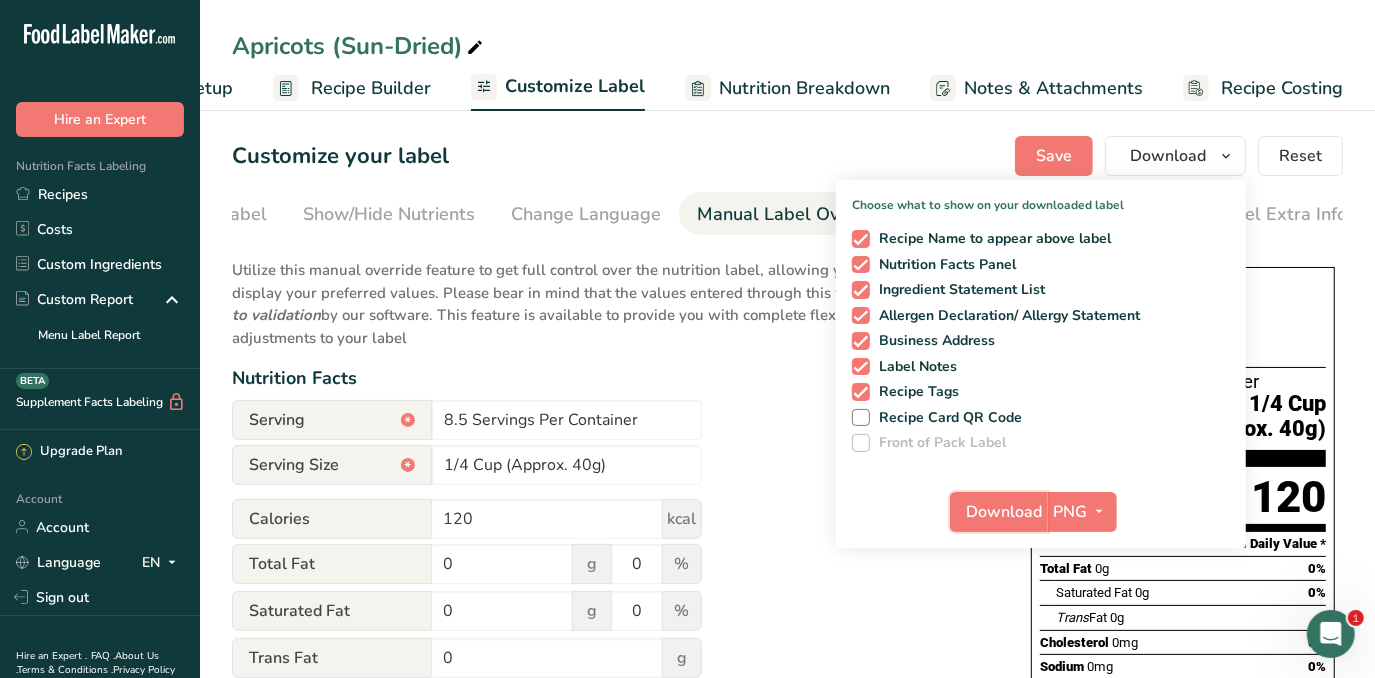 click on "Download" at bounding box center (1005, 512) 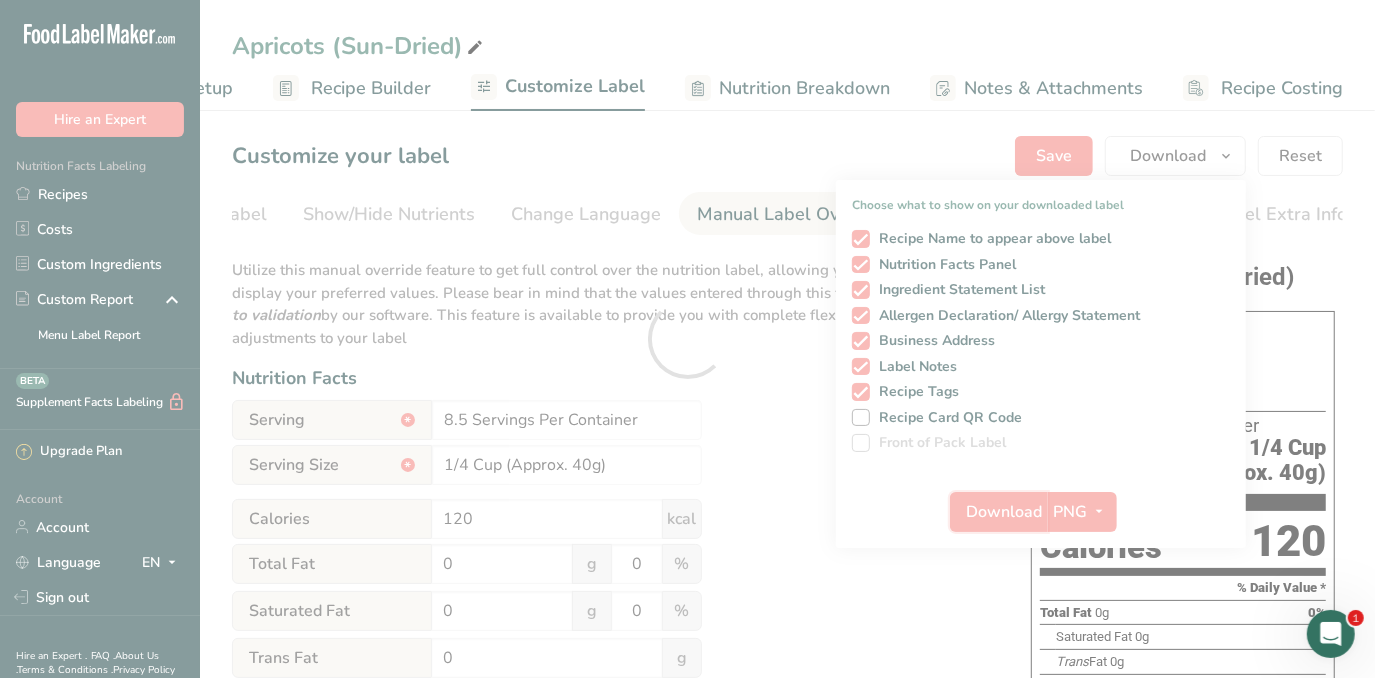 scroll, scrollTop: 0, scrollLeft: 0, axis: both 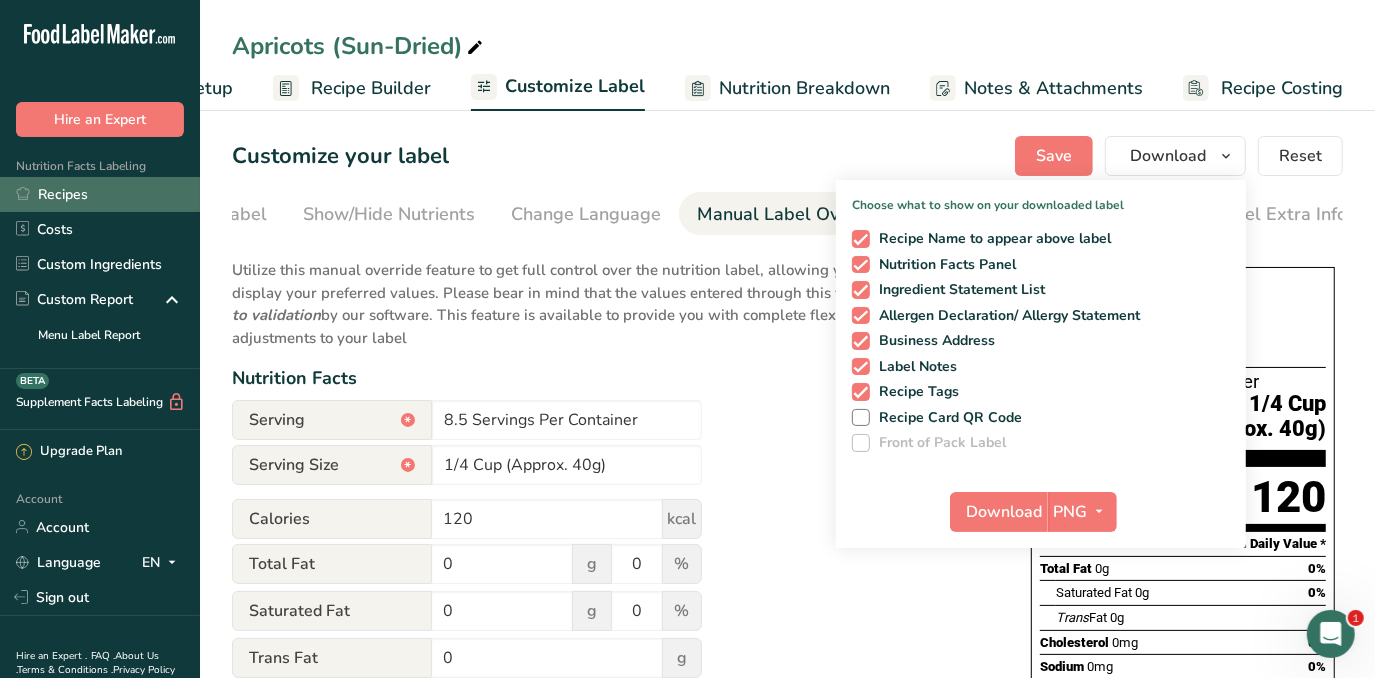 click on "Recipes" at bounding box center [100, 194] 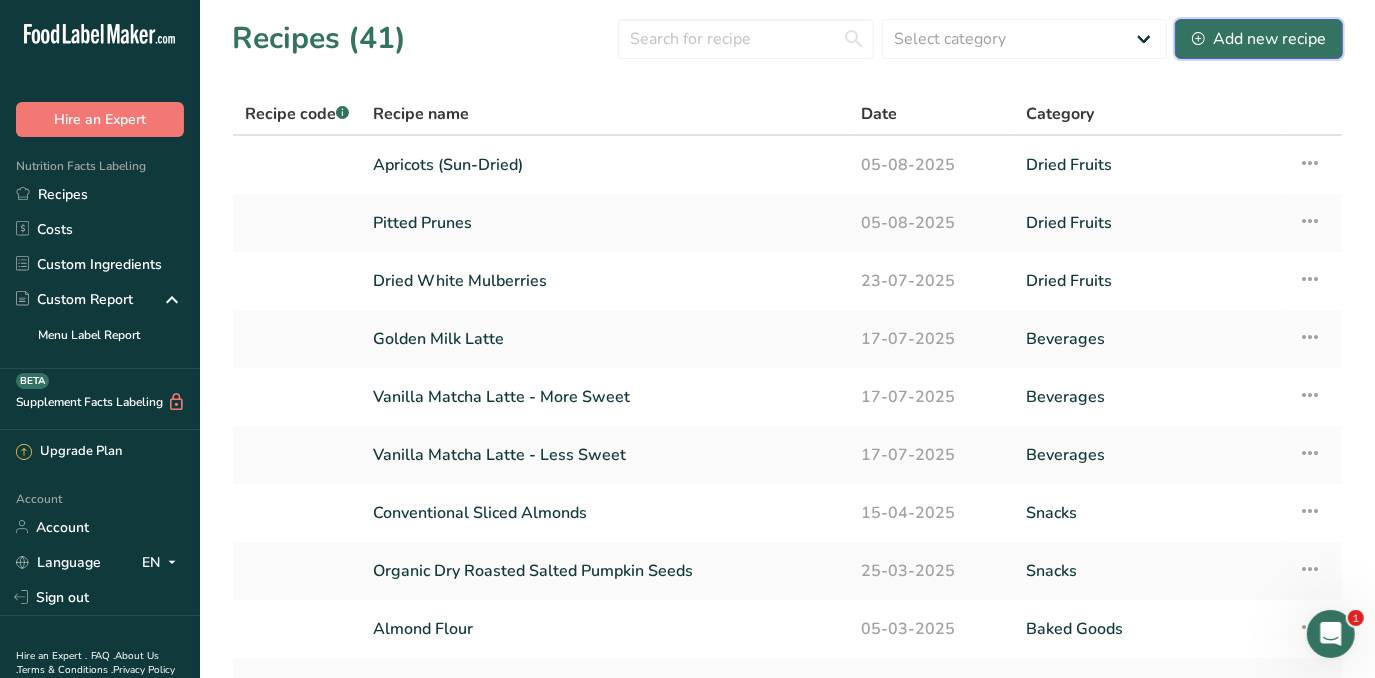 click on "Add new recipe" at bounding box center [1259, 39] 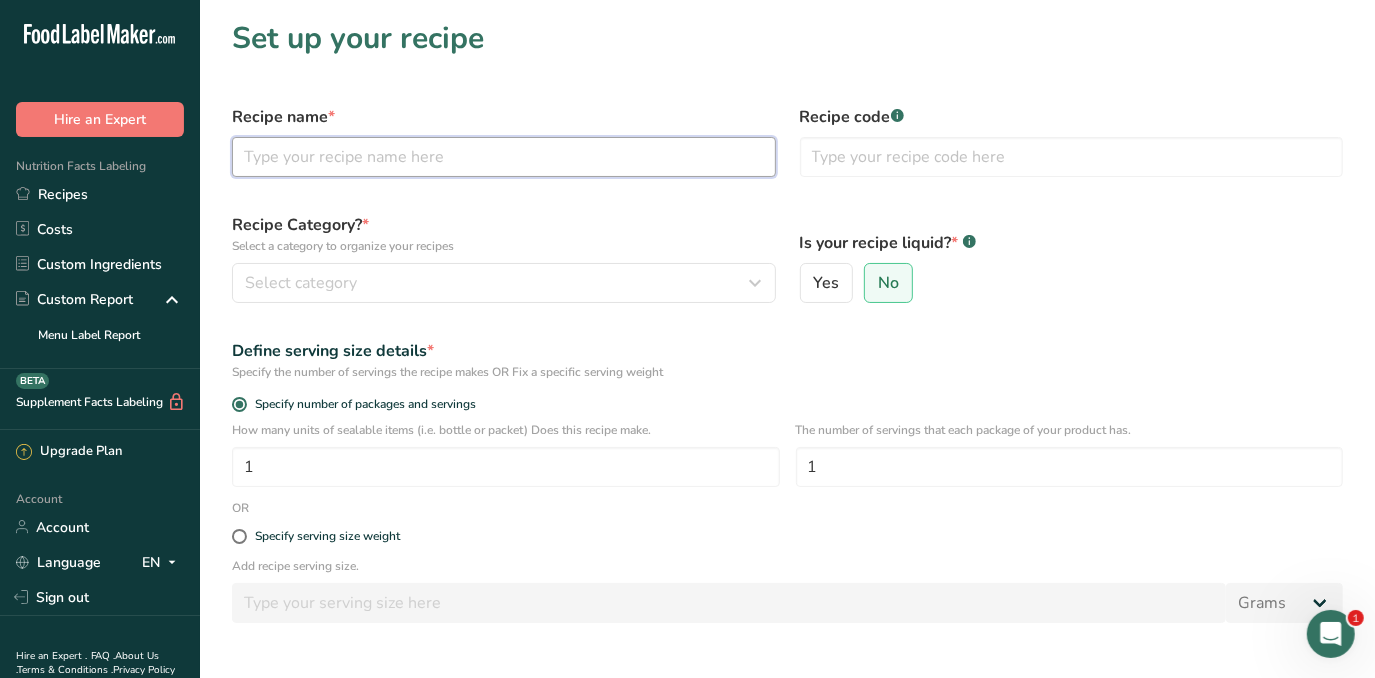 click at bounding box center (504, 157) 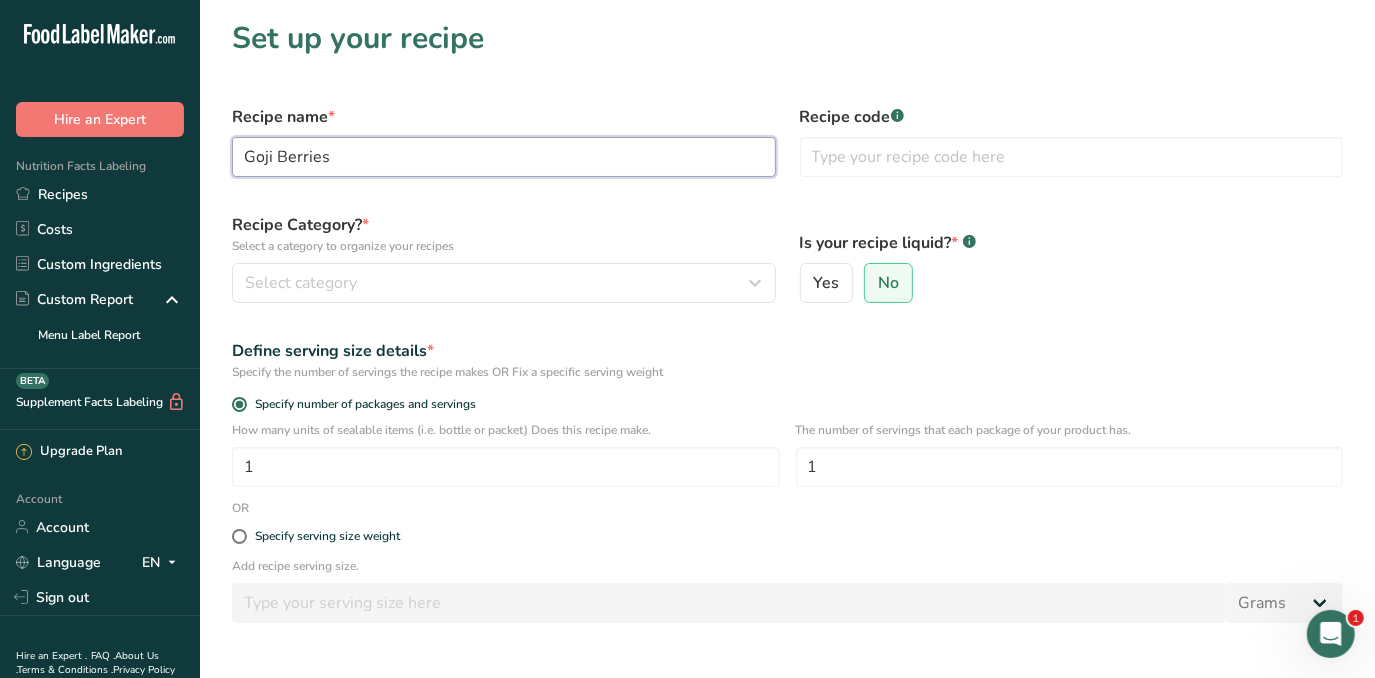 type on "Goji Berries" 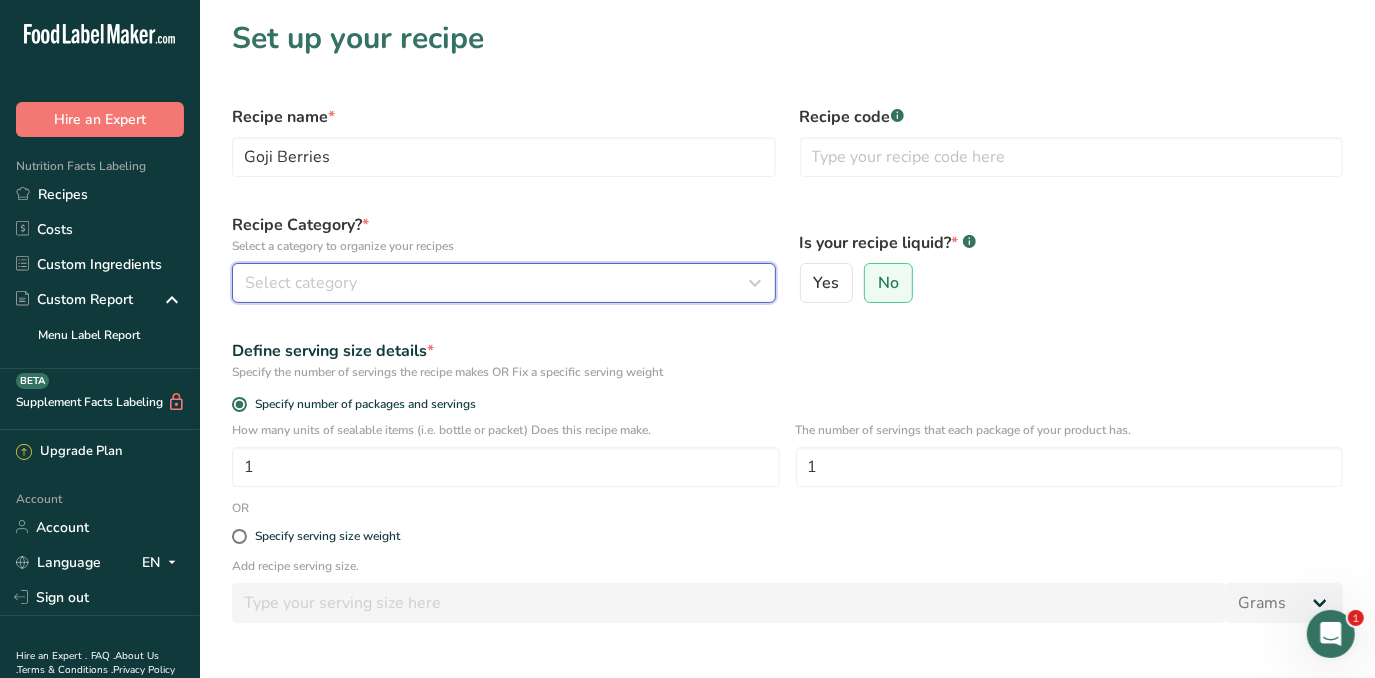 click on "Select category" at bounding box center (498, 283) 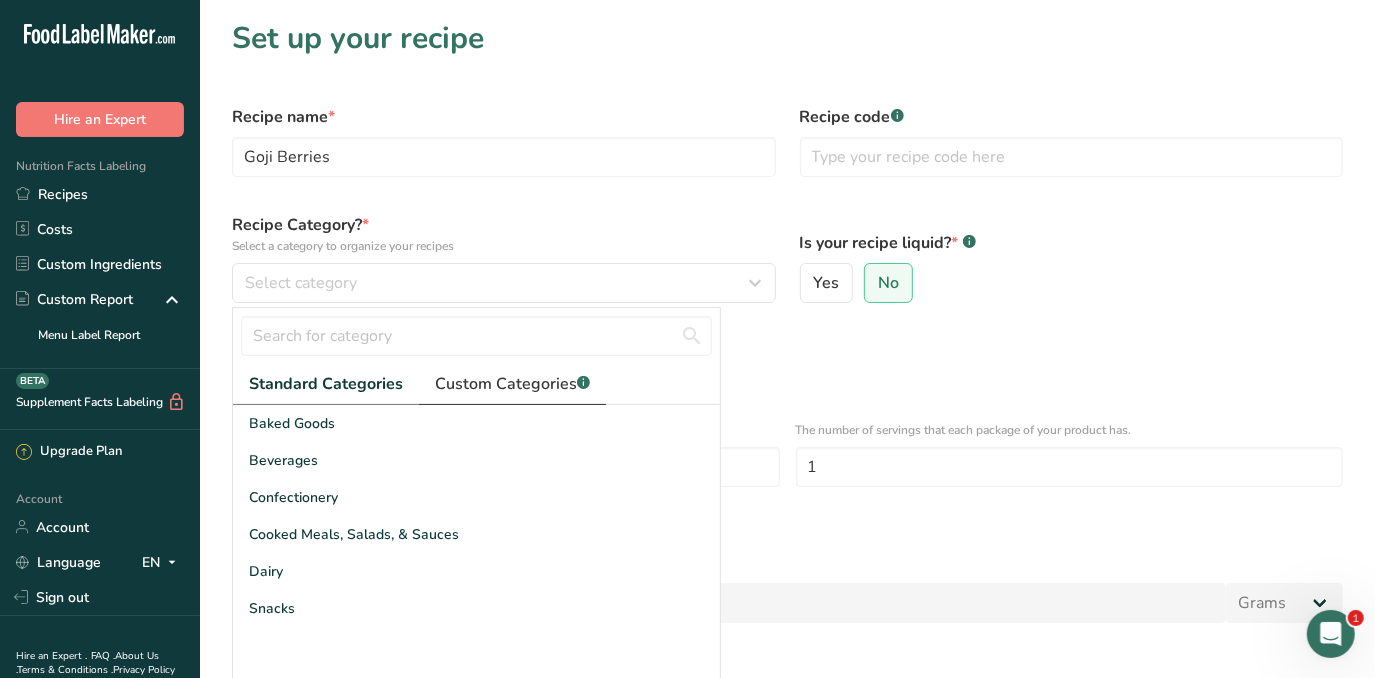 click on "Custom Categories
.a-a{fill:#347362;}.b-a{fill:#fff;}" at bounding box center (512, 384) 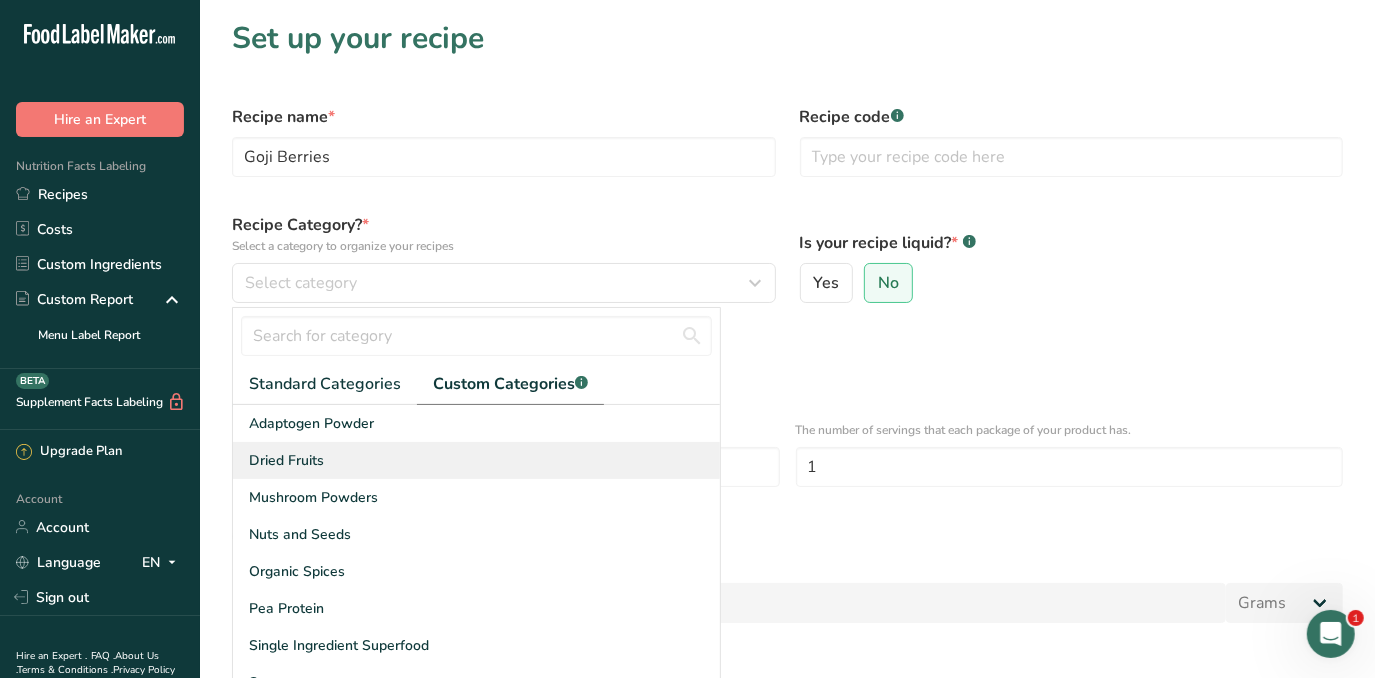 click on "Dried Fruits" at bounding box center [476, 460] 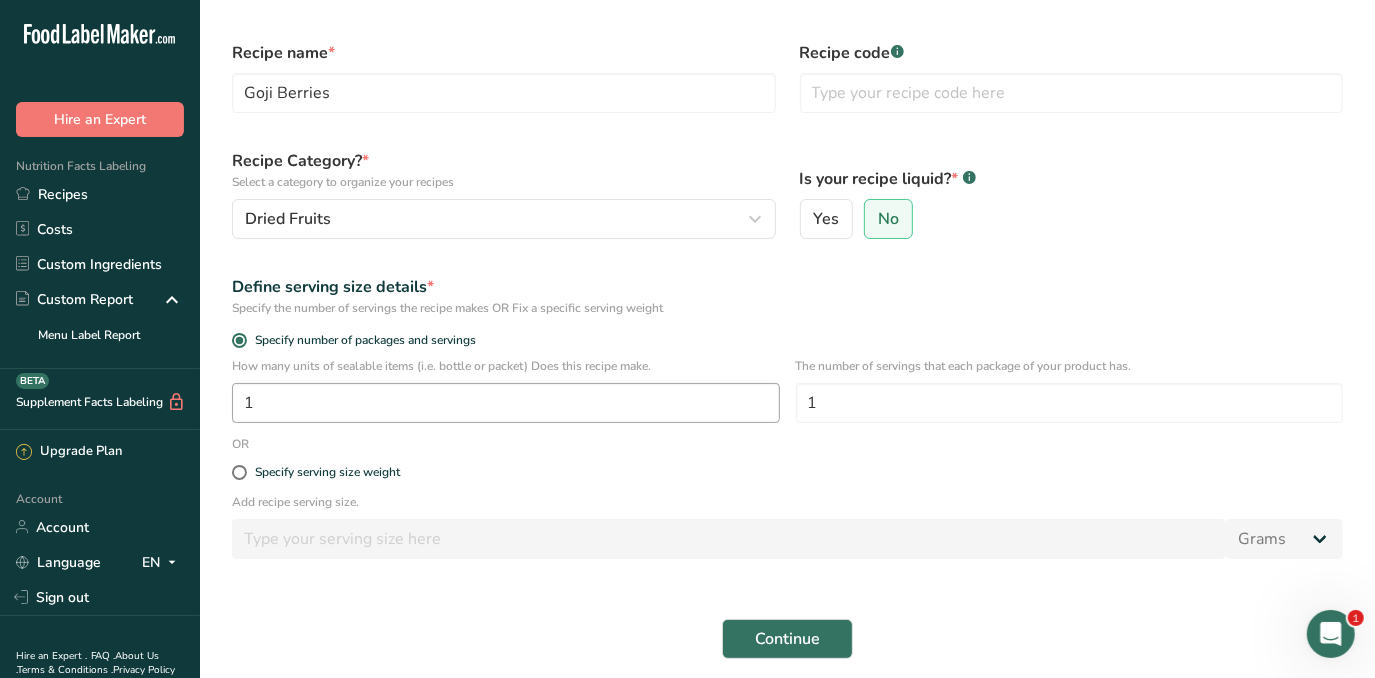 scroll, scrollTop: 181, scrollLeft: 0, axis: vertical 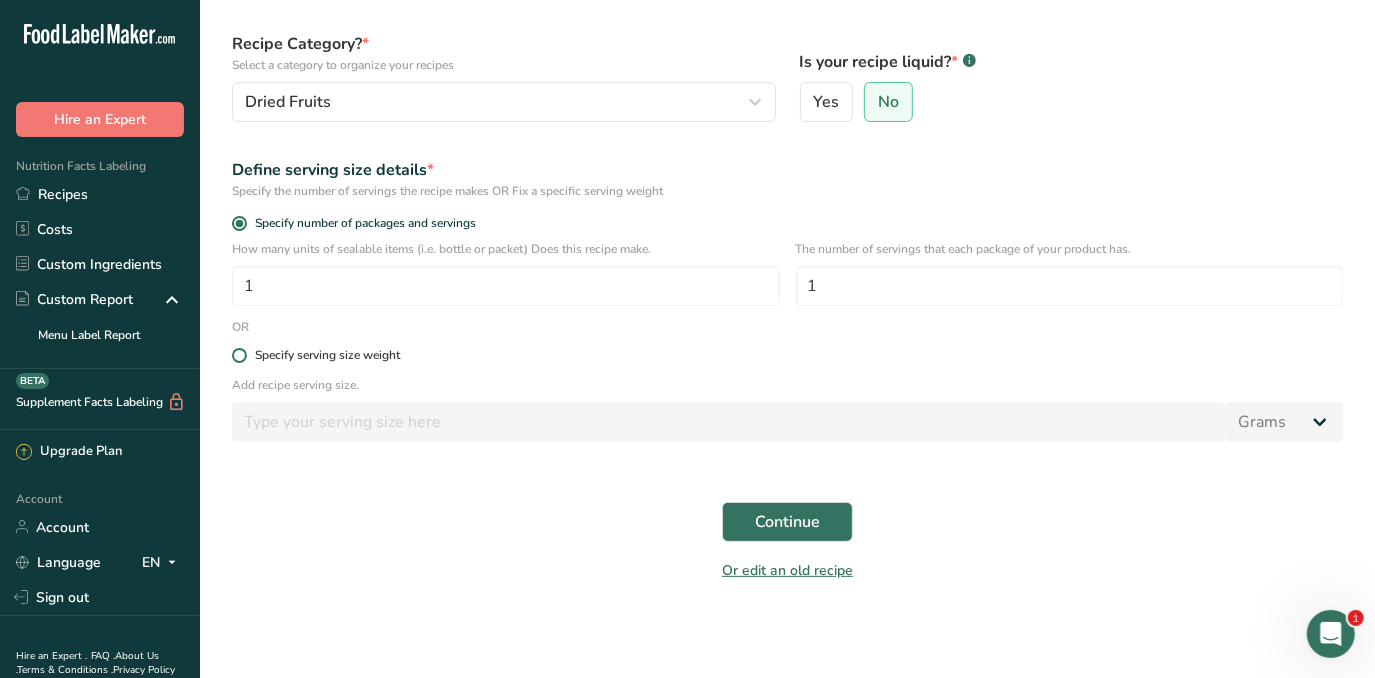 click on "Specify serving size weight" at bounding box center (327, 355) 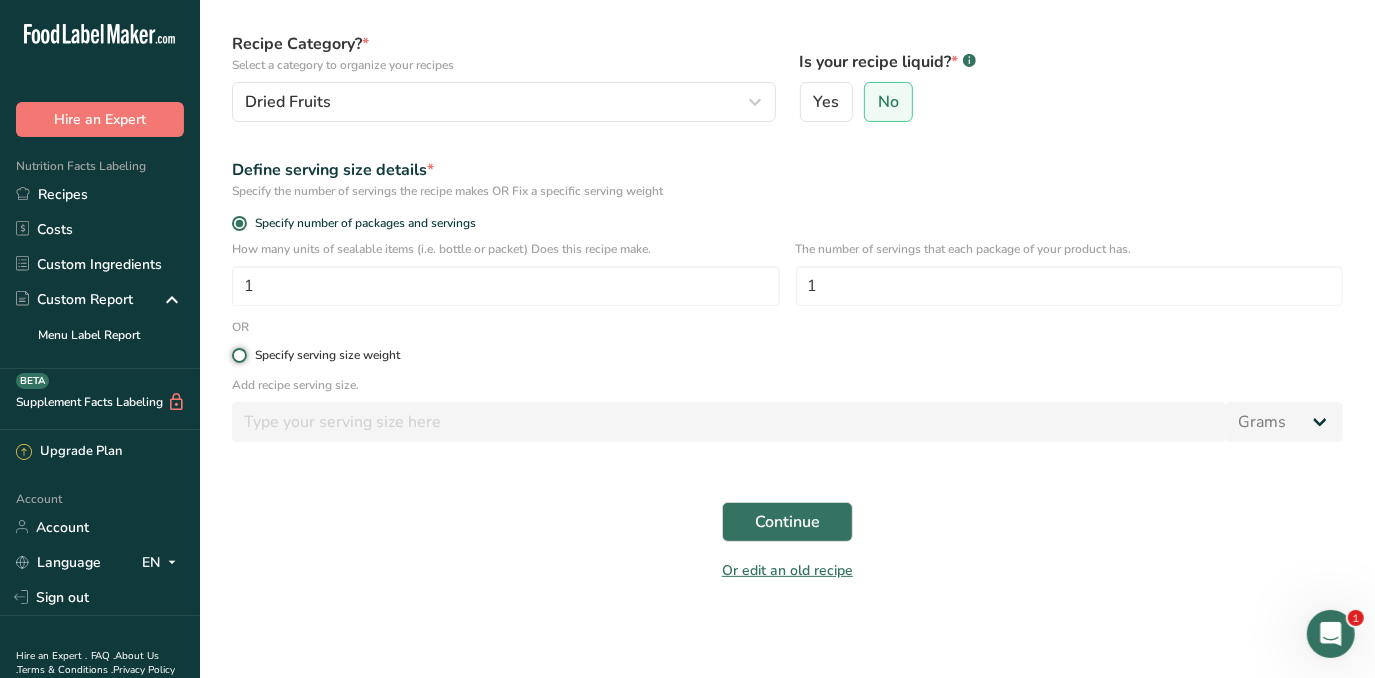 click on "Specify serving size weight" at bounding box center [238, 355] 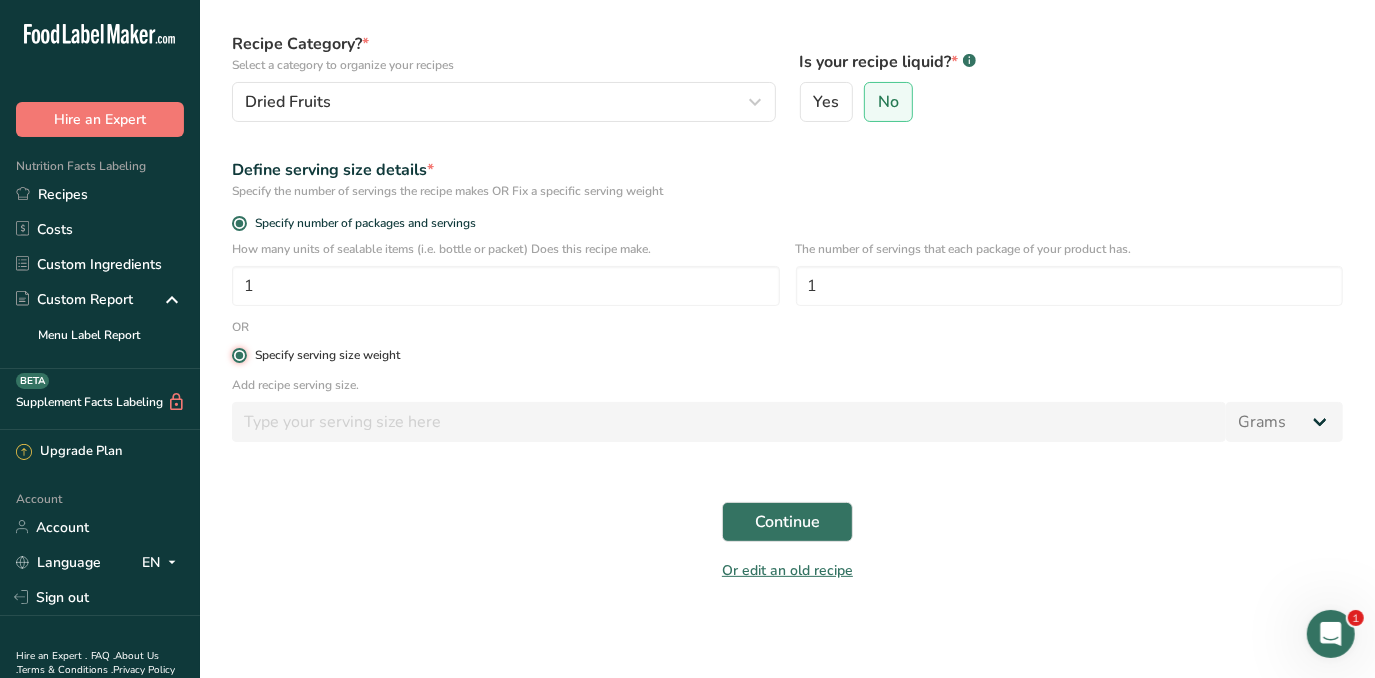 radio on "false" 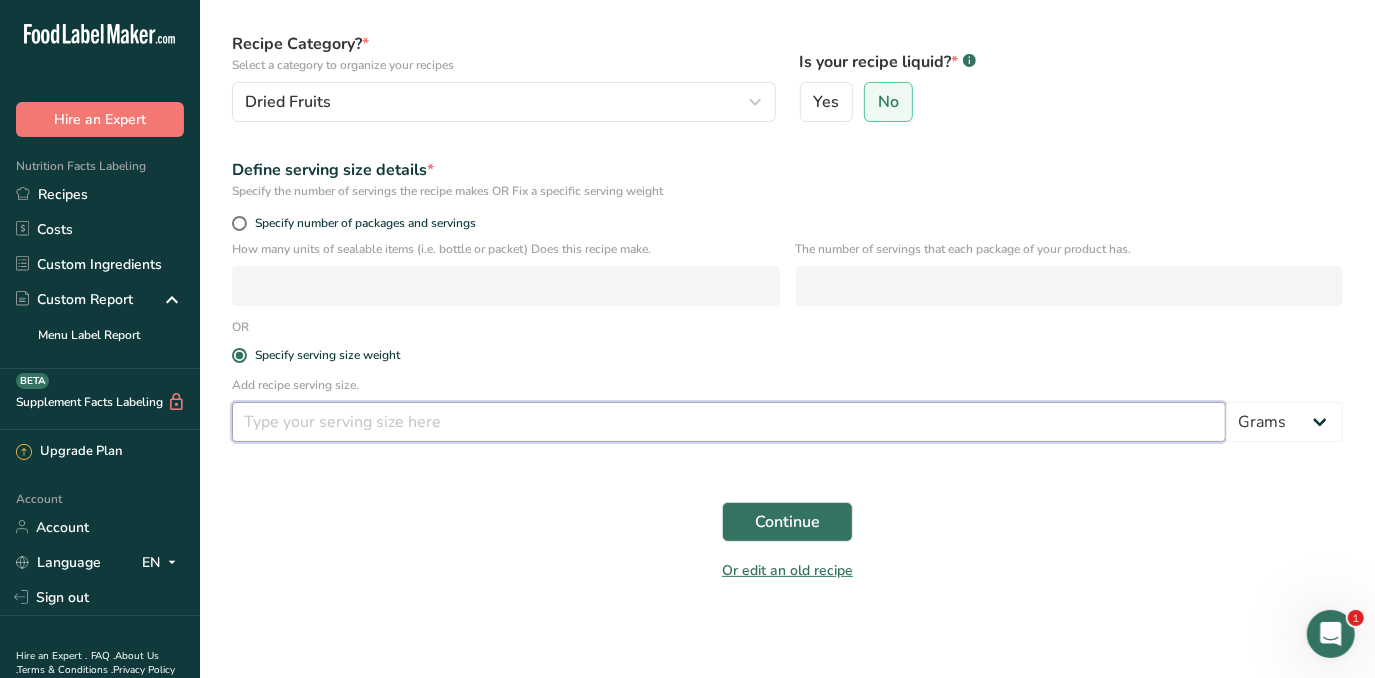 click at bounding box center [729, 422] 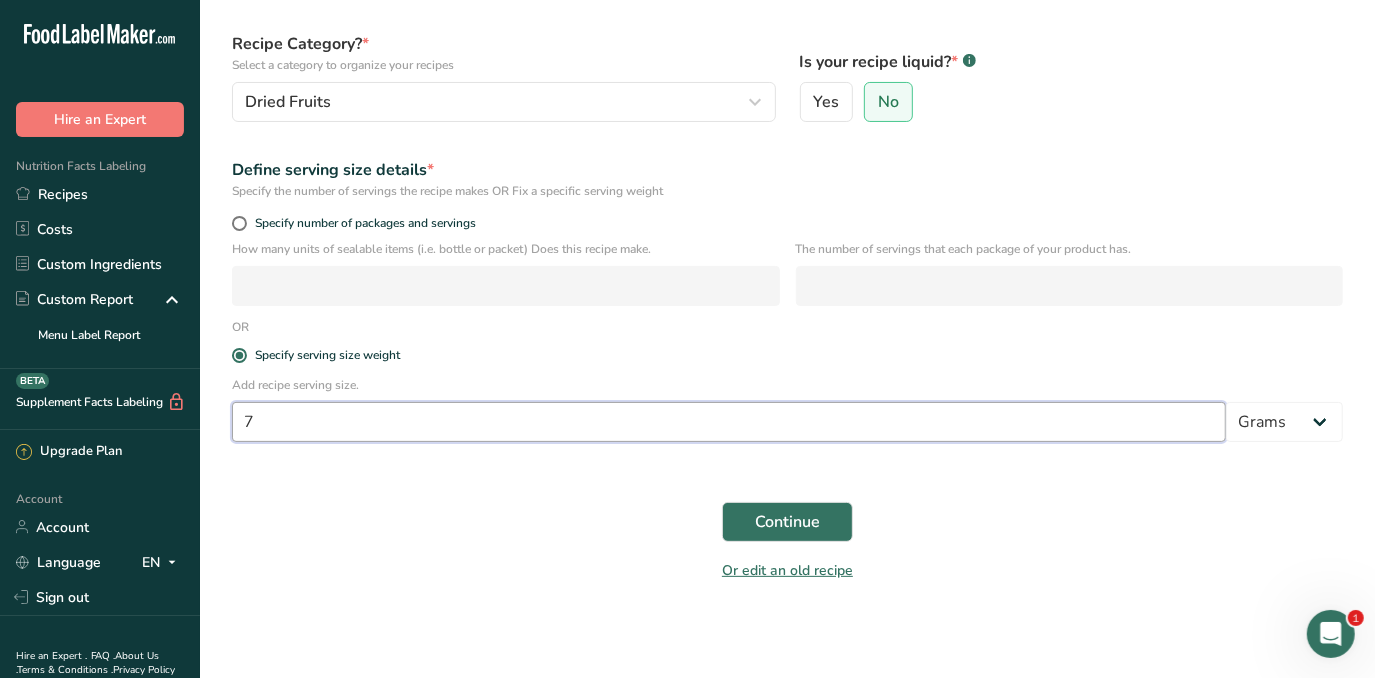 type on "7" 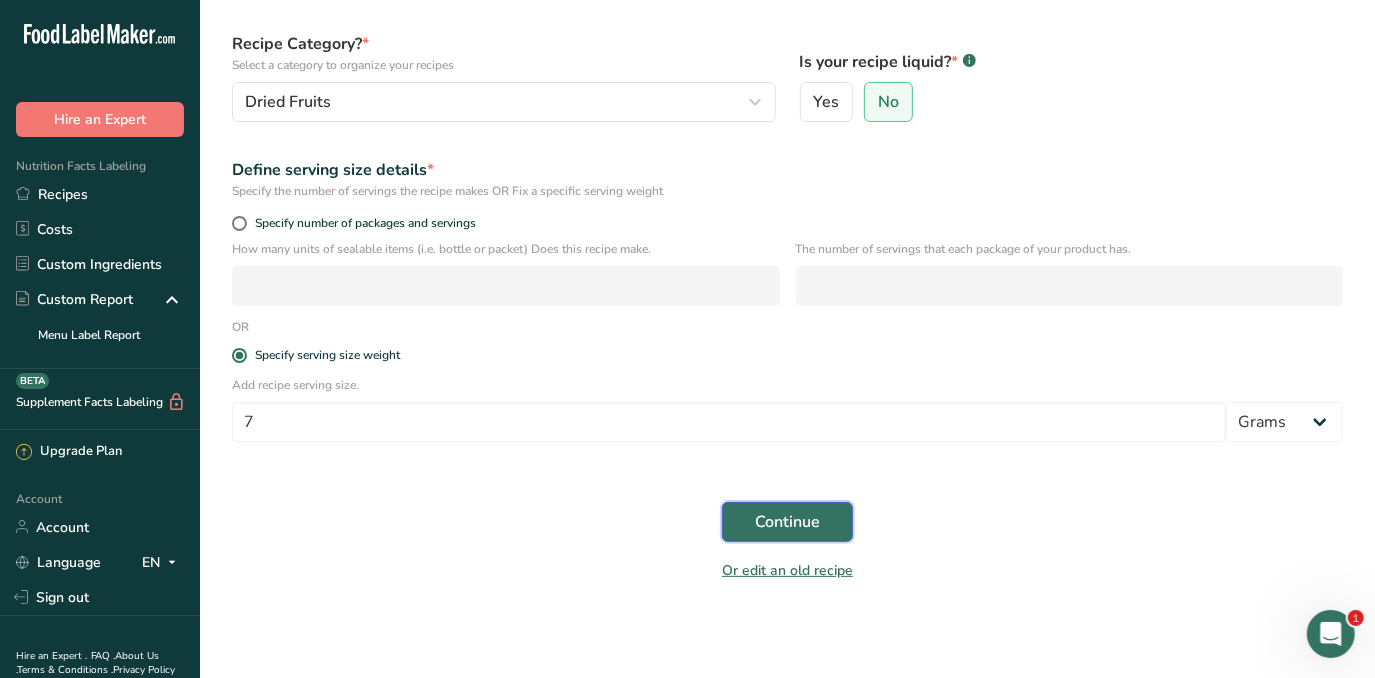 click on "Continue" at bounding box center [787, 522] 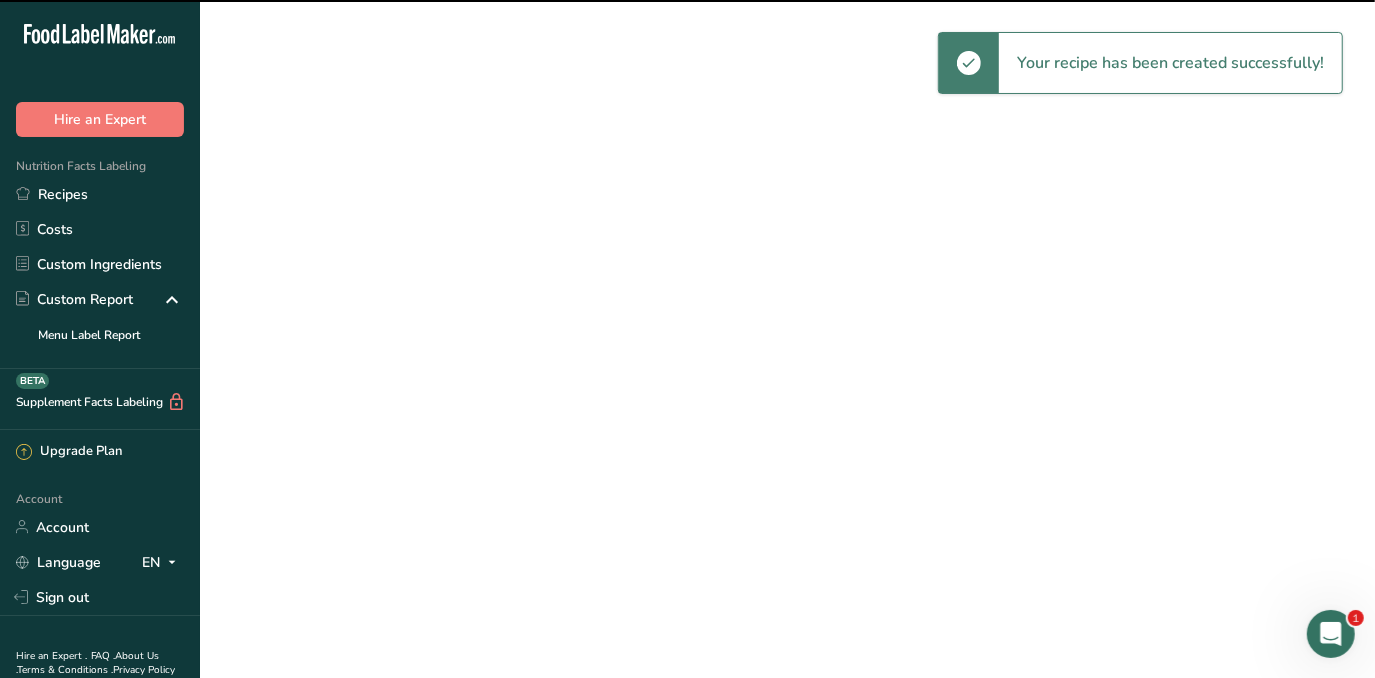 scroll, scrollTop: 0, scrollLeft: 0, axis: both 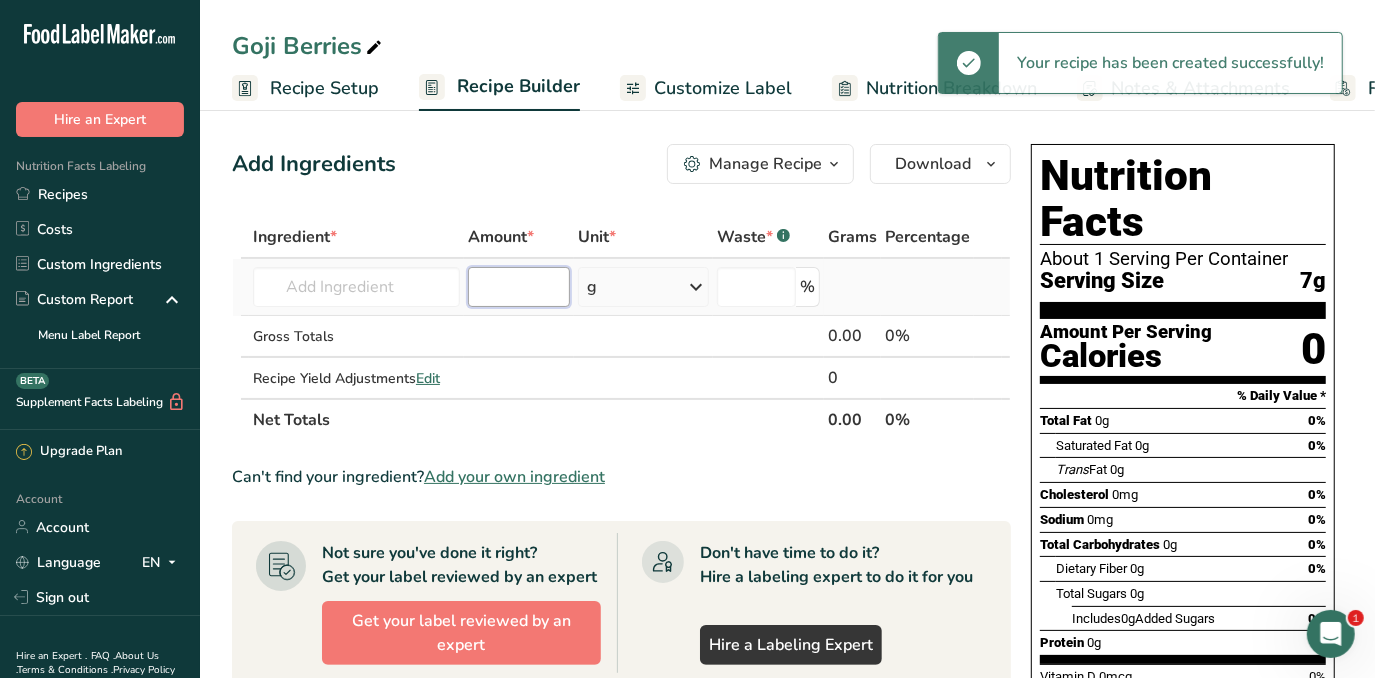 click at bounding box center [519, 287] 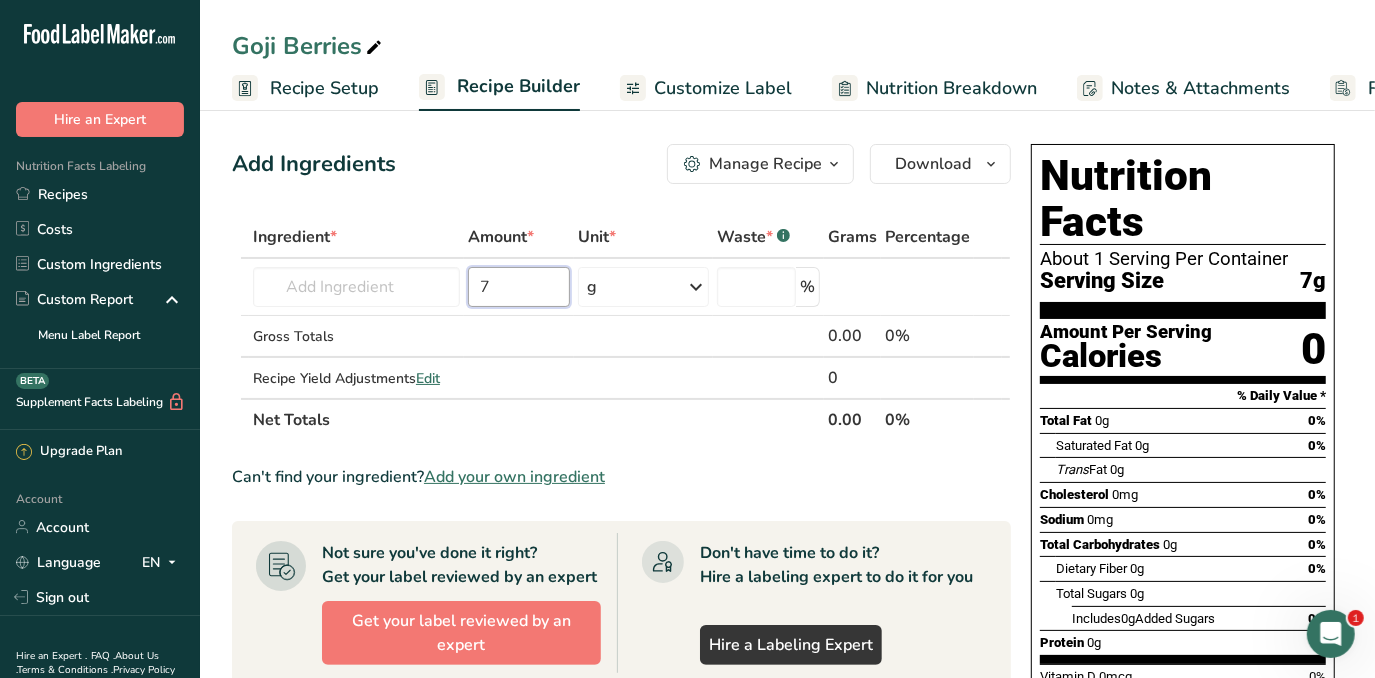 type on "7" 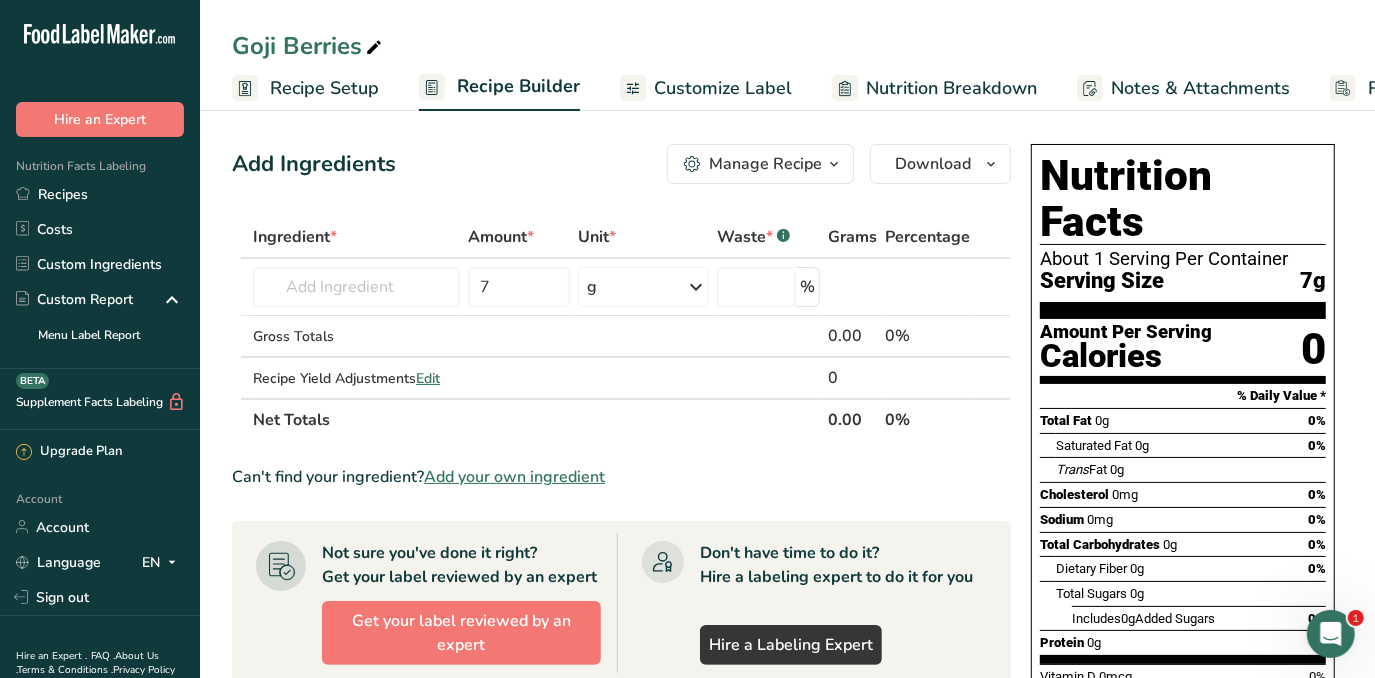 click on "Add your own ingredient" at bounding box center [514, 477] 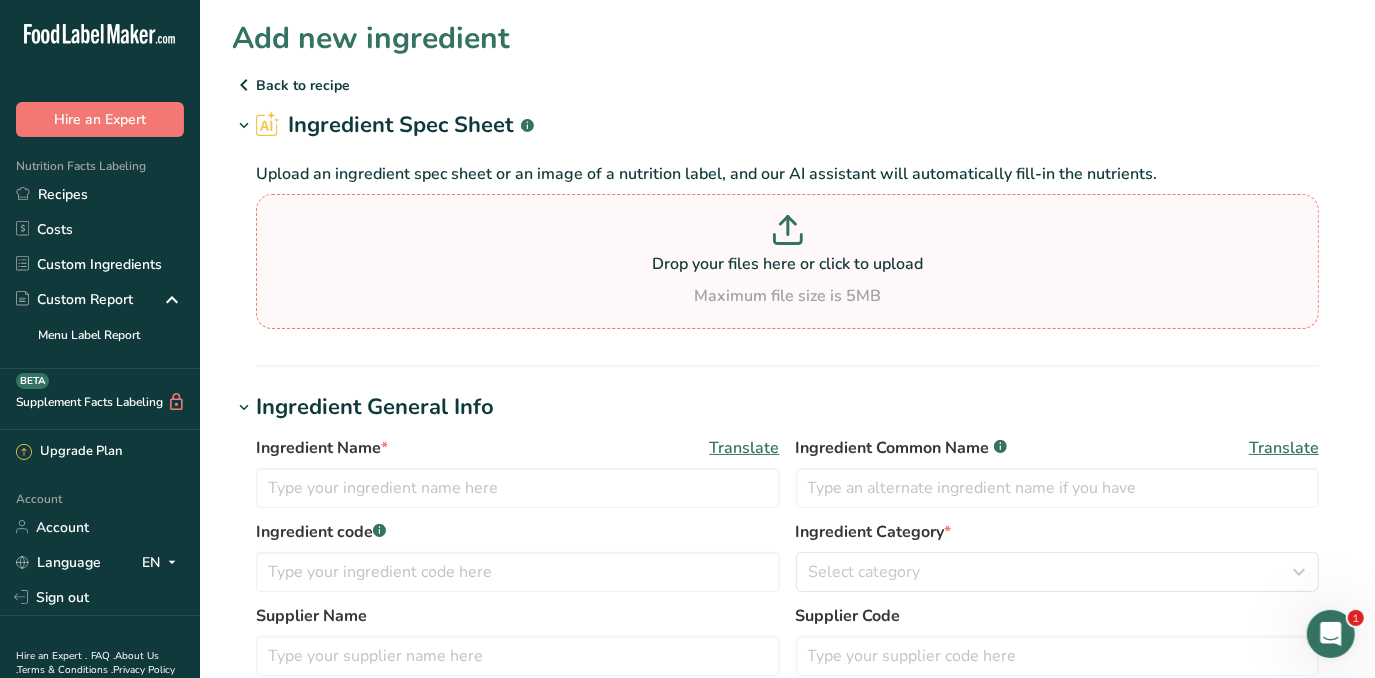 click at bounding box center [787, 233] 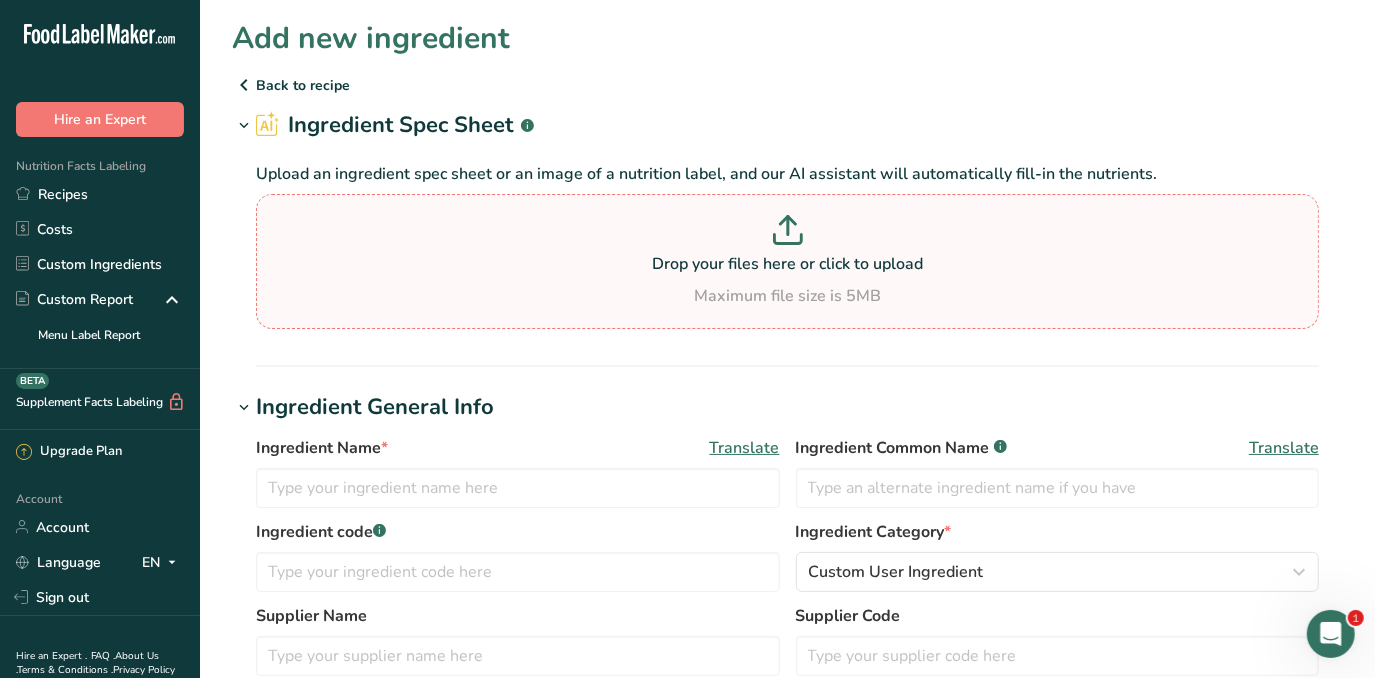 type on "C:\fakepath\TSQ-NP-42 - Goji Berries  - Nutritional Panel (1).pdf" 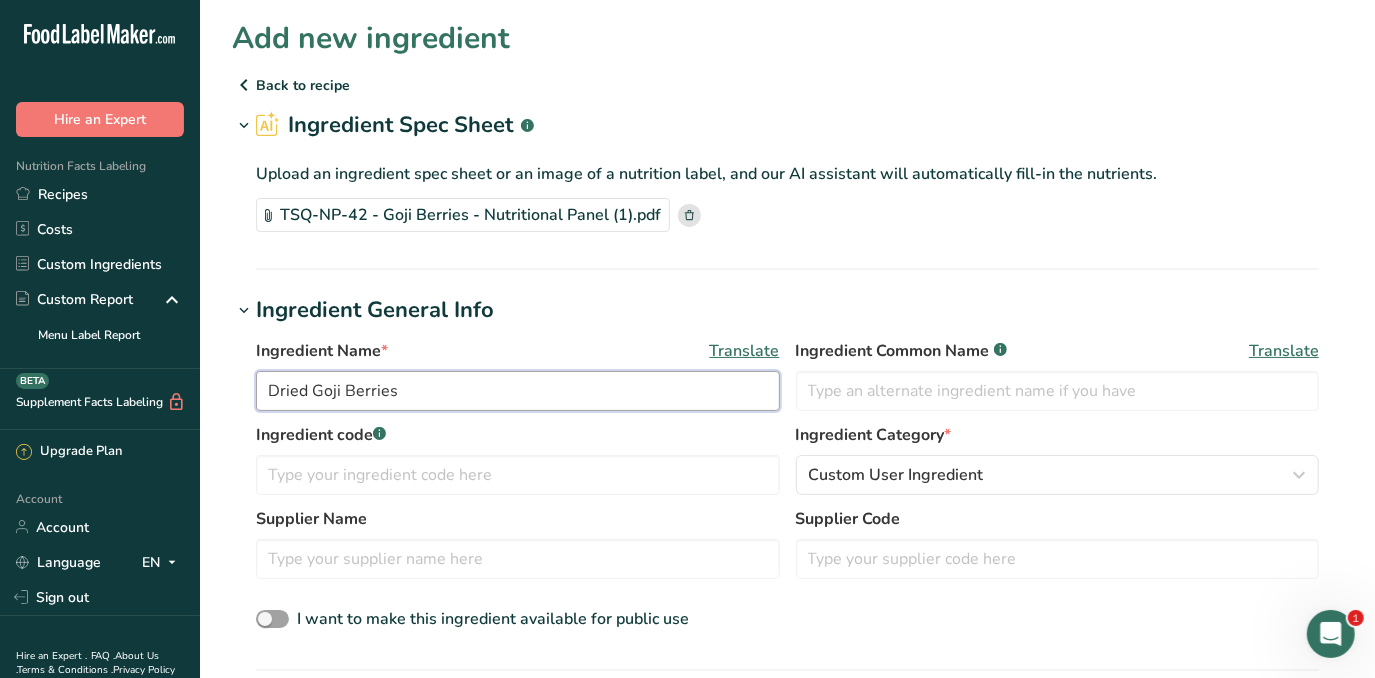 drag, startPoint x: 311, startPoint y: 393, endPoint x: 187, endPoint y: 425, distance: 128.06248 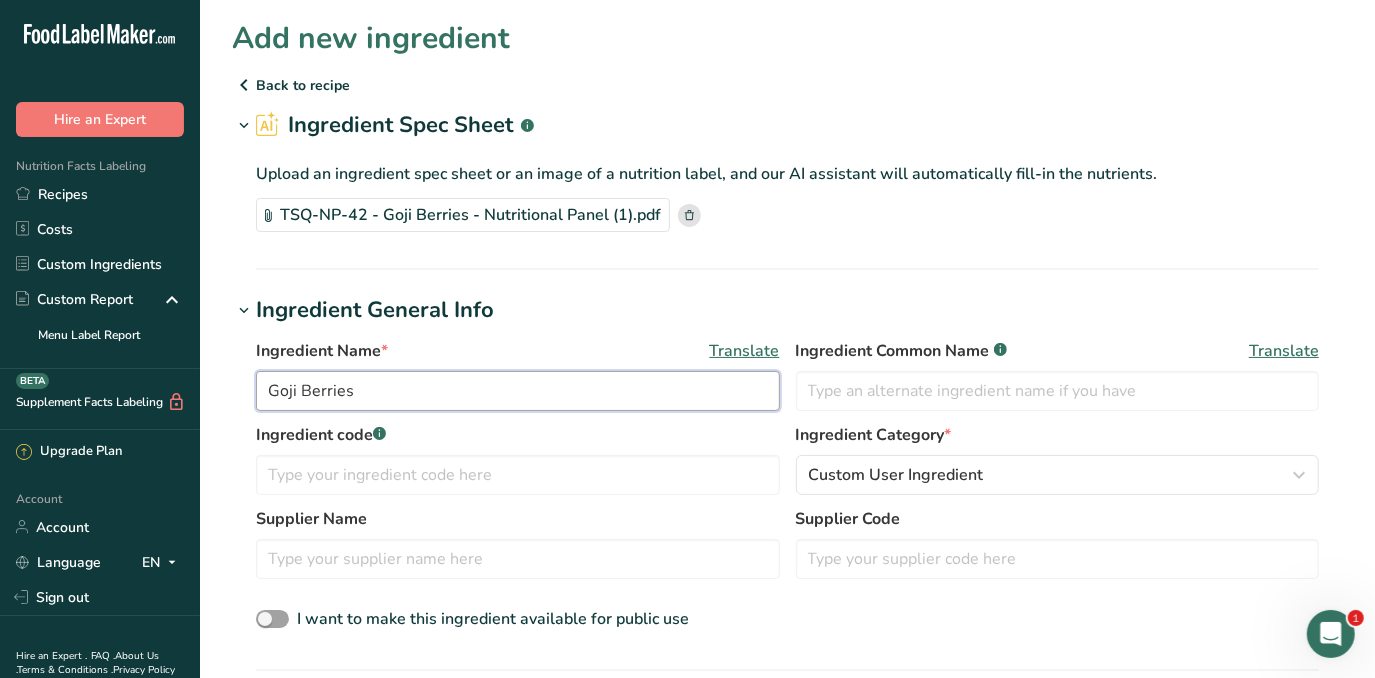 click on "Goji Berries" at bounding box center [518, 391] 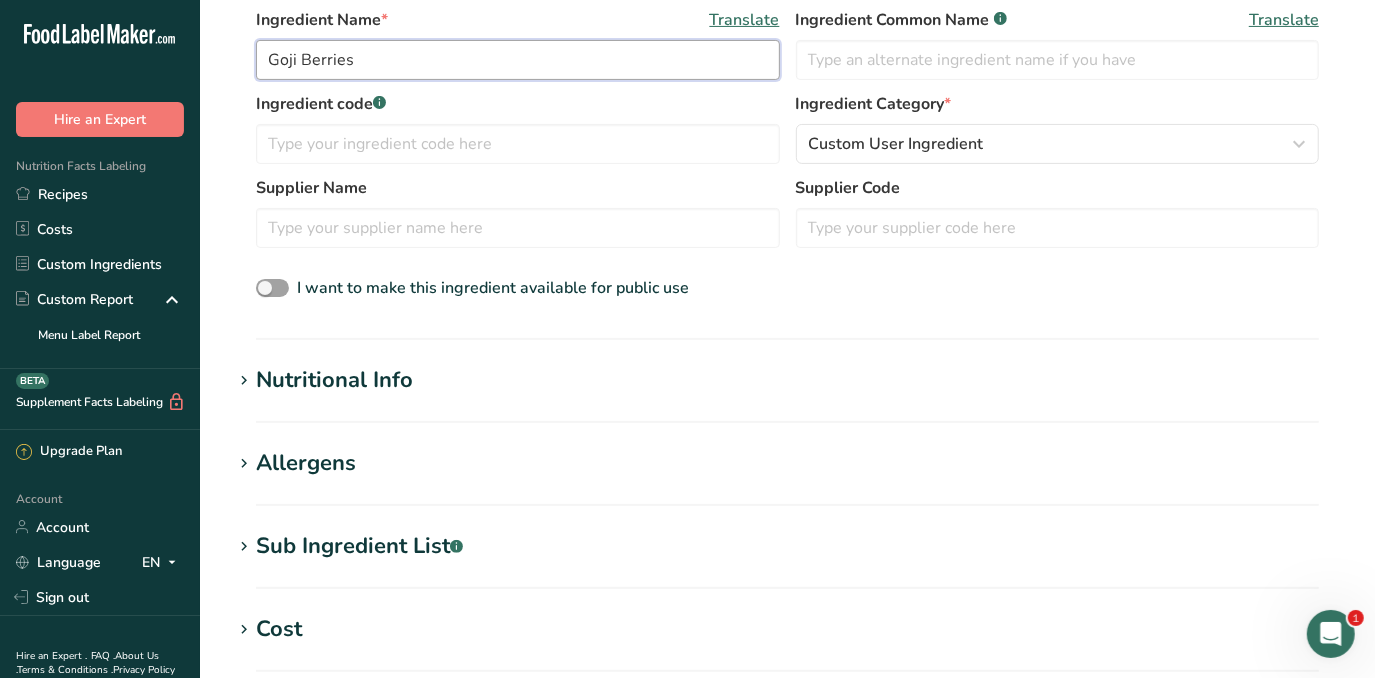 scroll, scrollTop: 363, scrollLeft: 0, axis: vertical 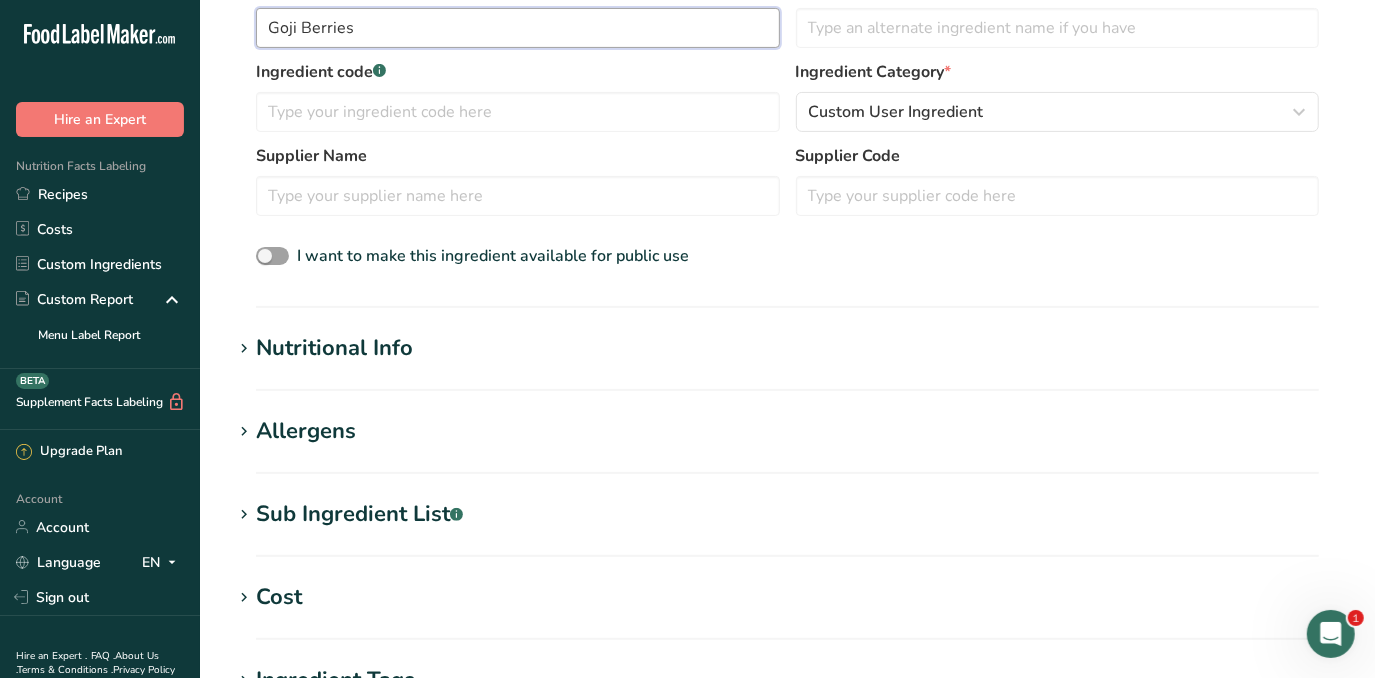 type on "Goji Berries" 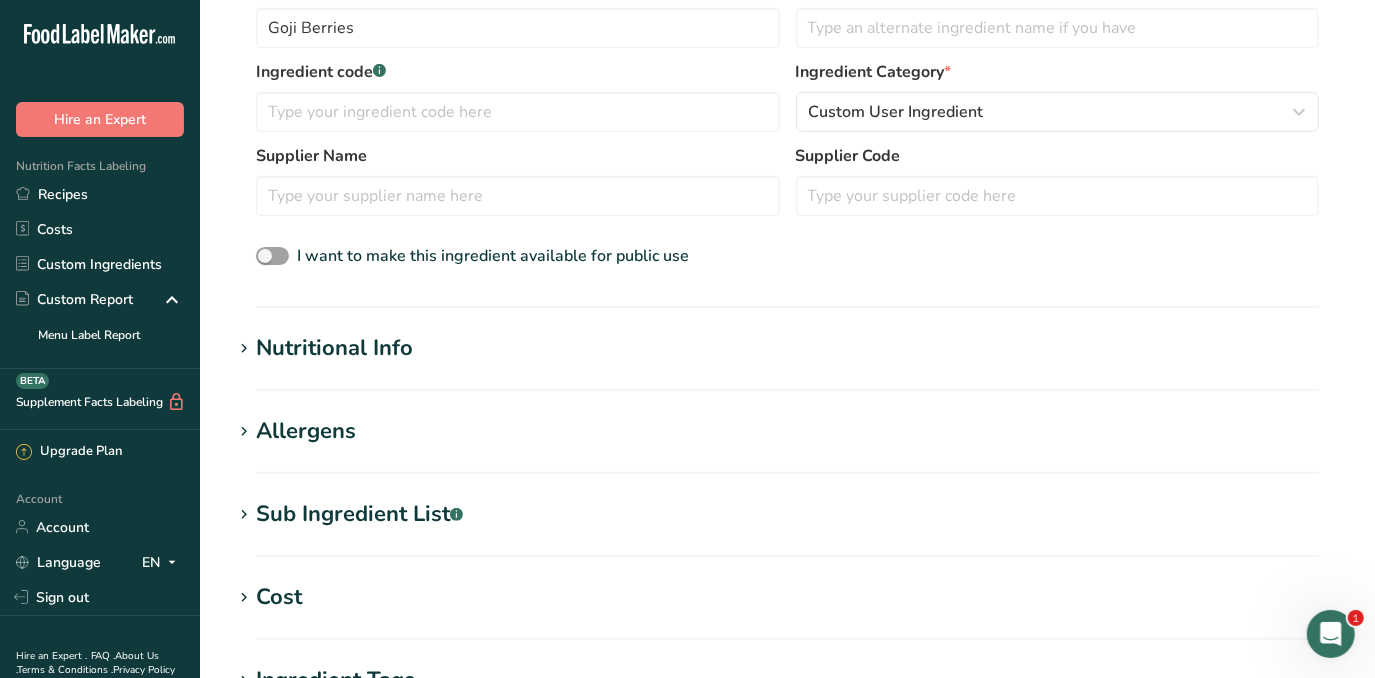 click on "Add new ingredient
Back to recipe
Ingredient Spec Sheet
.a-a{fill:#347362;}.b-a{fill:#fff;}
Upload an ingredient spec sheet or an image of a nutrition label, and our AI assistant will automatically fill-in the nutrients.
TSQ-NP-42 - Goji Berries  - Nutritional Panel (1).pdf
Hold Tight!
Our AI tool is busy reading your ingredient spec sheet and pulling out all the juicy details.
Just a moment, and we'll have everything sorted for you!
Ingredient General Info
Ingredient Name *
Translate
Goji Berries
Ingredient Common Name
.a-a{fill:#347362;}.b-a{fill:#fff;}
Translate
Ingredient code
.a-a{fill:#347362;}.b-a{fill:#fff;}             *" at bounding box center [787, 352] 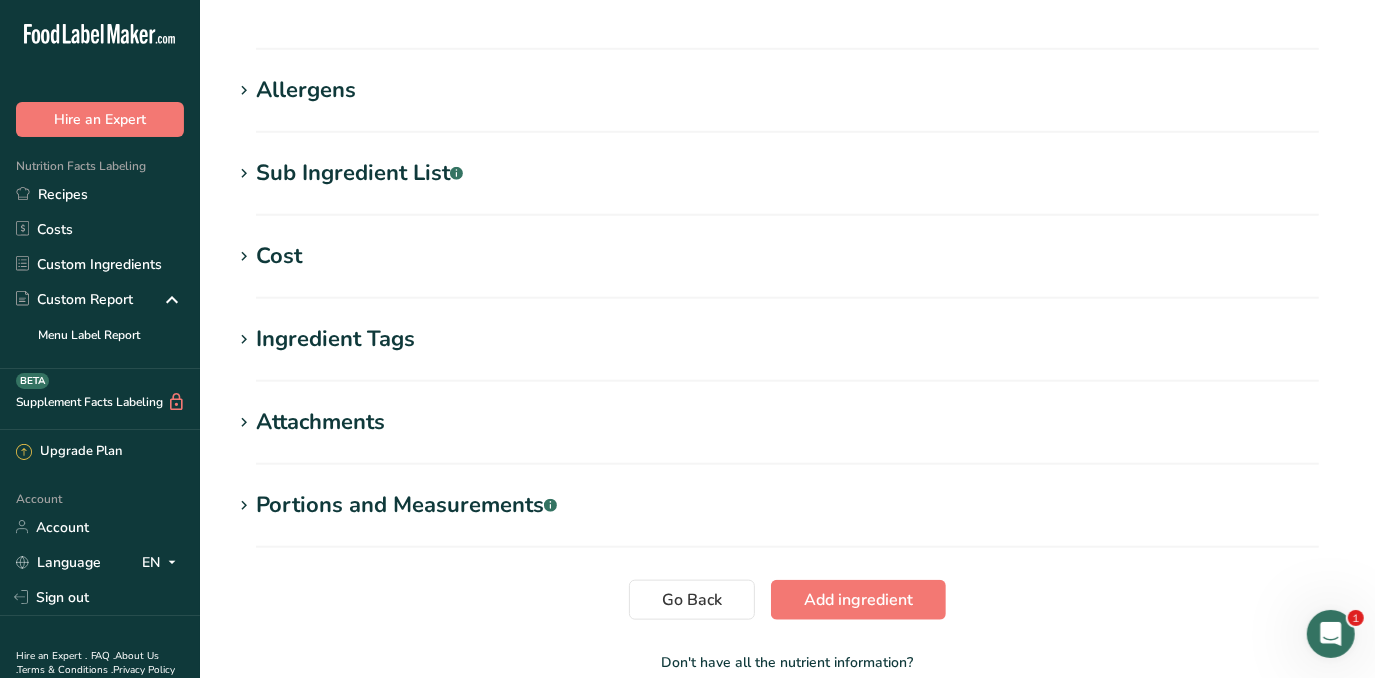 scroll, scrollTop: 1278, scrollLeft: 0, axis: vertical 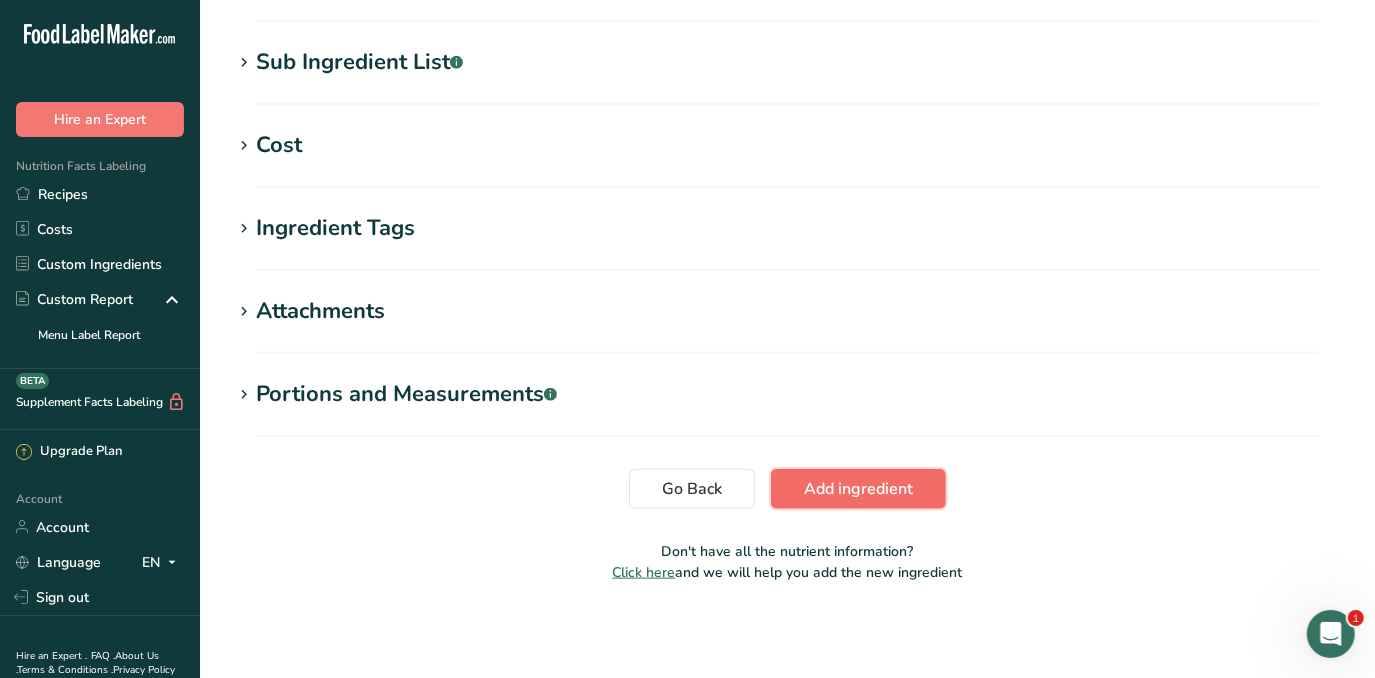 click on "Add ingredient" at bounding box center (858, 489) 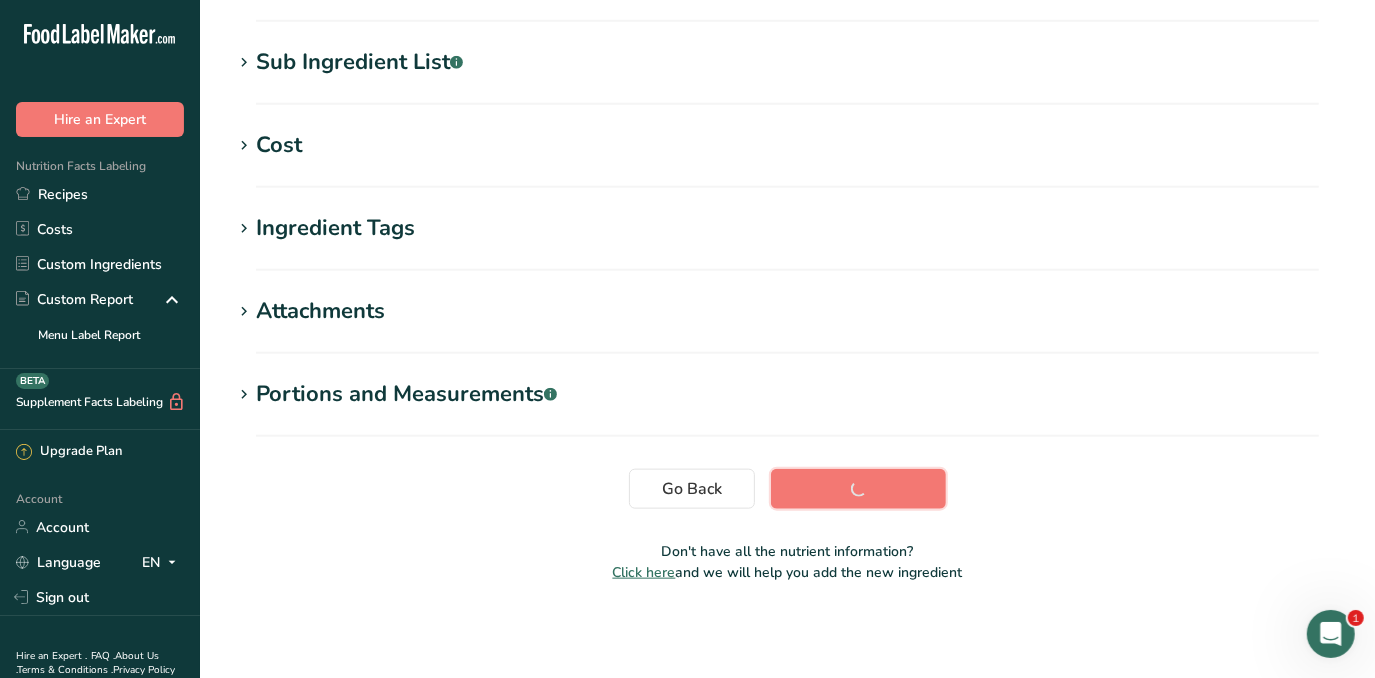 scroll, scrollTop: 395, scrollLeft: 0, axis: vertical 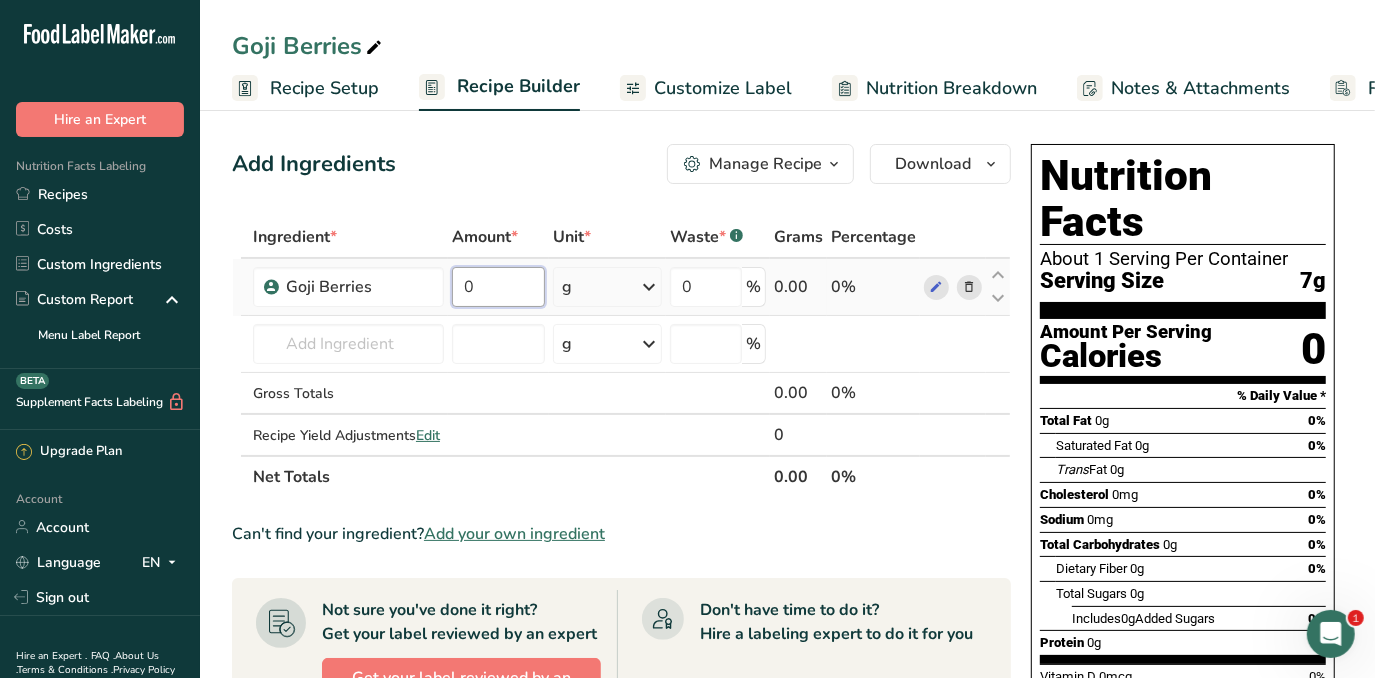 click on "0" at bounding box center (498, 287) 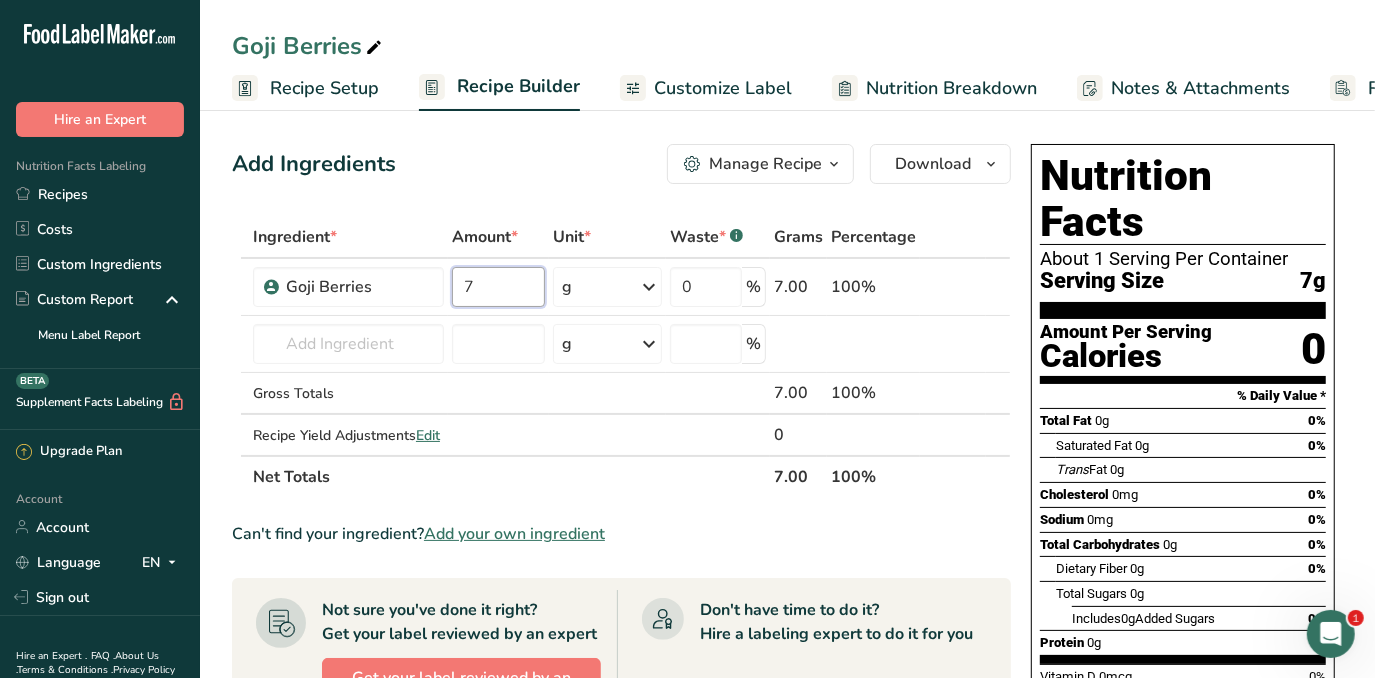 type on "7" 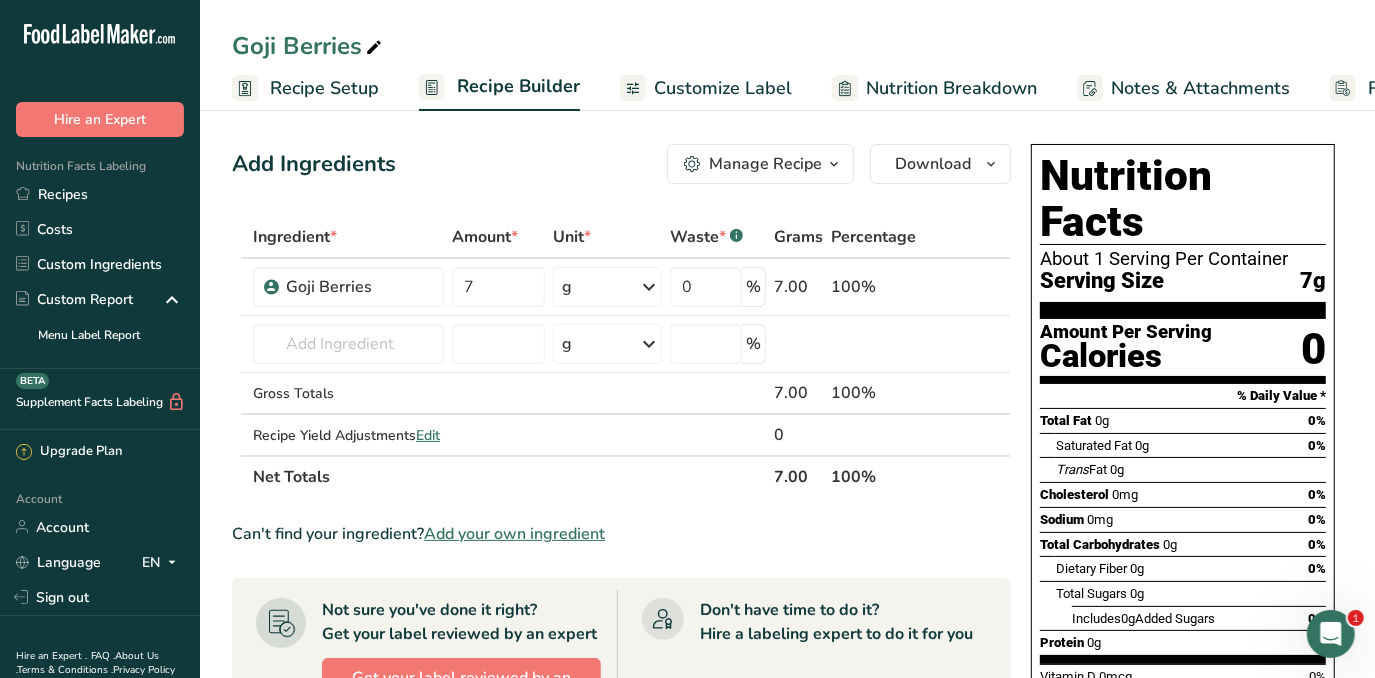 click on "Add Ingredients
Manage Recipe         Delete Recipe           Duplicate Recipe             Scale Recipe             Save as Sub-Recipe   .a-a{fill:#347362;}.b-a{fill:#fff;}                               Nutrition Breakdown                 Recipe Card
NEW
Amino Acids Pattern Report           Activity History
Download
Choose your preferred label style
Standard FDA label
Standard FDA label
The most common format for nutrition facts labels in compliance with the FDA's typeface, style and requirements
Tabular FDA label
A label format compliant with the FDA regulations presented in a tabular (horizontal) display.
Linear FDA label
A simple linear display for small sized packages.
Simplified FDA label" at bounding box center (627, 674) 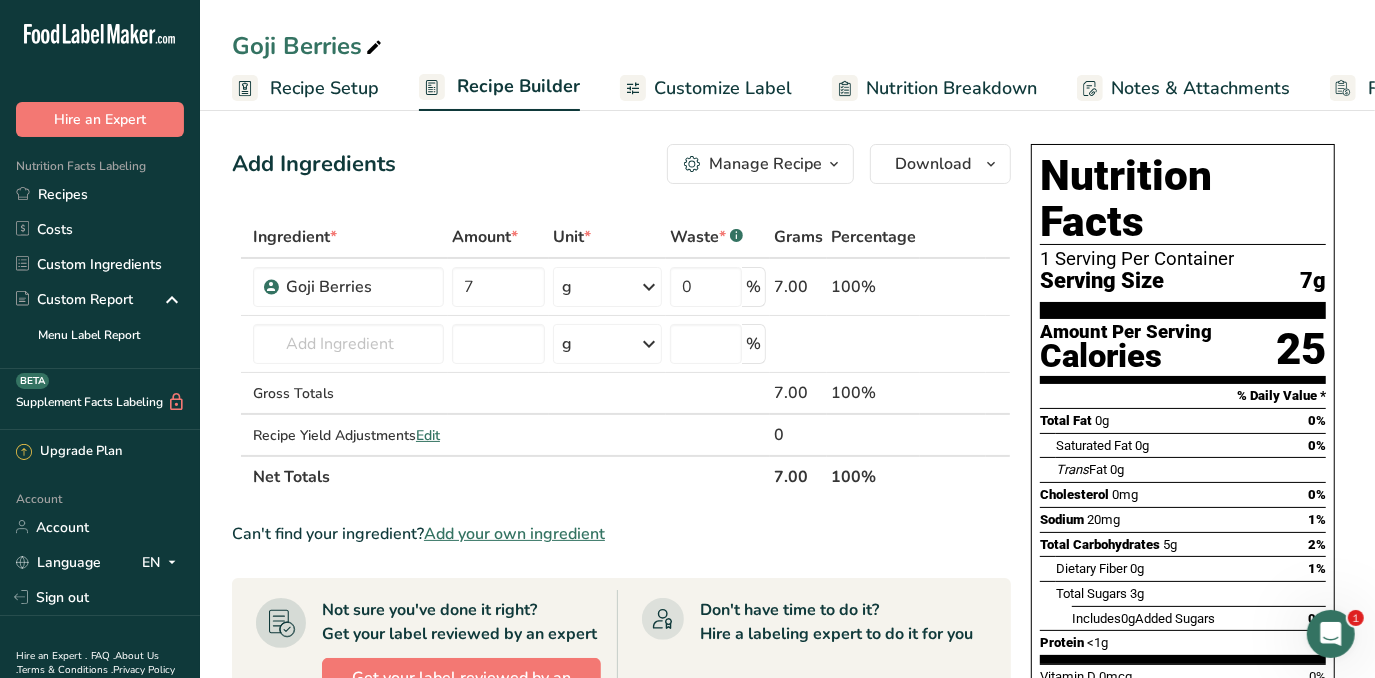 click on "Customize Label" at bounding box center (723, 88) 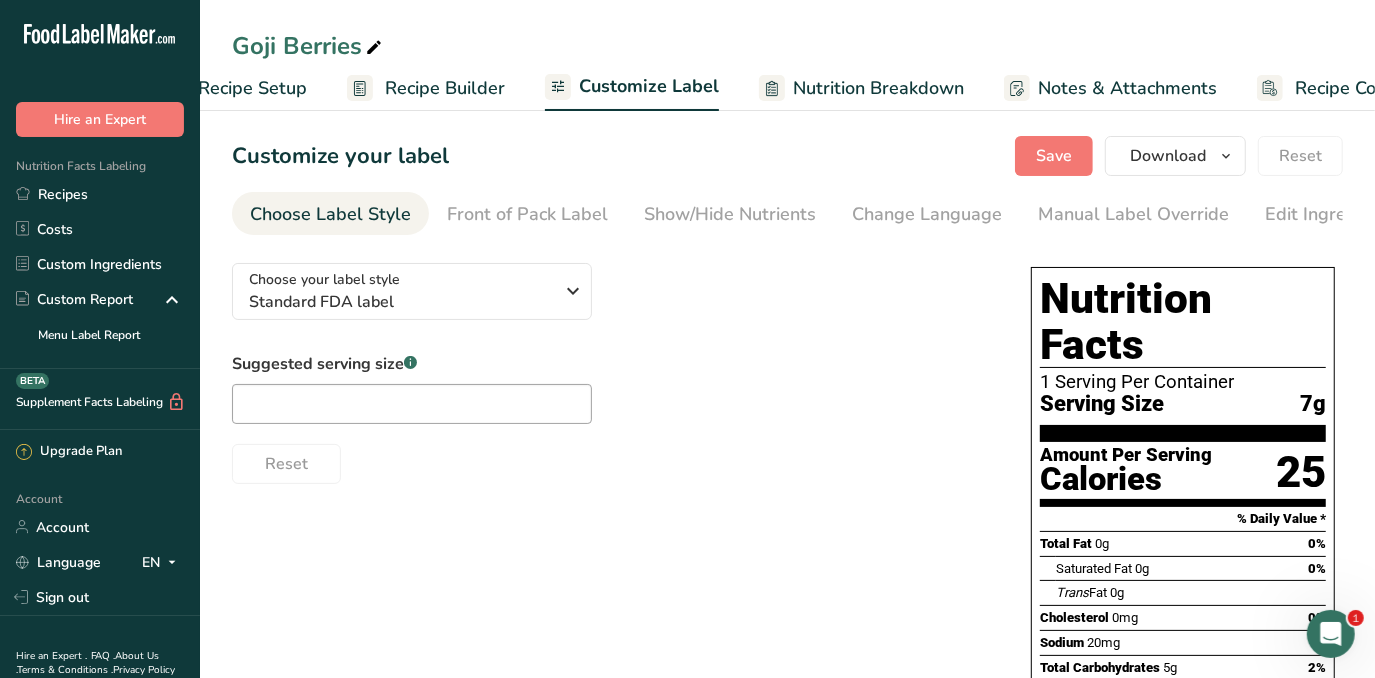 scroll, scrollTop: 0, scrollLeft: 146, axis: horizontal 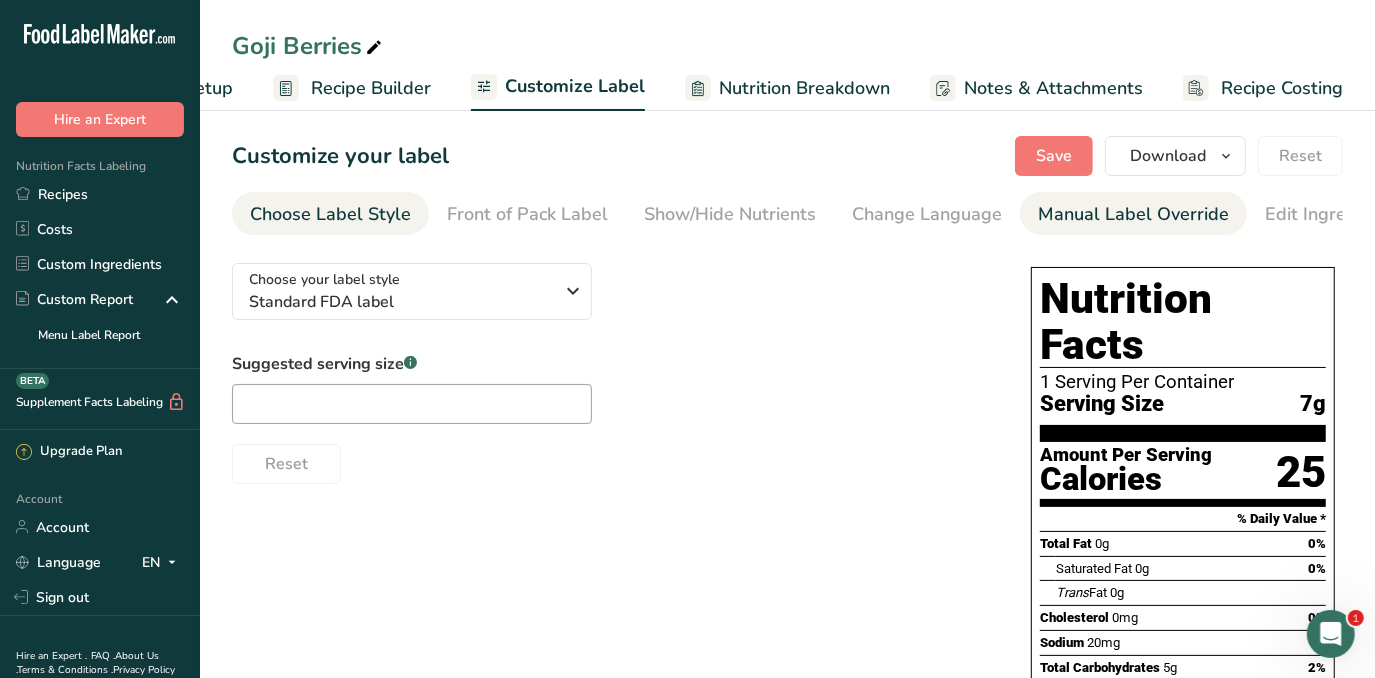 click on "Manual Label Override" at bounding box center (1133, 214) 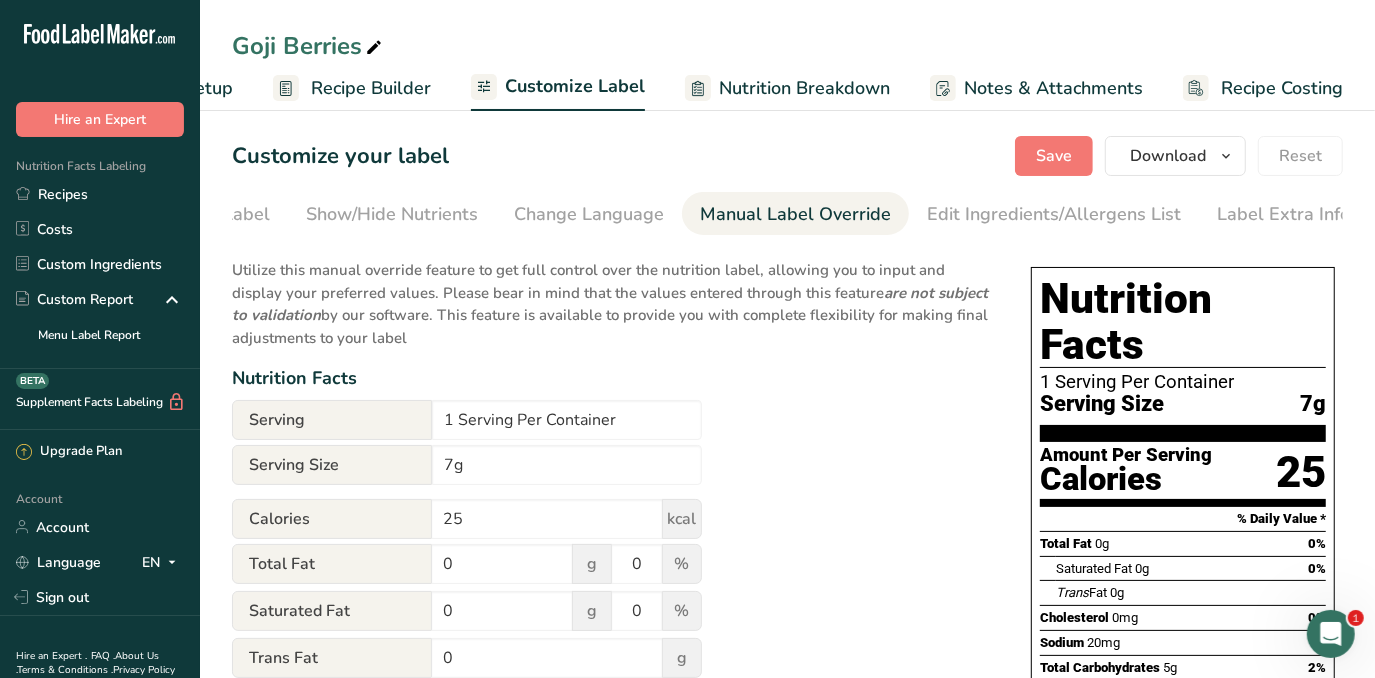 scroll, scrollTop: 0, scrollLeft: 341, axis: horizontal 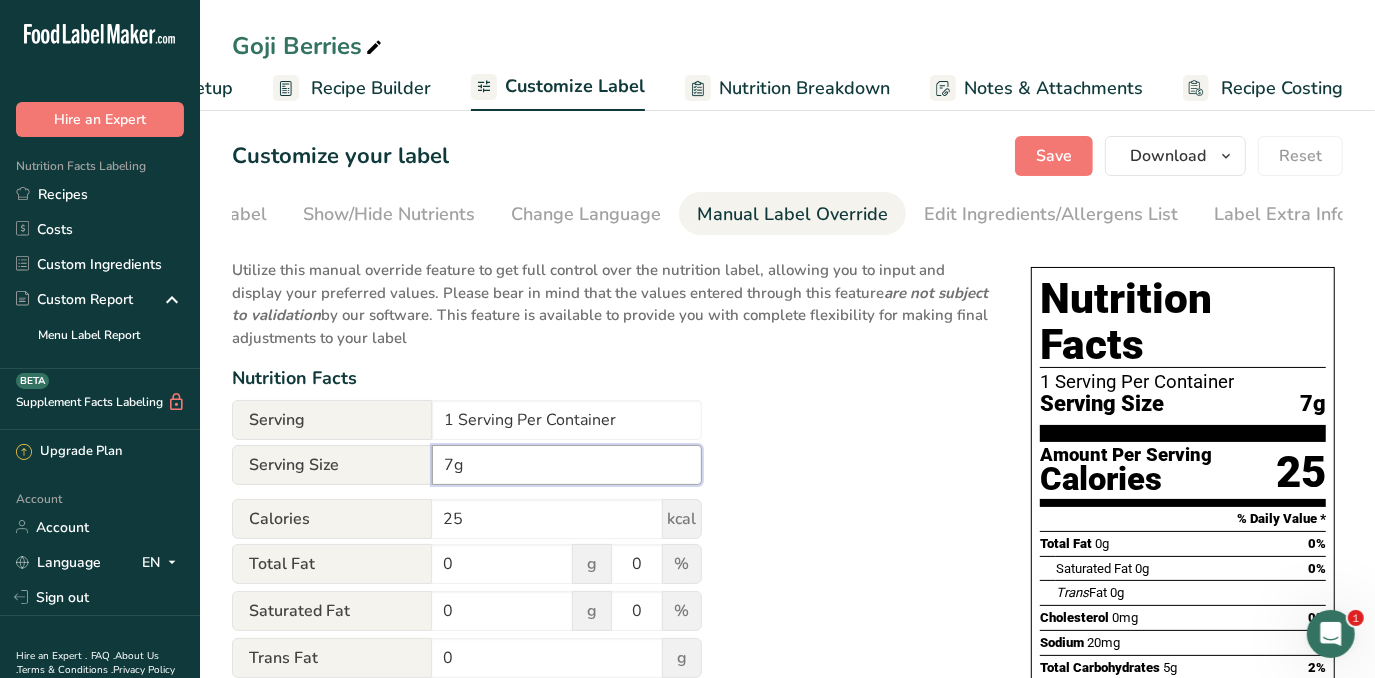 click on "7g" at bounding box center [567, 465] 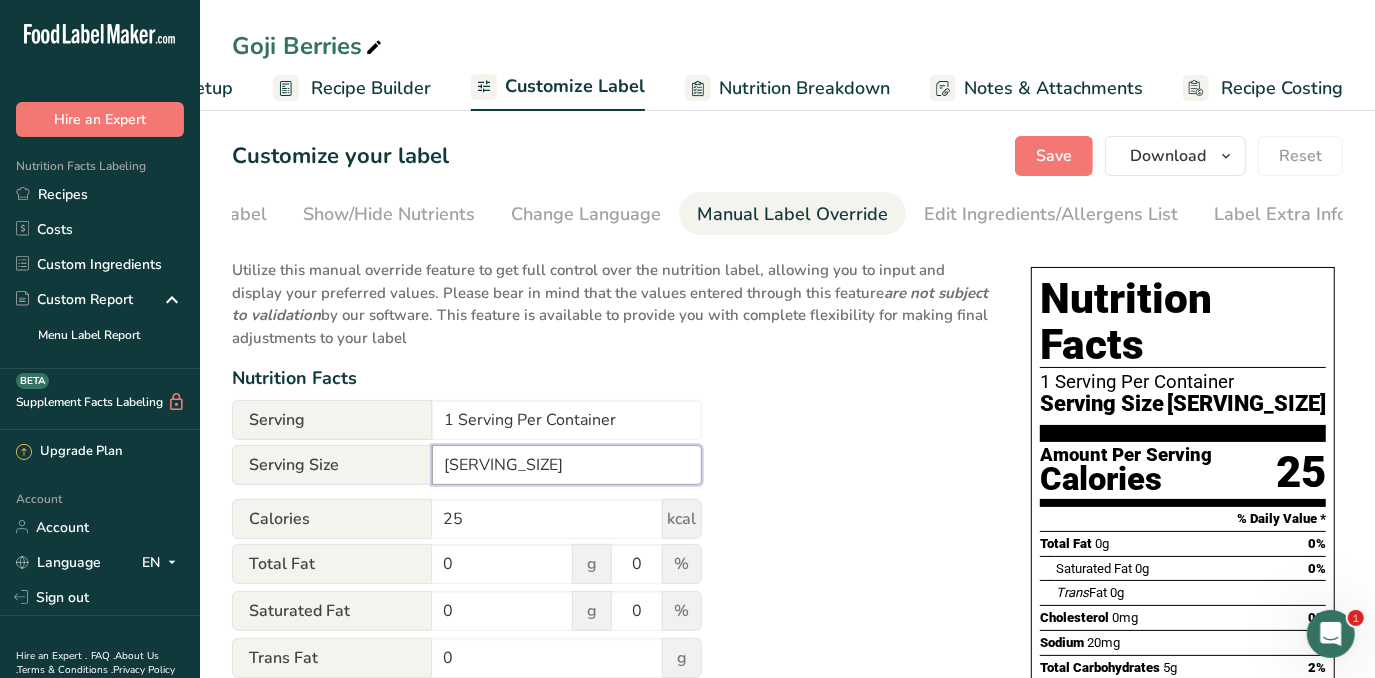 type on "1/4 oz (7g)" 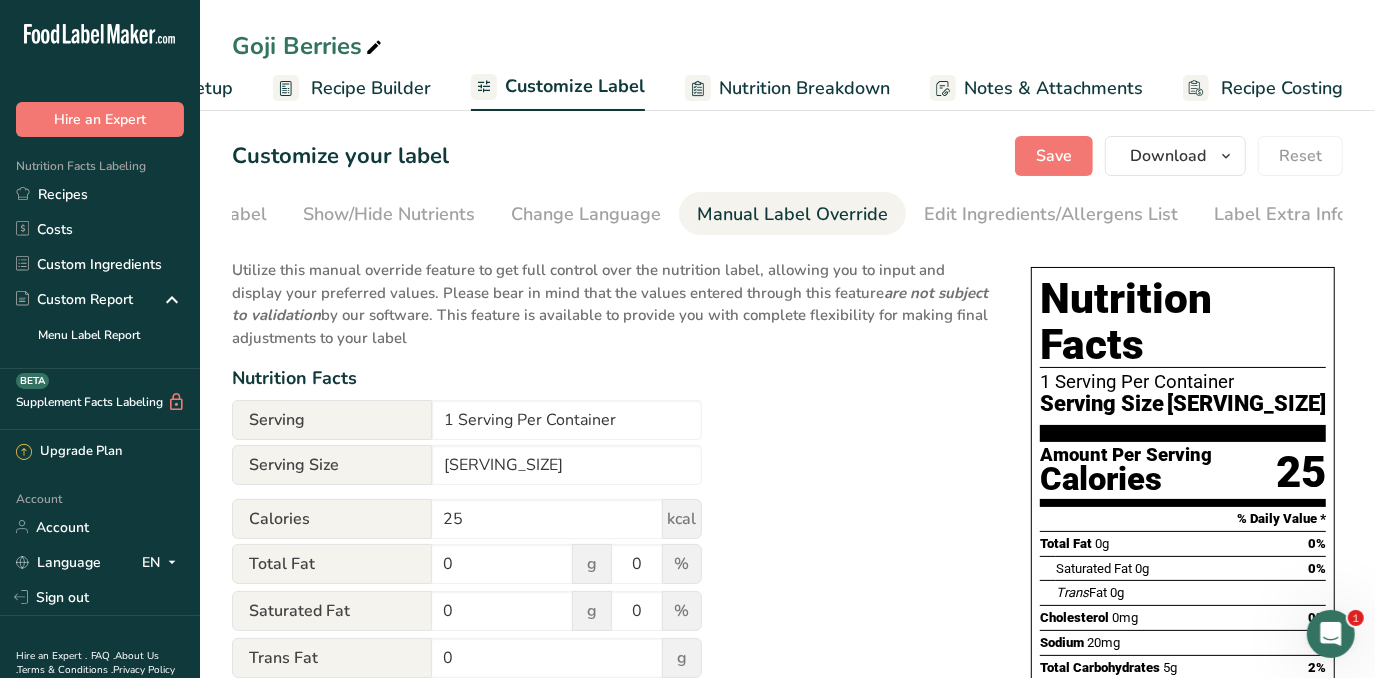 click on "Utilize this manual override feature to get full control over the nutrition label, allowing you to input and display your preferred values. Please bear in mind that the values entered through this feature
are not subject to validation
by our software. This feature is available to provide you with complete flexibility for making final adjustments to your label
Nutrition Facts
Serving
1 Serving Per Container
Serving Size
1/4 oz (7g)
Calories
25
kcal
Total Fat
0
g
0
%
Saturated Fat
0
g
0
%
Trans Fat
0
g
Cholesterol
0
mg
0
%
Sodium
20
mg
1
%
5" at bounding box center (611, 748) 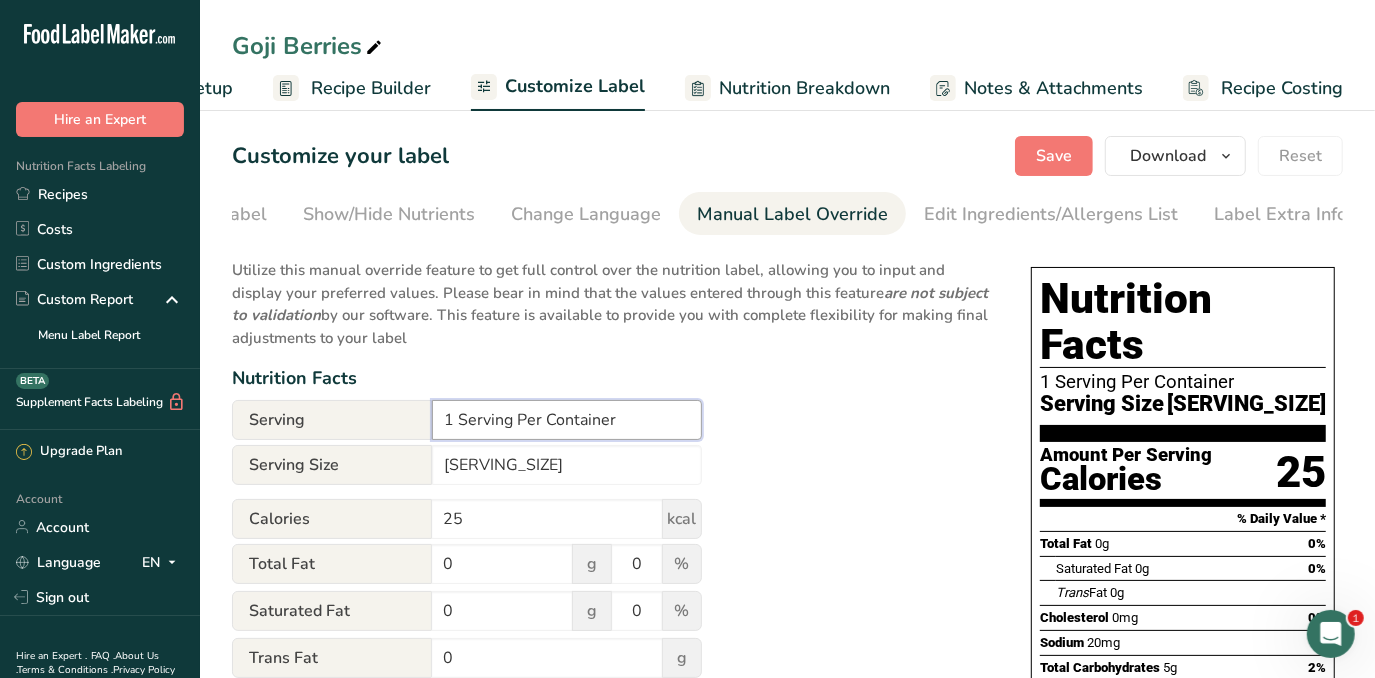 drag, startPoint x: 452, startPoint y: 422, endPoint x: 421, endPoint y: 411, distance: 32.89377 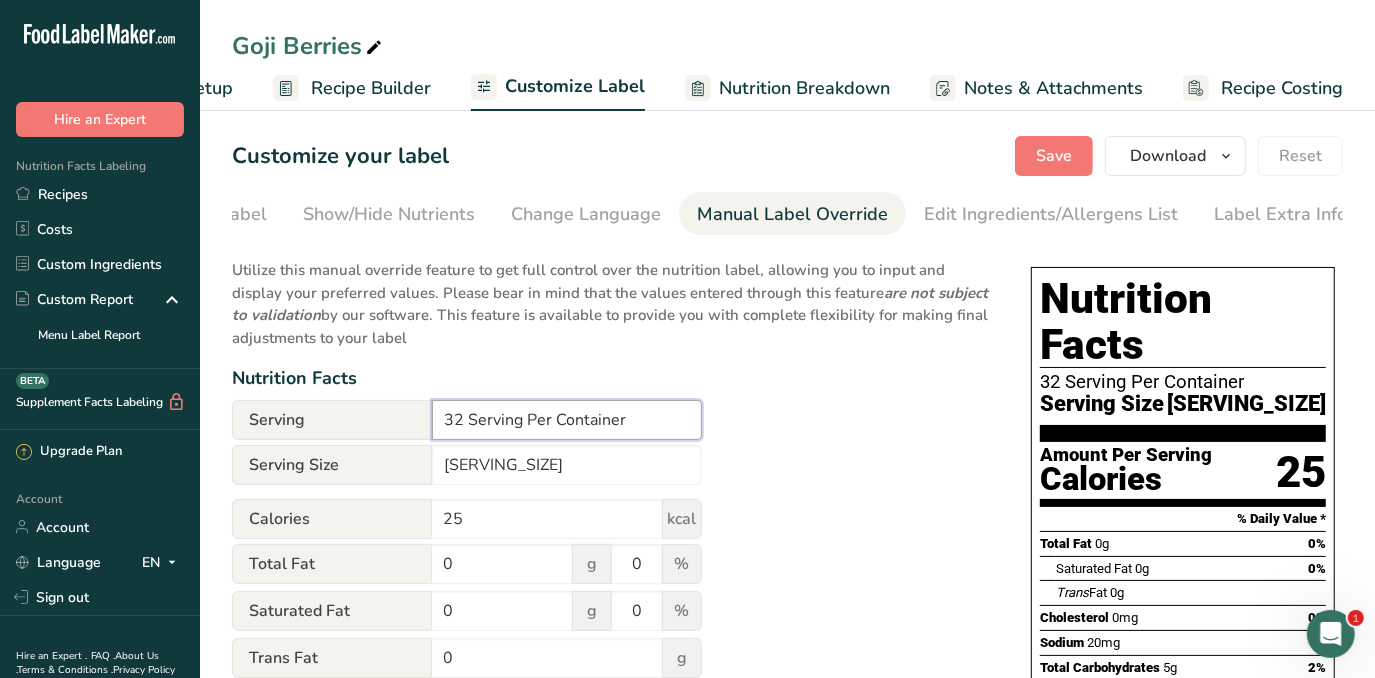 click on "32 Serving Per Container" at bounding box center (567, 420) 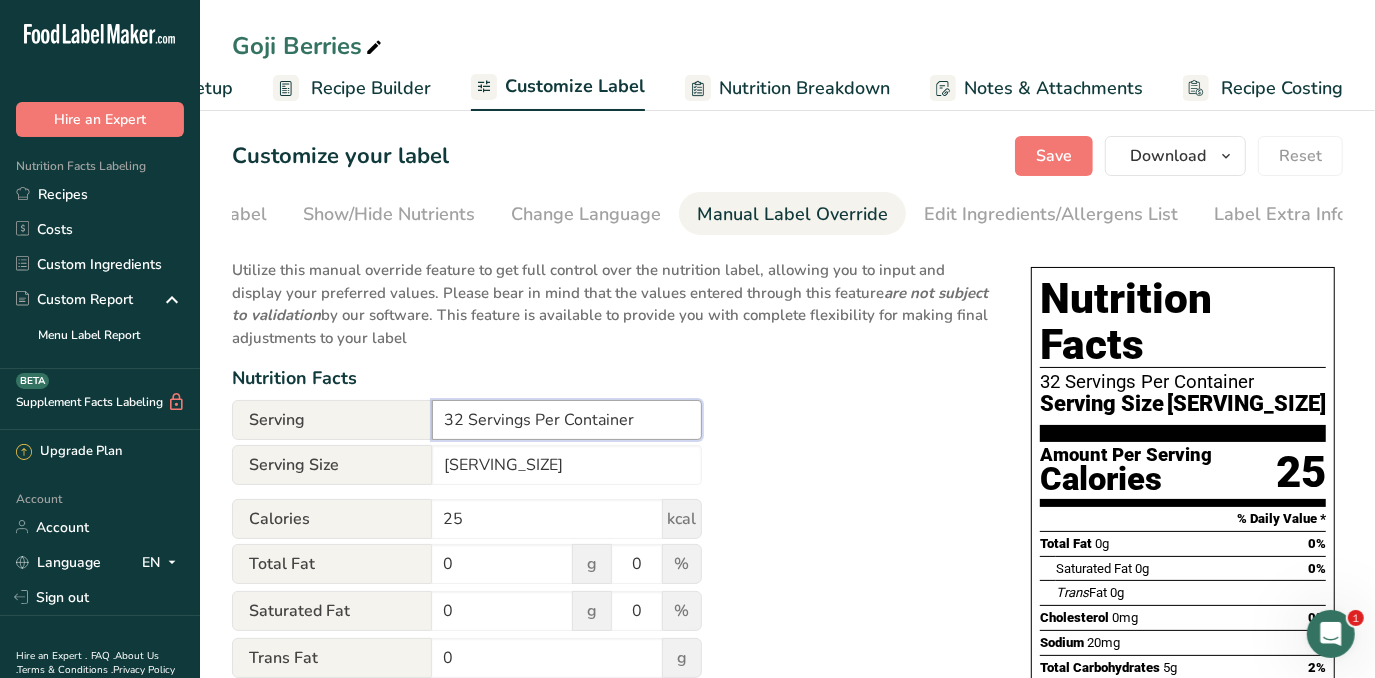 type on "32 Servings Per Container" 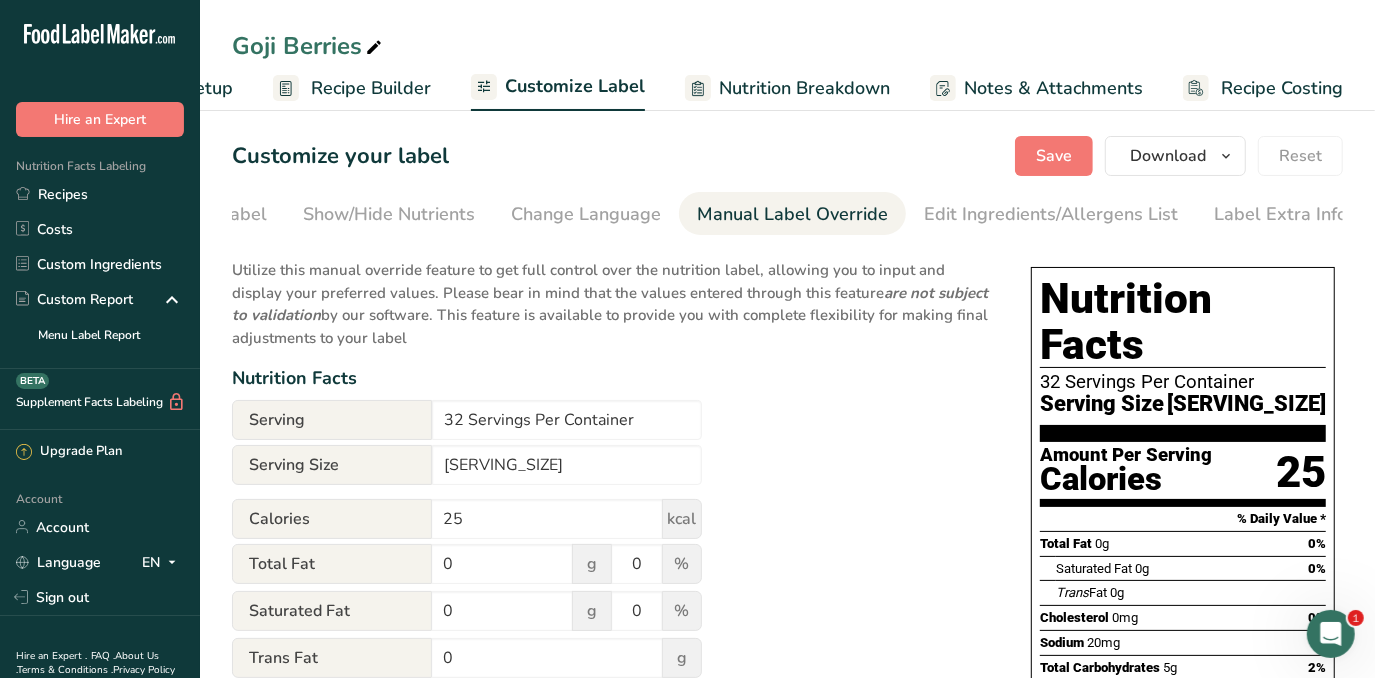 click on "Nutrition Facts" at bounding box center [611, 378] 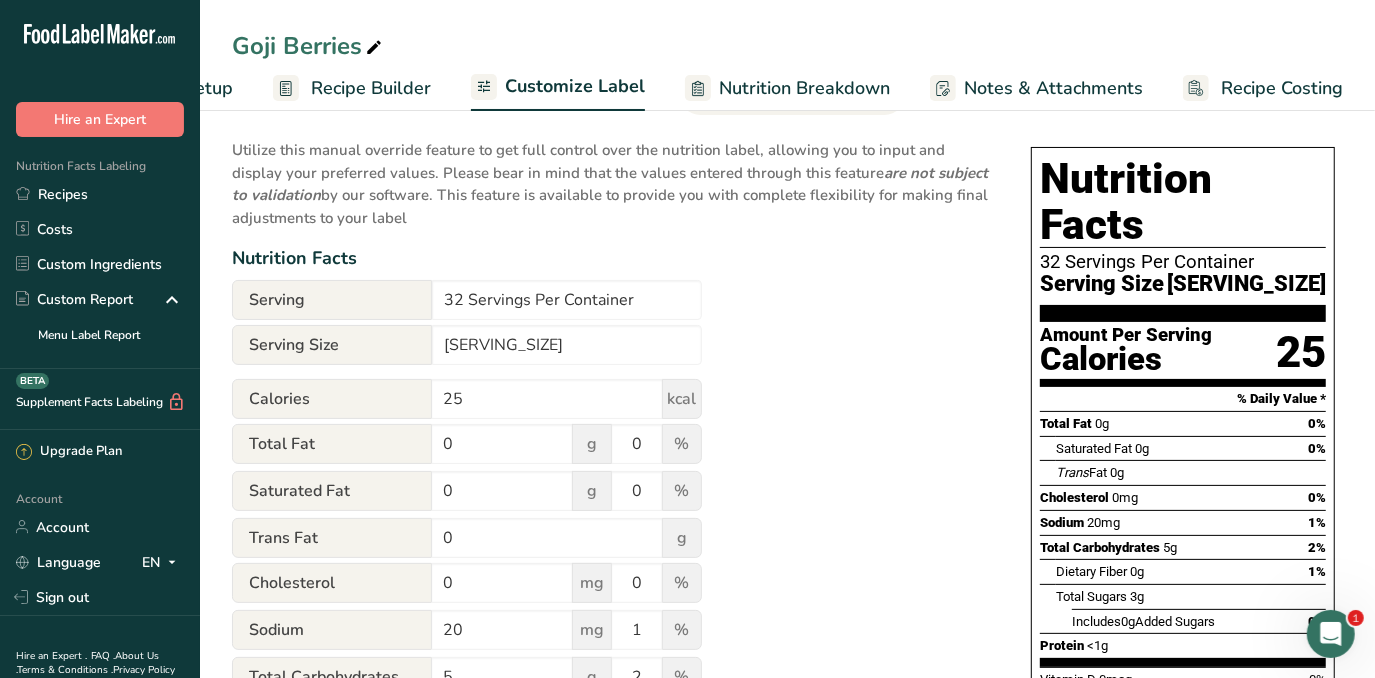 scroll, scrollTop: 119, scrollLeft: 0, axis: vertical 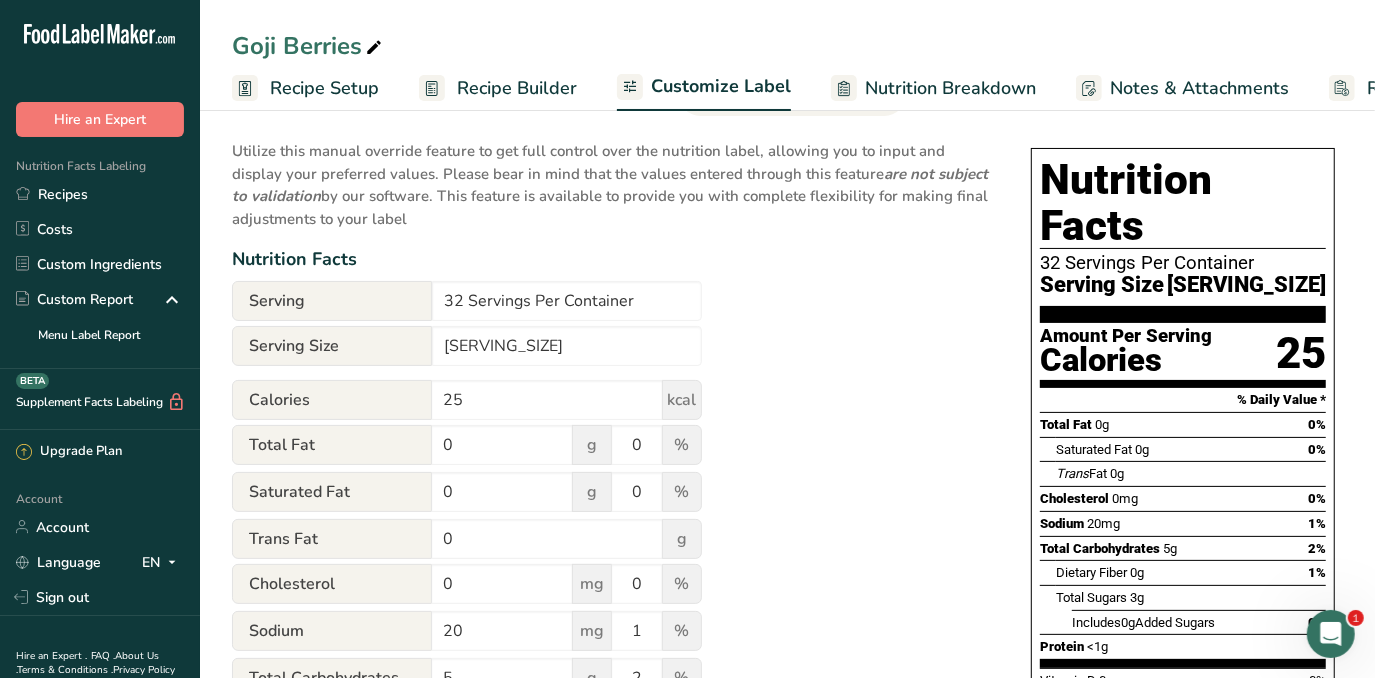 click on "Recipe Builder" at bounding box center [517, 88] 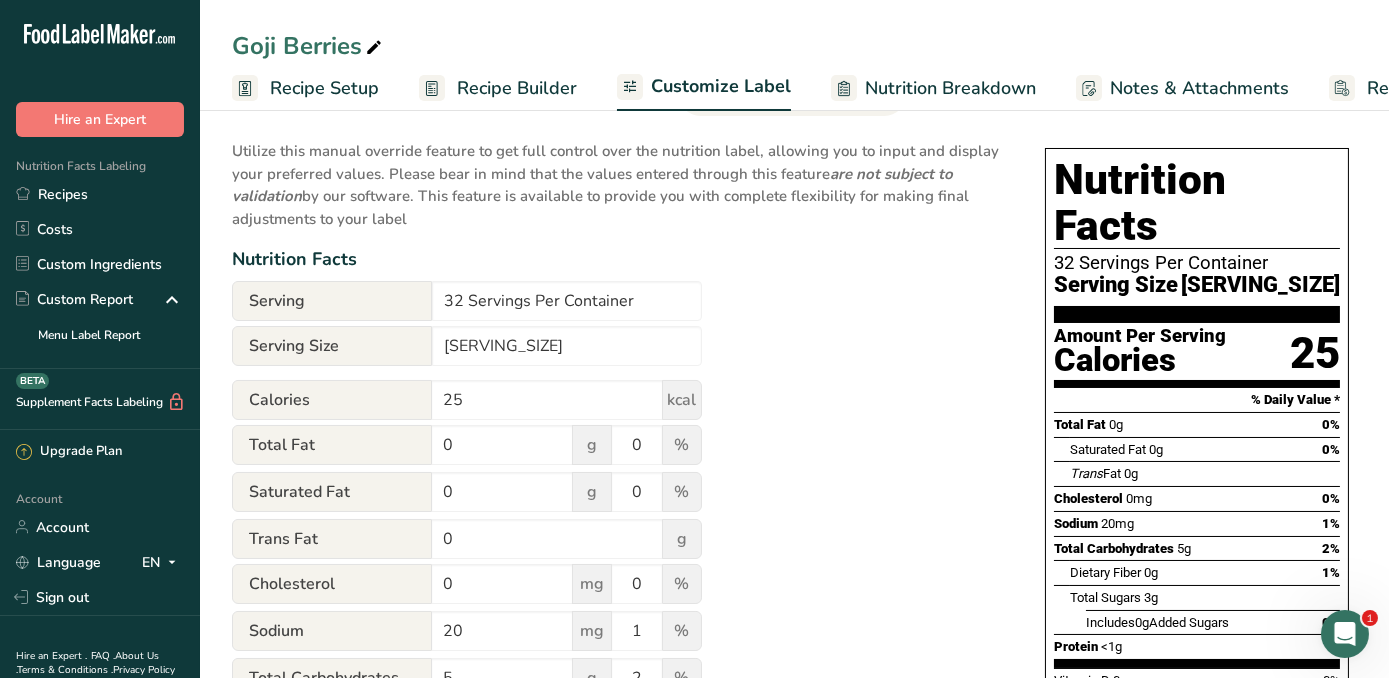 scroll, scrollTop: 0, scrollLeft: 328, axis: horizontal 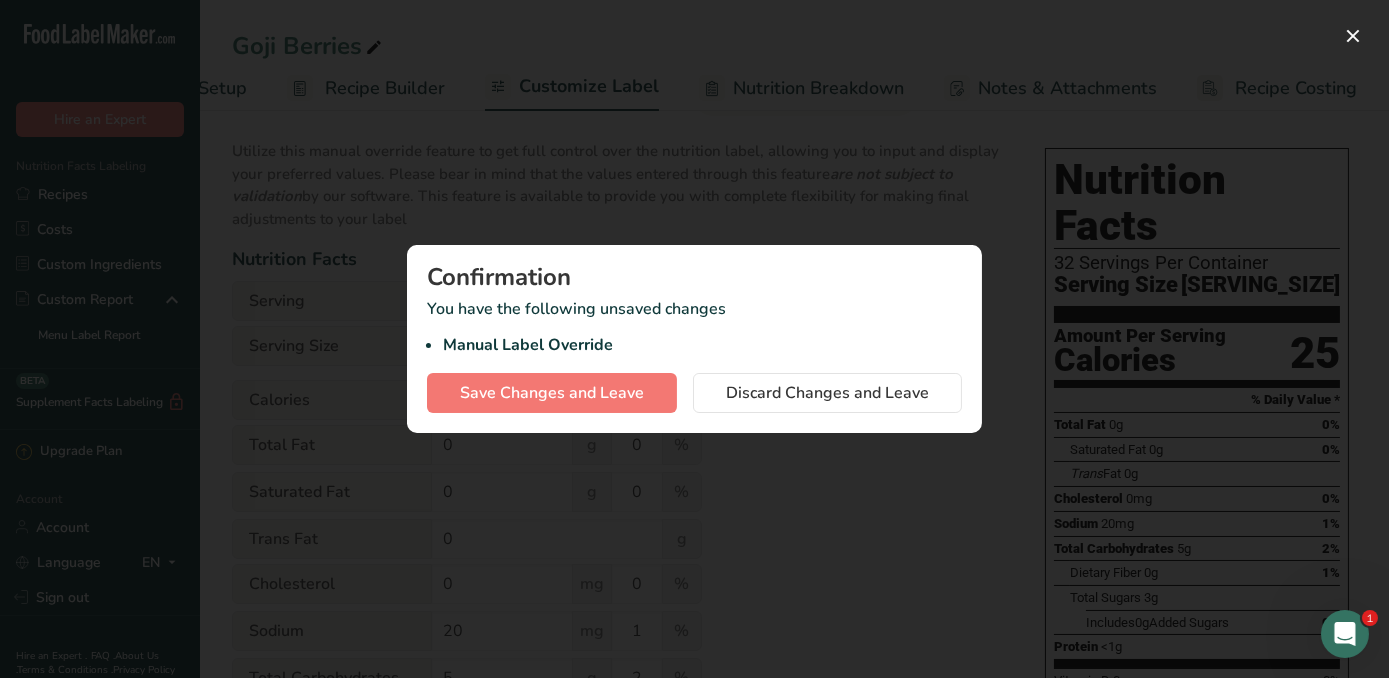 click at bounding box center (694, 339) 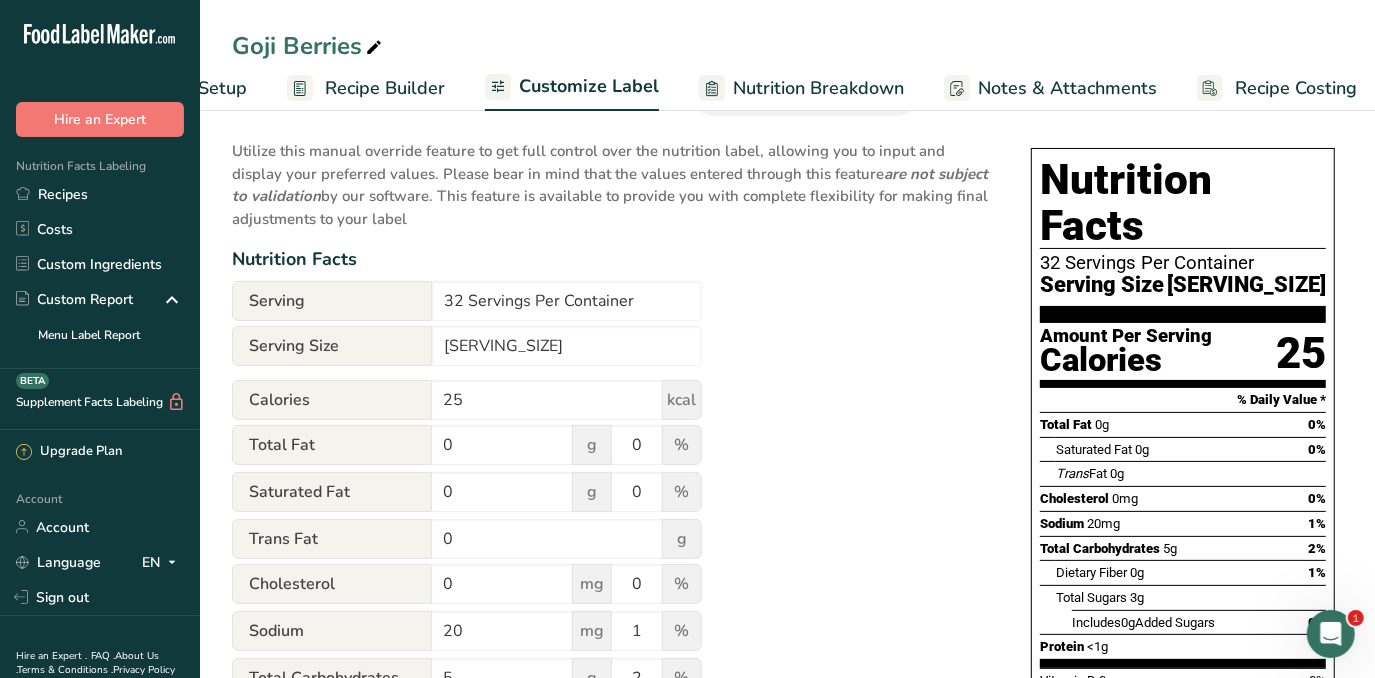 click on "Recipe Builder" at bounding box center [385, 88] 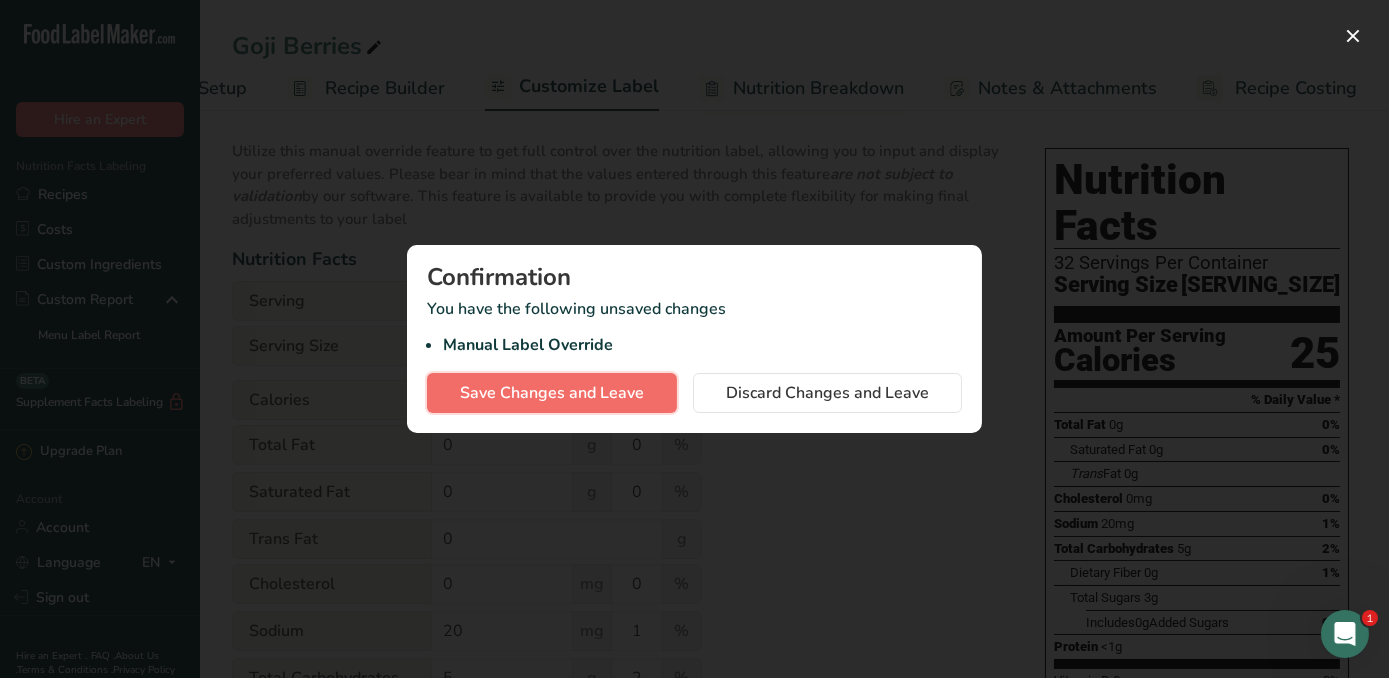 click on "Save Changes and Leave" at bounding box center (552, 393) 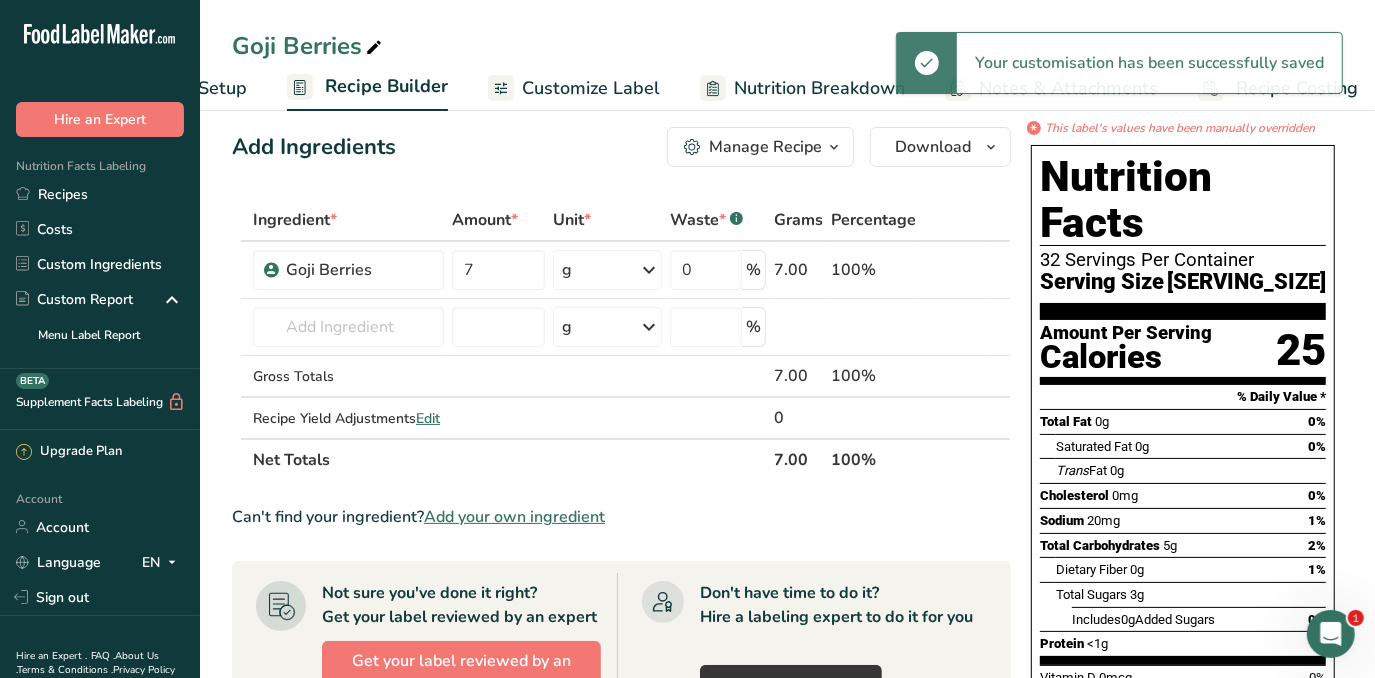 scroll, scrollTop: 0, scrollLeft: 0, axis: both 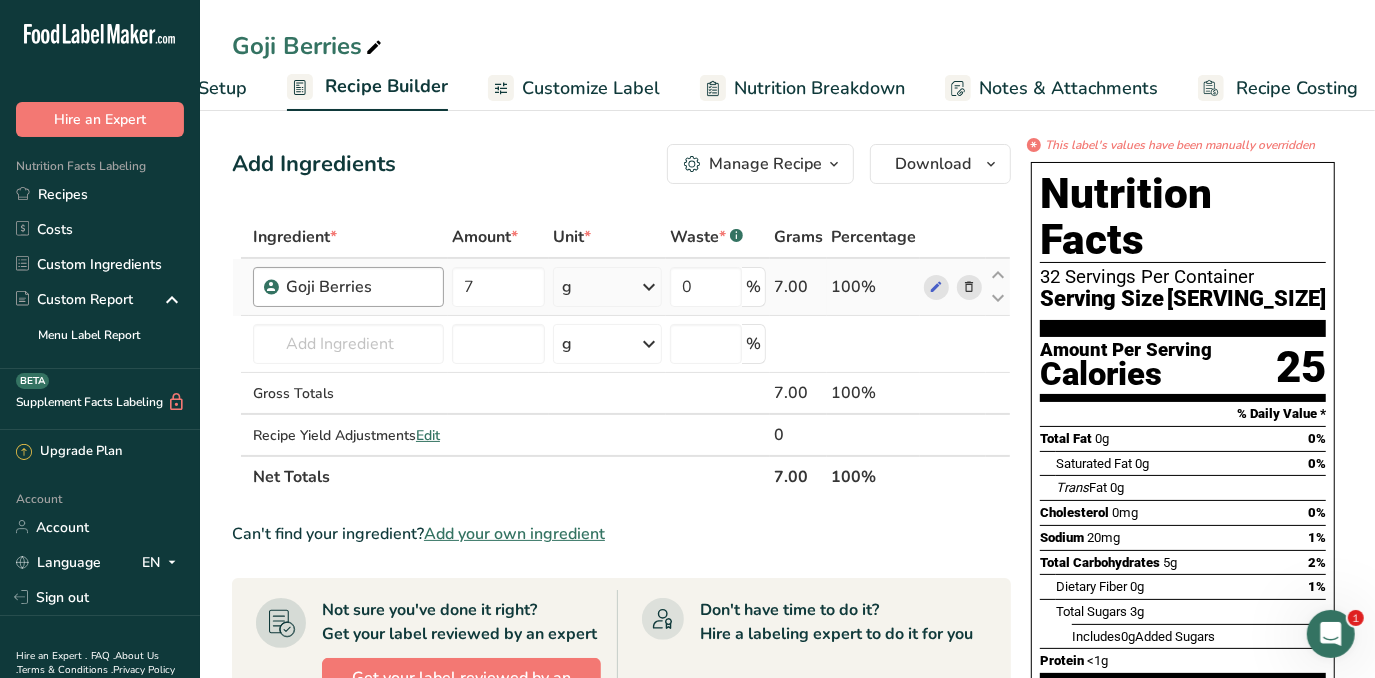click on "Goji Berries" at bounding box center [348, 287] 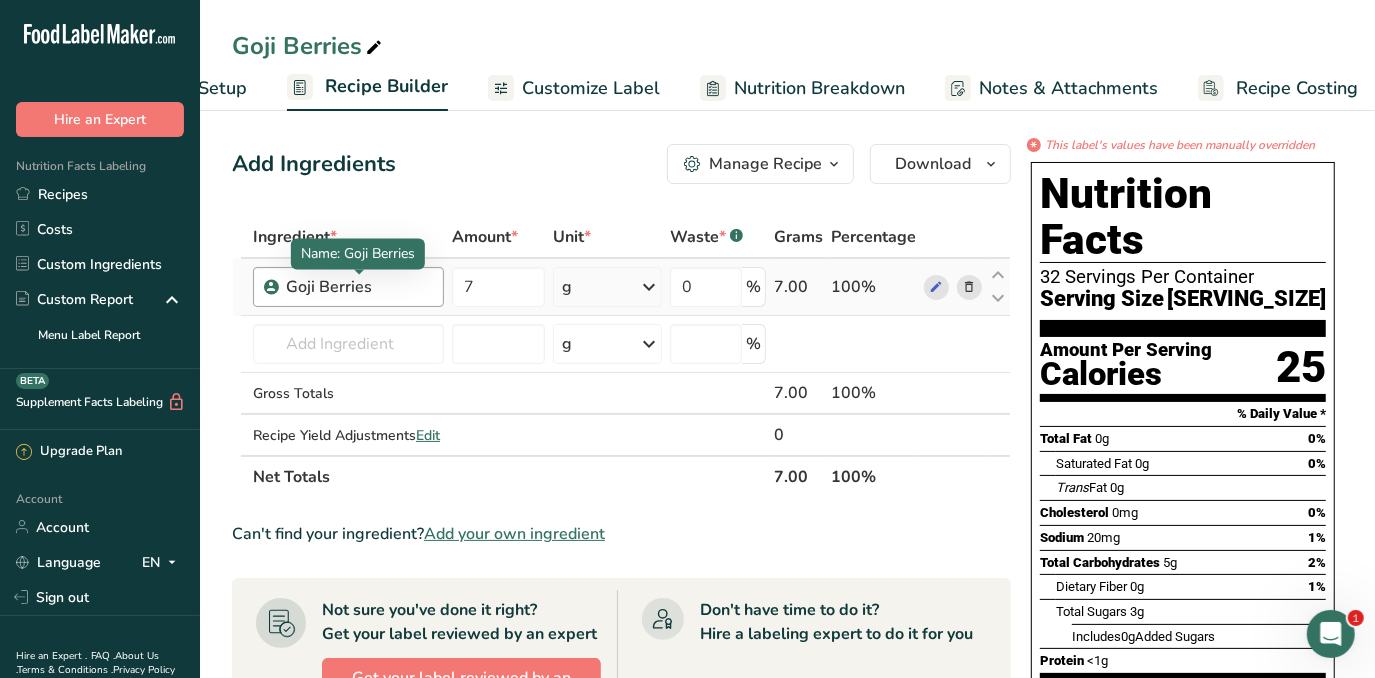click on "Goji Berries" at bounding box center [359, 287] 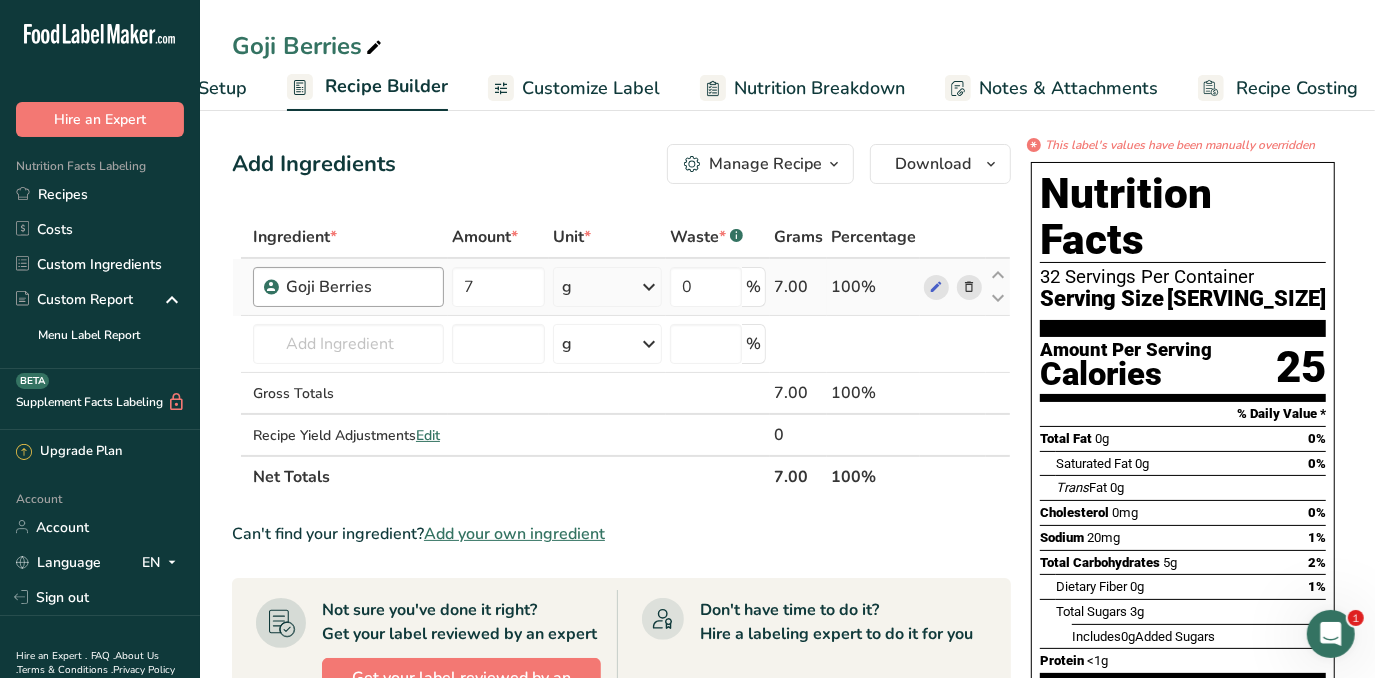 click on "Goji Berries" at bounding box center [359, 287] 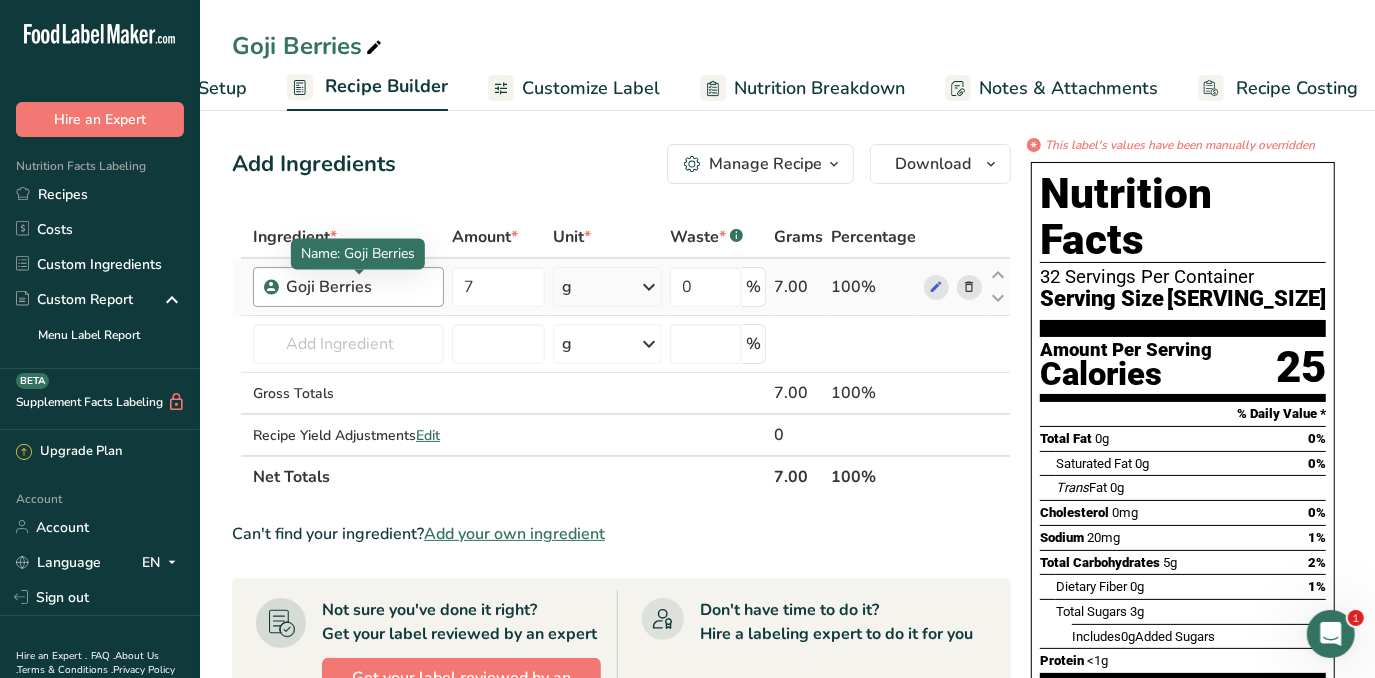 click on "Goji Berries" at bounding box center (359, 287) 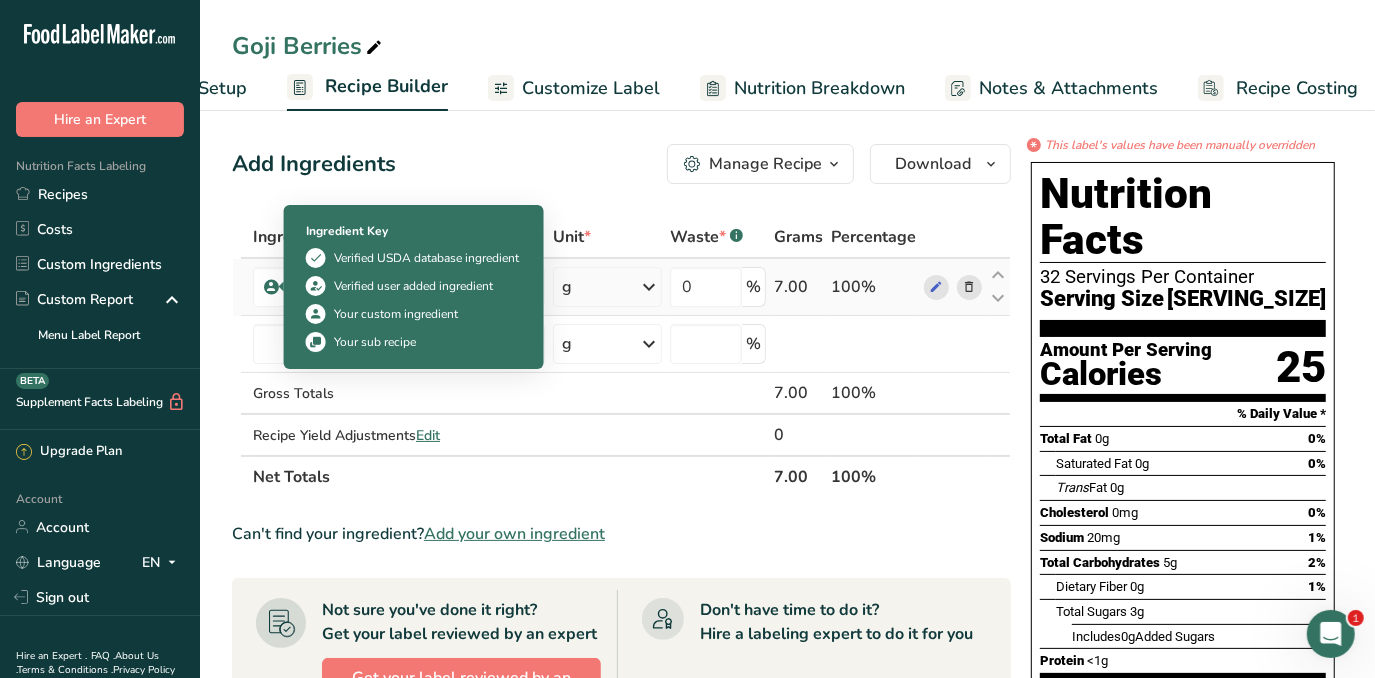 click at bounding box center (272, 287) 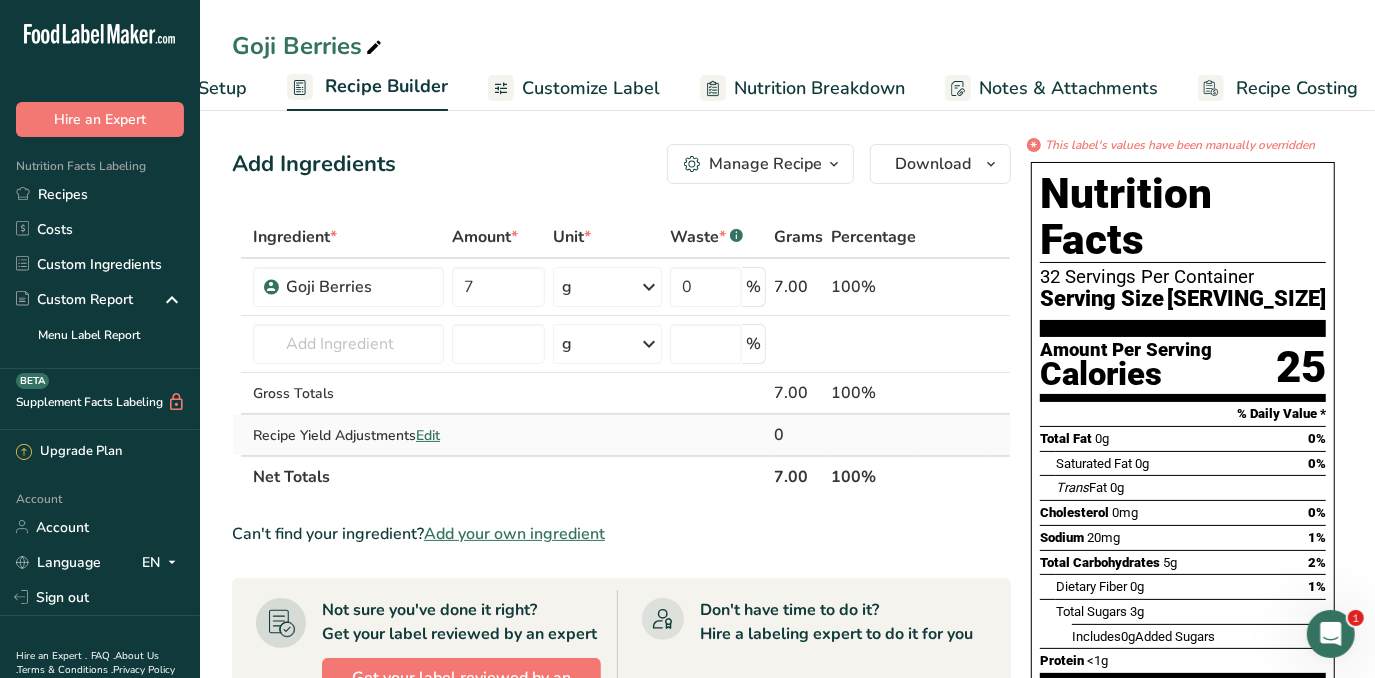 click on "Edit" at bounding box center [428, 435] 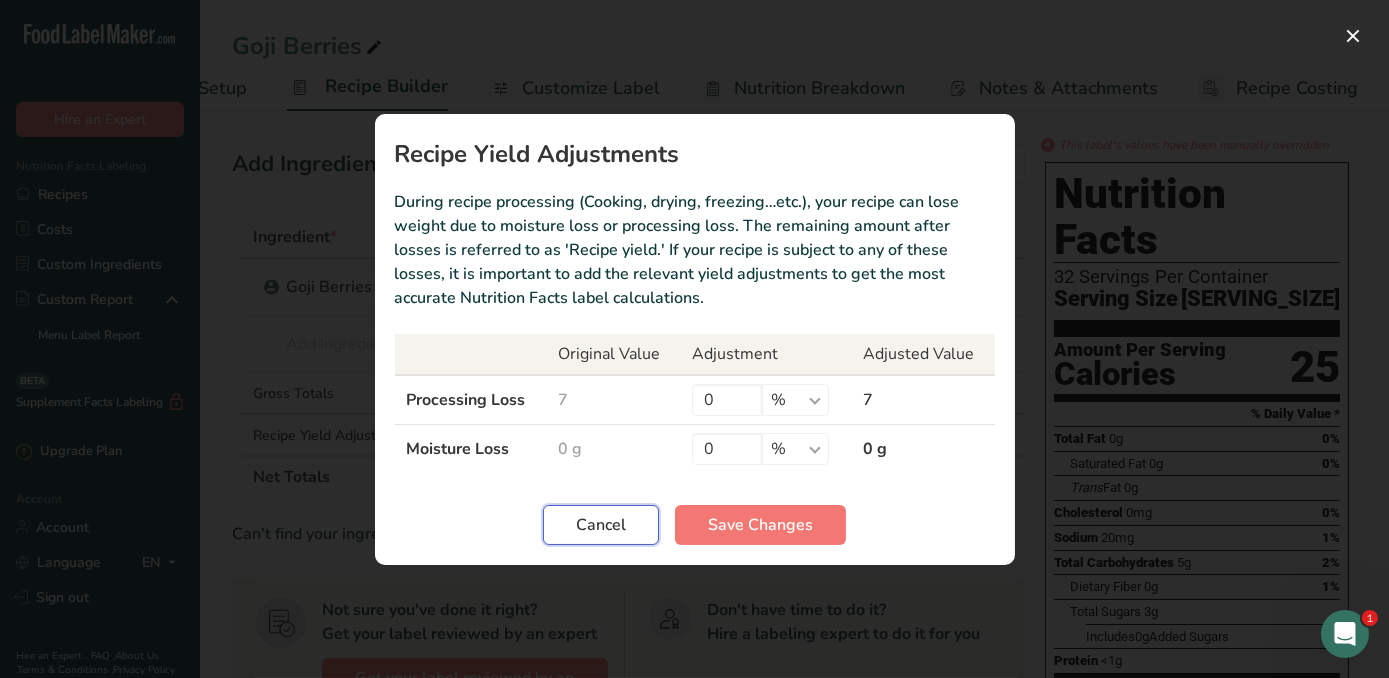 click on "Cancel" at bounding box center [601, 525] 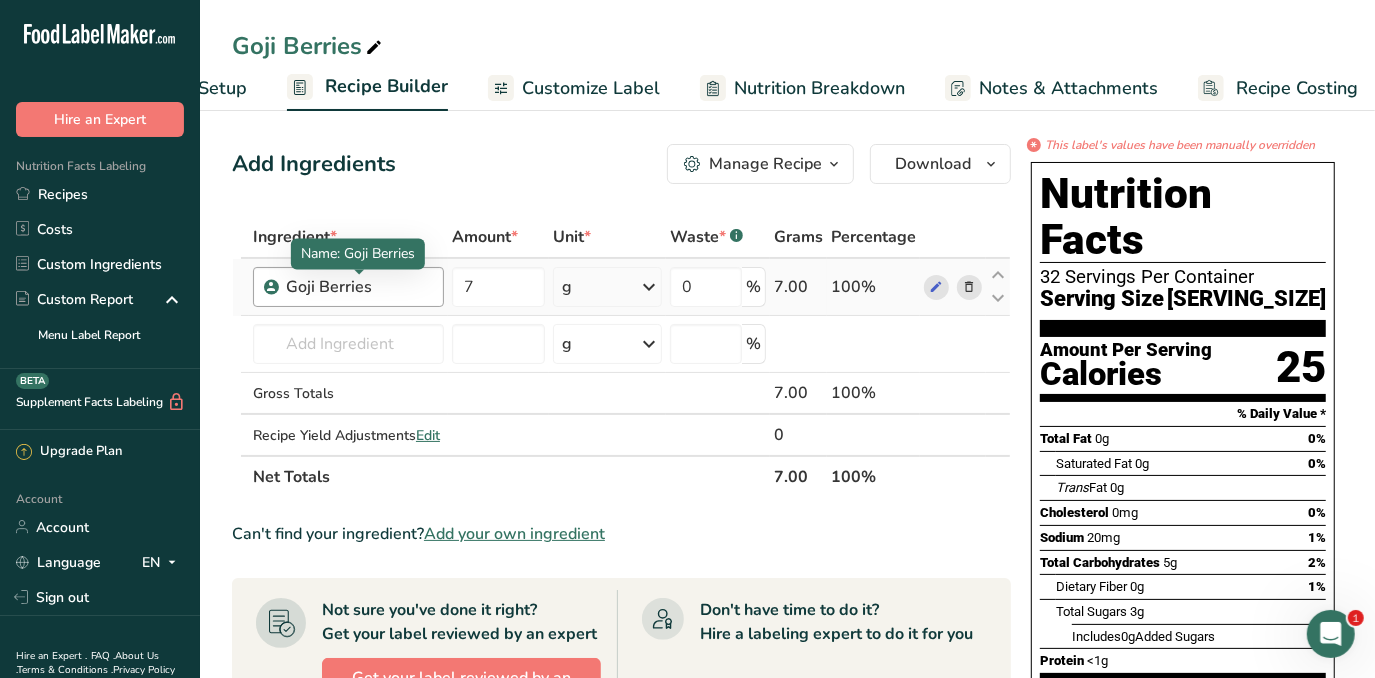 click on "Goji Berries" at bounding box center (359, 287) 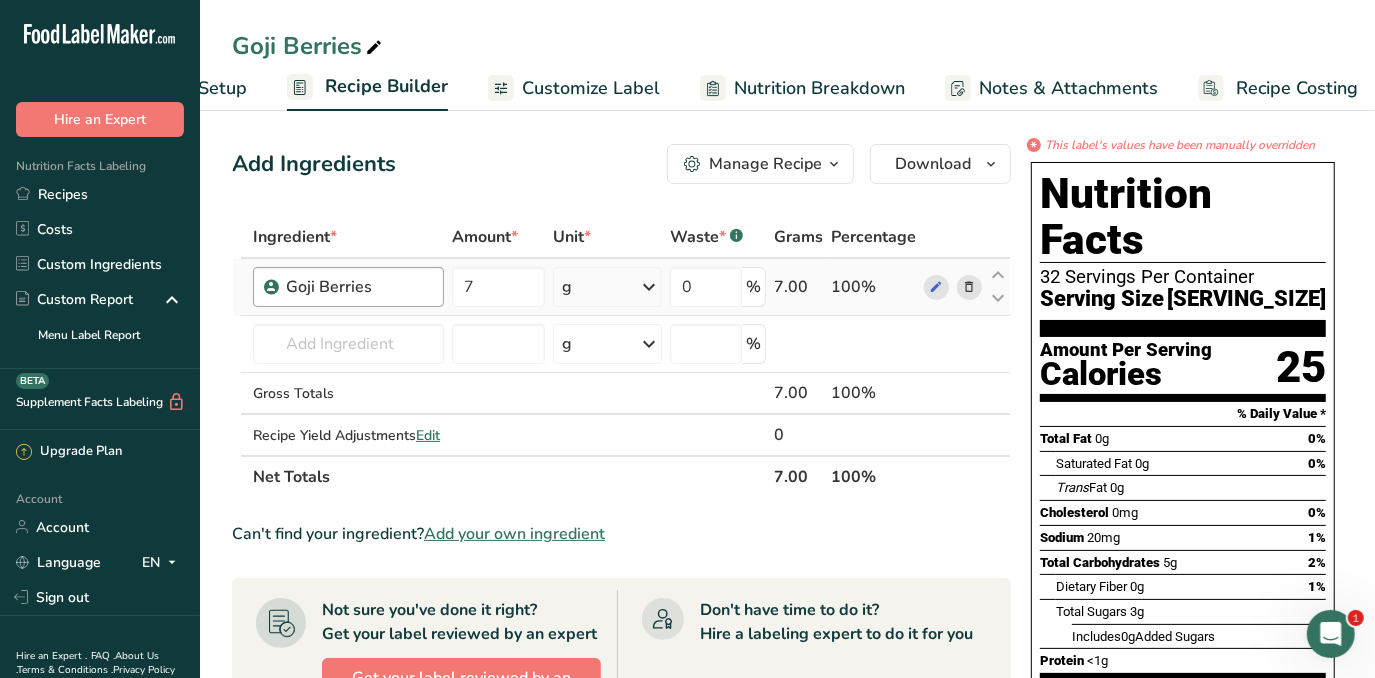 drag, startPoint x: 417, startPoint y: 285, endPoint x: 383, endPoint y: 280, distance: 34.36568 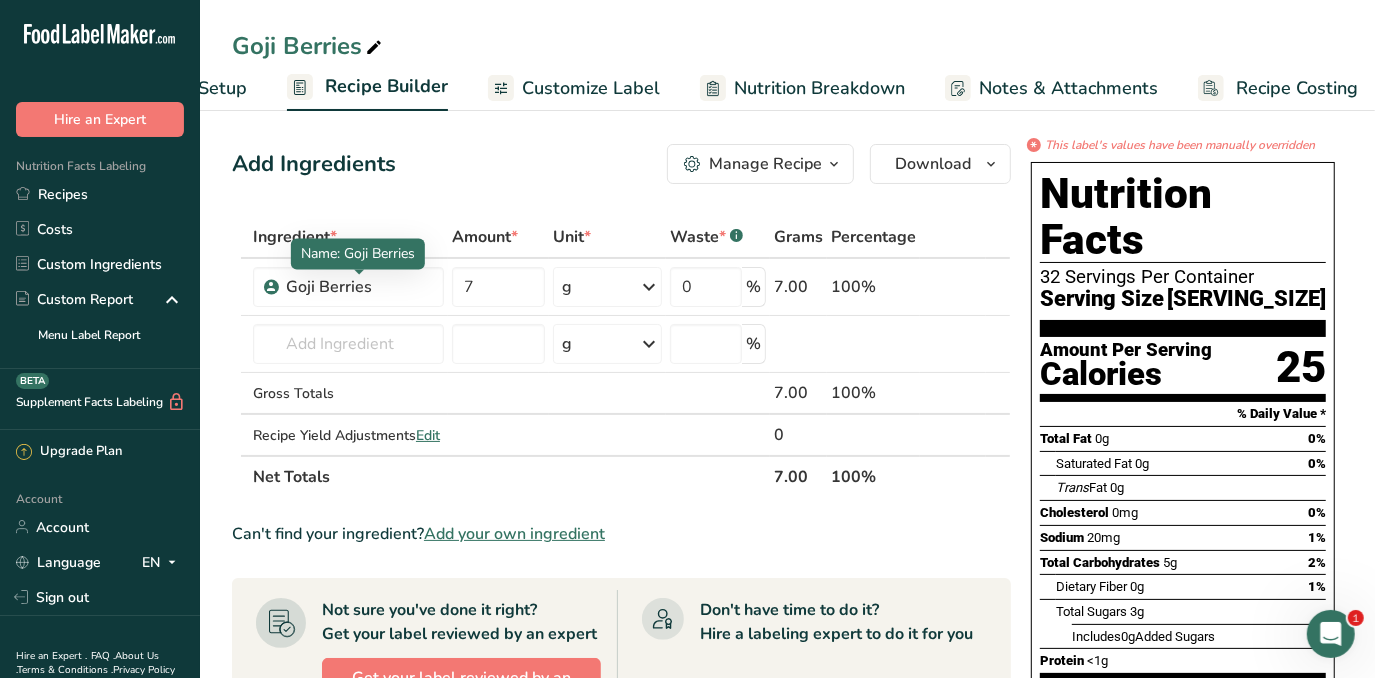 drag, startPoint x: 383, startPoint y: 280, endPoint x: 803, endPoint y: 167, distance: 434.93564 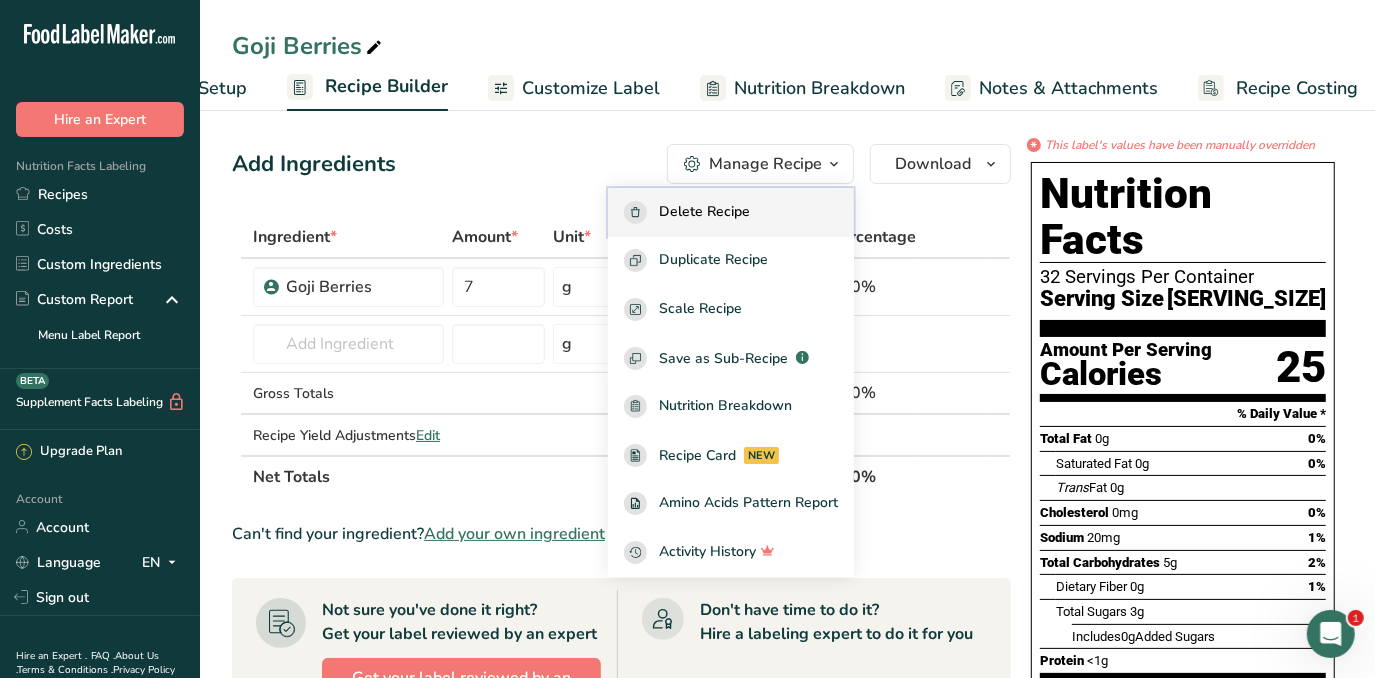 click on "Delete Recipe" at bounding box center (704, 212) 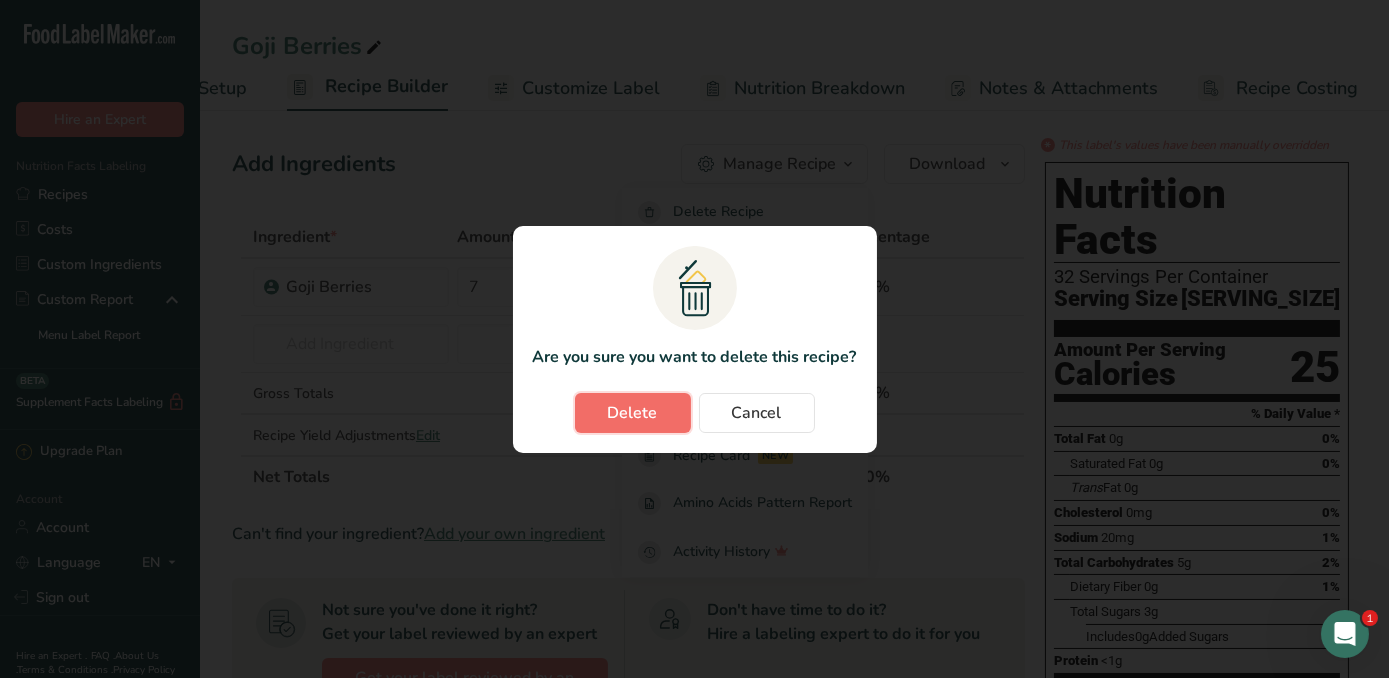click on "Delete" at bounding box center (633, 413) 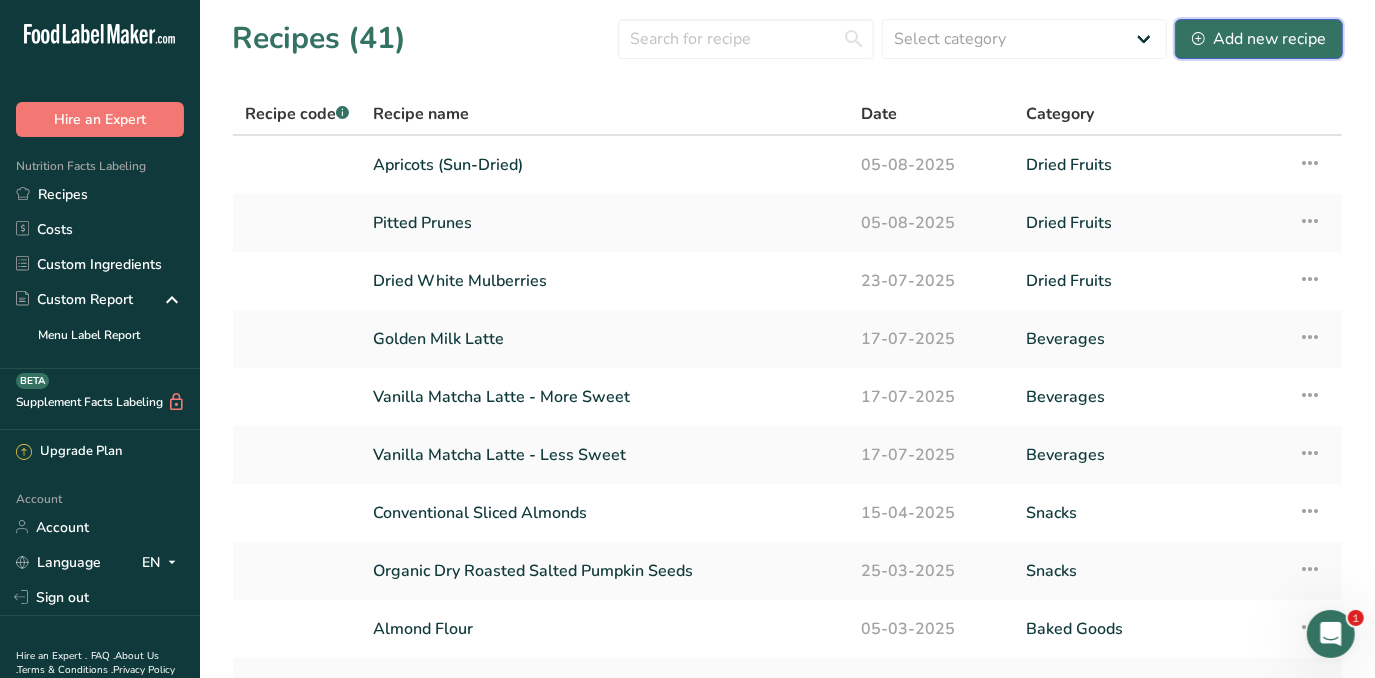 click on "Add new recipe" at bounding box center [1259, 39] 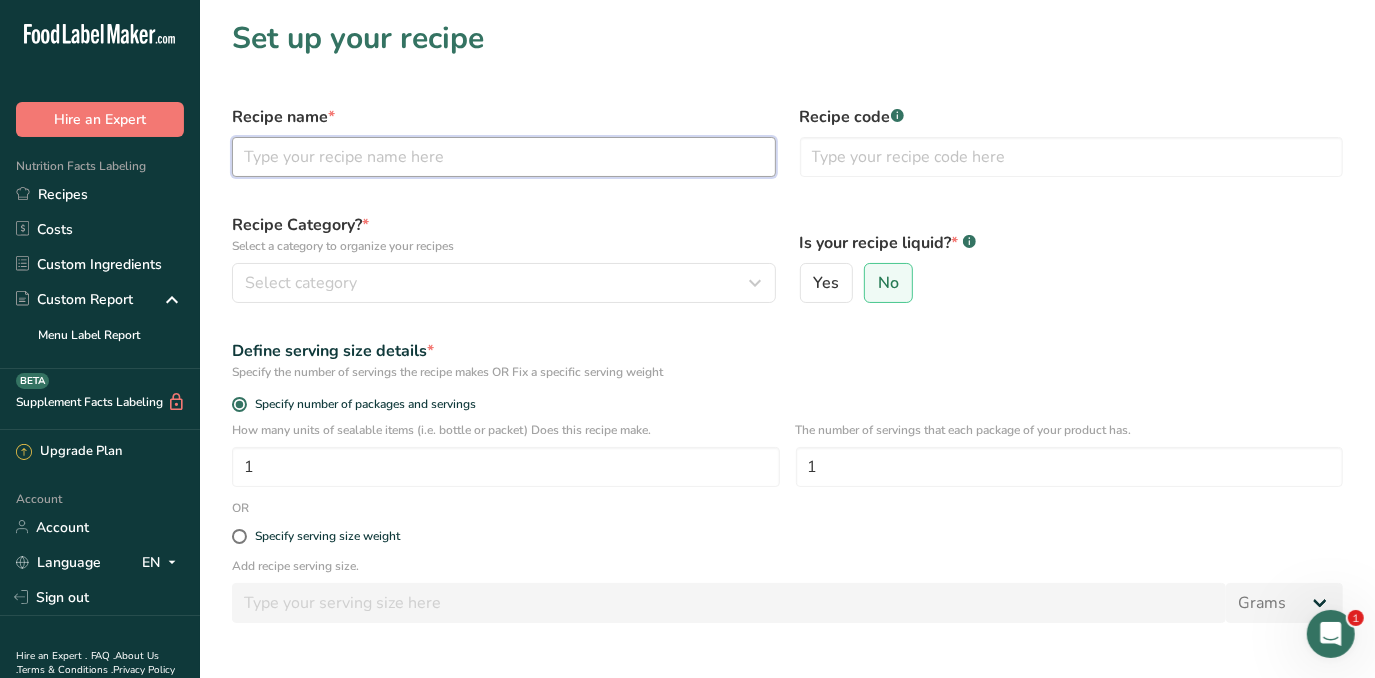 click at bounding box center [504, 157] 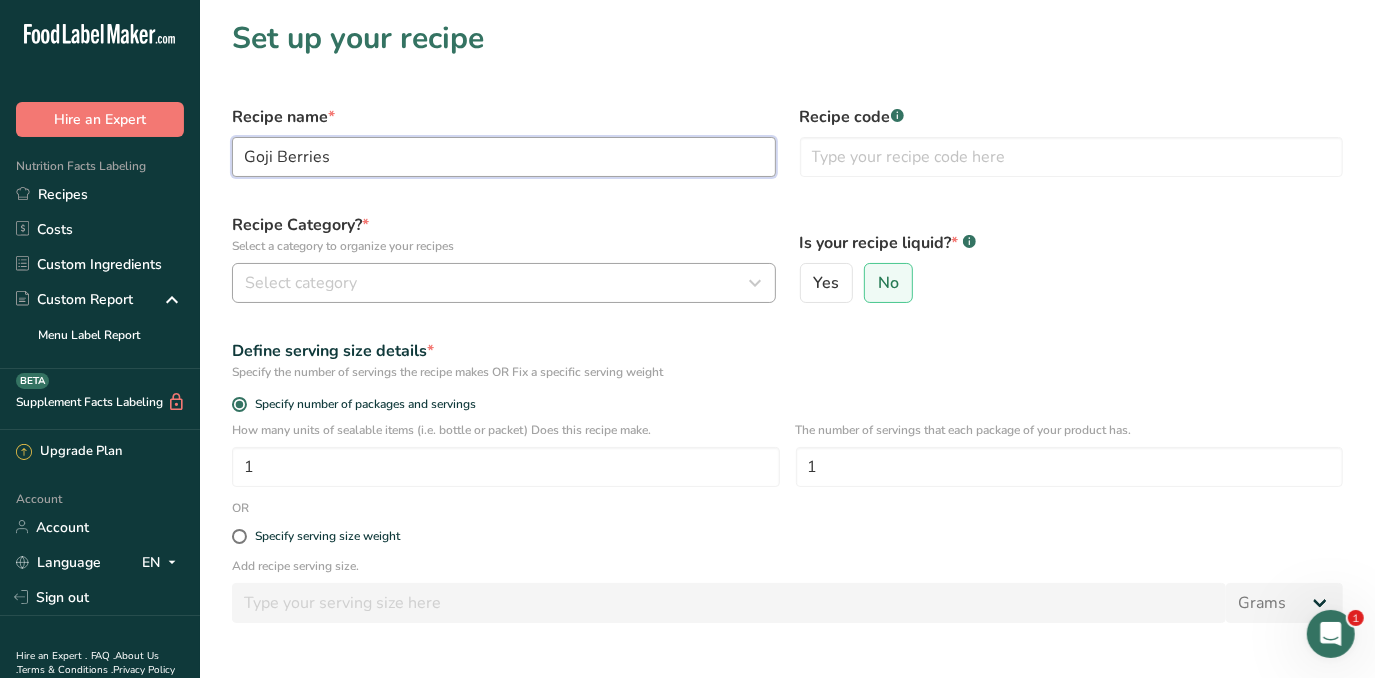 type on "Goji Berries" 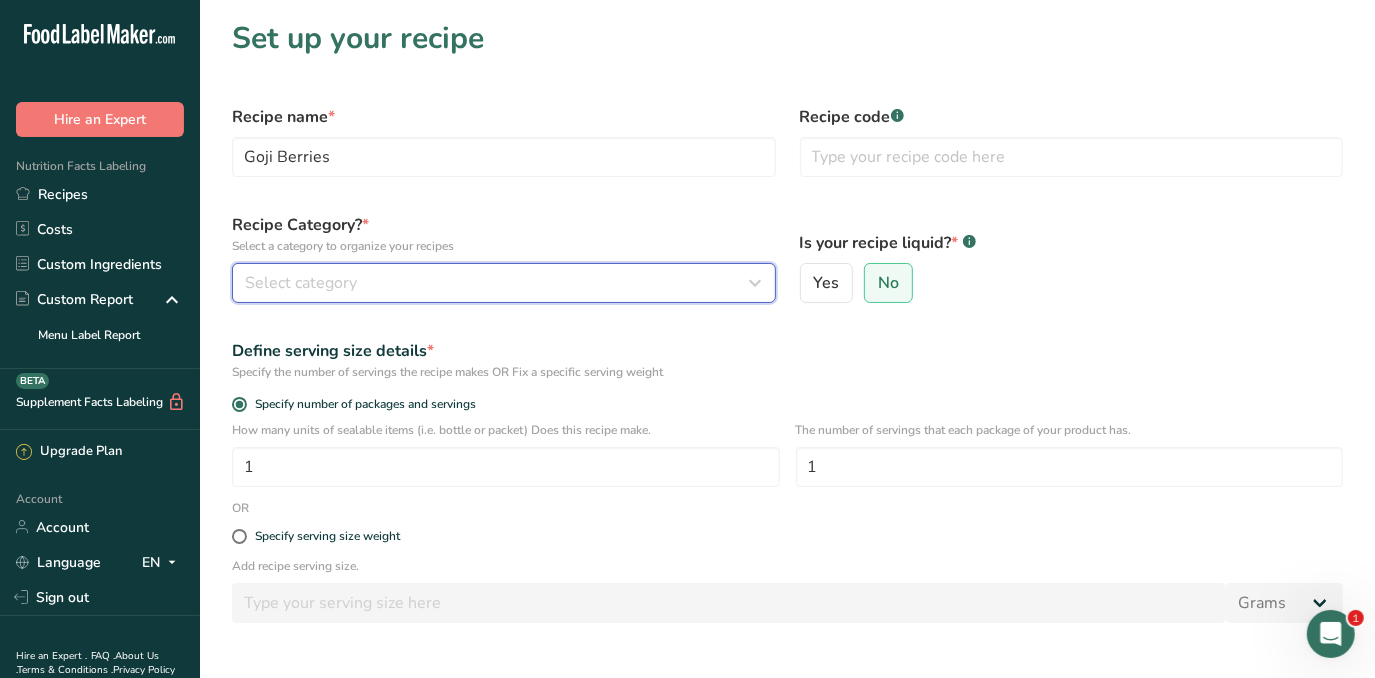 click on "Select category" at bounding box center [498, 283] 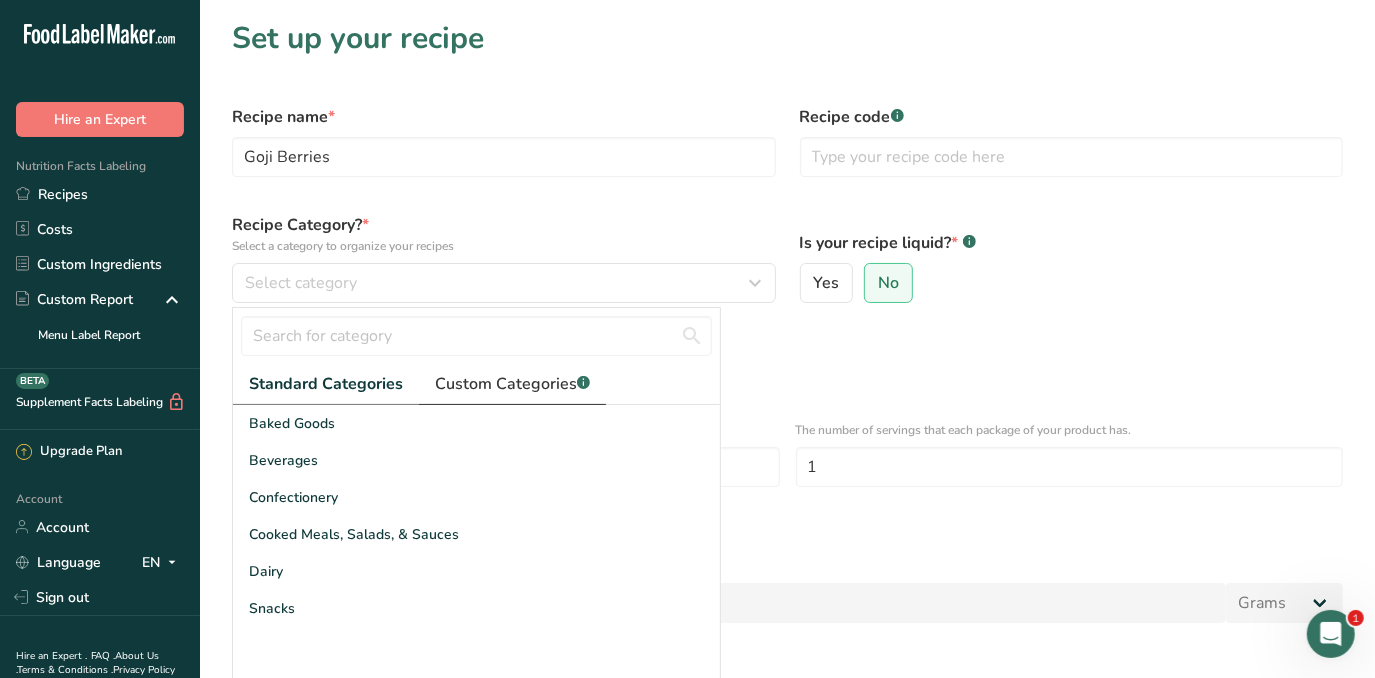 click on "Custom Categories
.a-a{fill:#347362;}.b-a{fill:#fff;}" at bounding box center [512, 384] 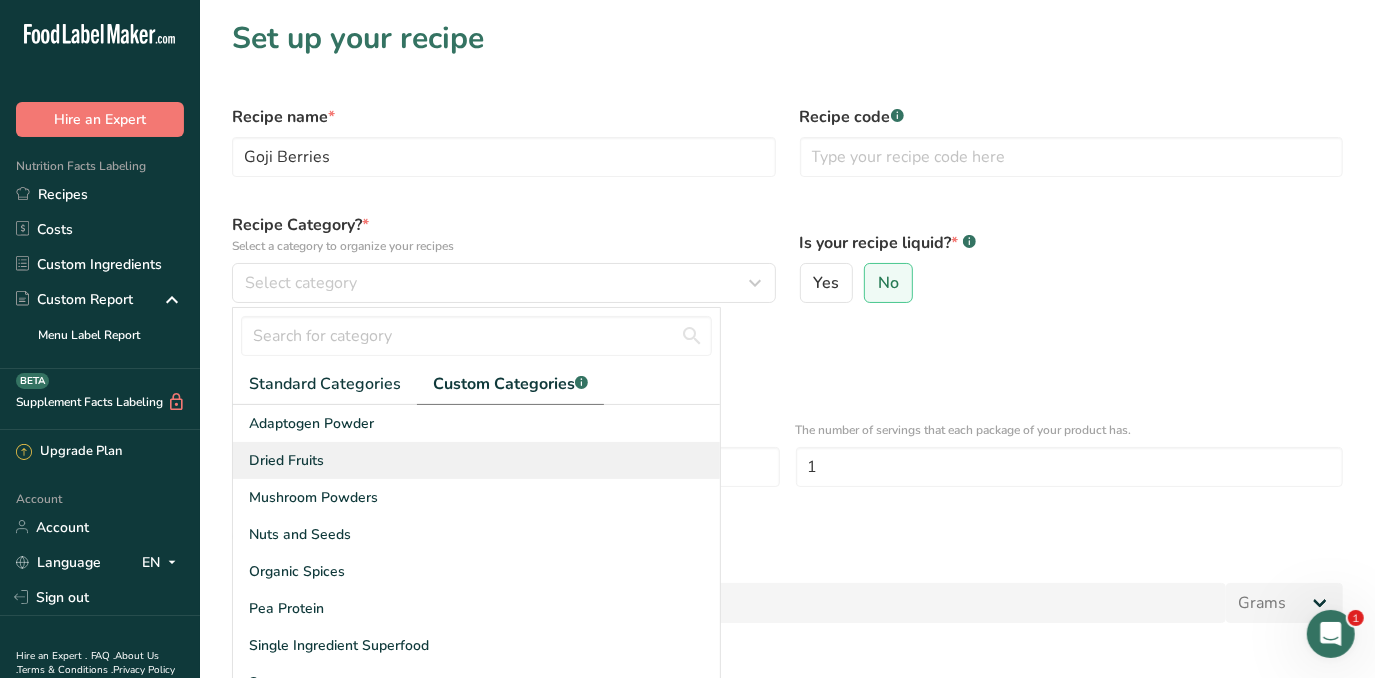click on "Dried Fruits" at bounding box center [476, 460] 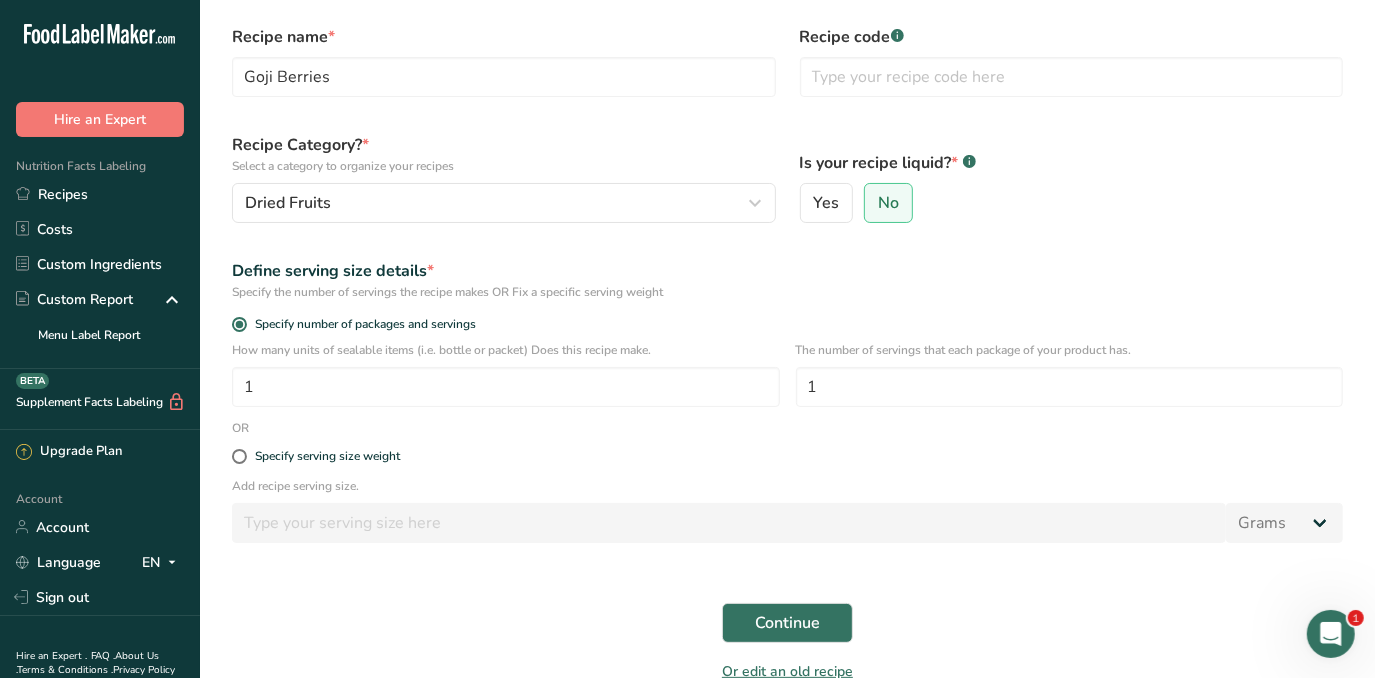 scroll, scrollTop: 159, scrollLeft: 0, axis: vertical 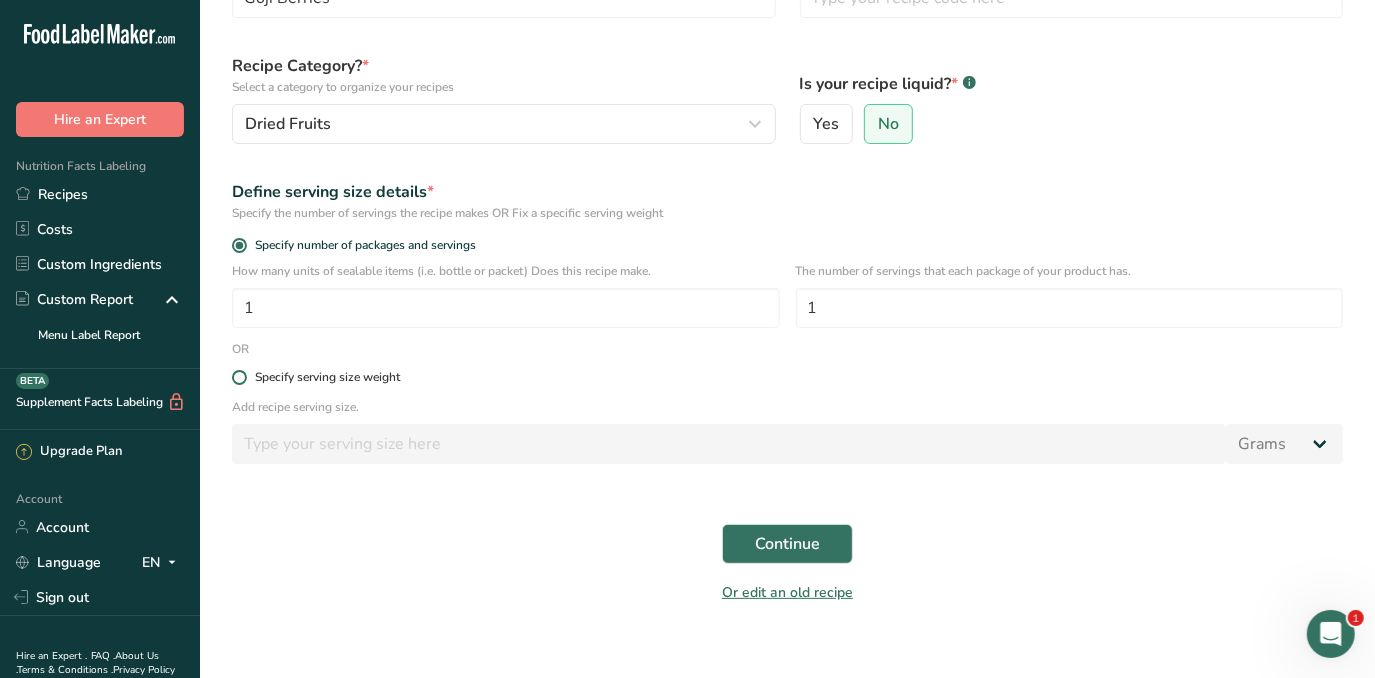 click on "Specify serving size weight" at bounding box center (327, 377) 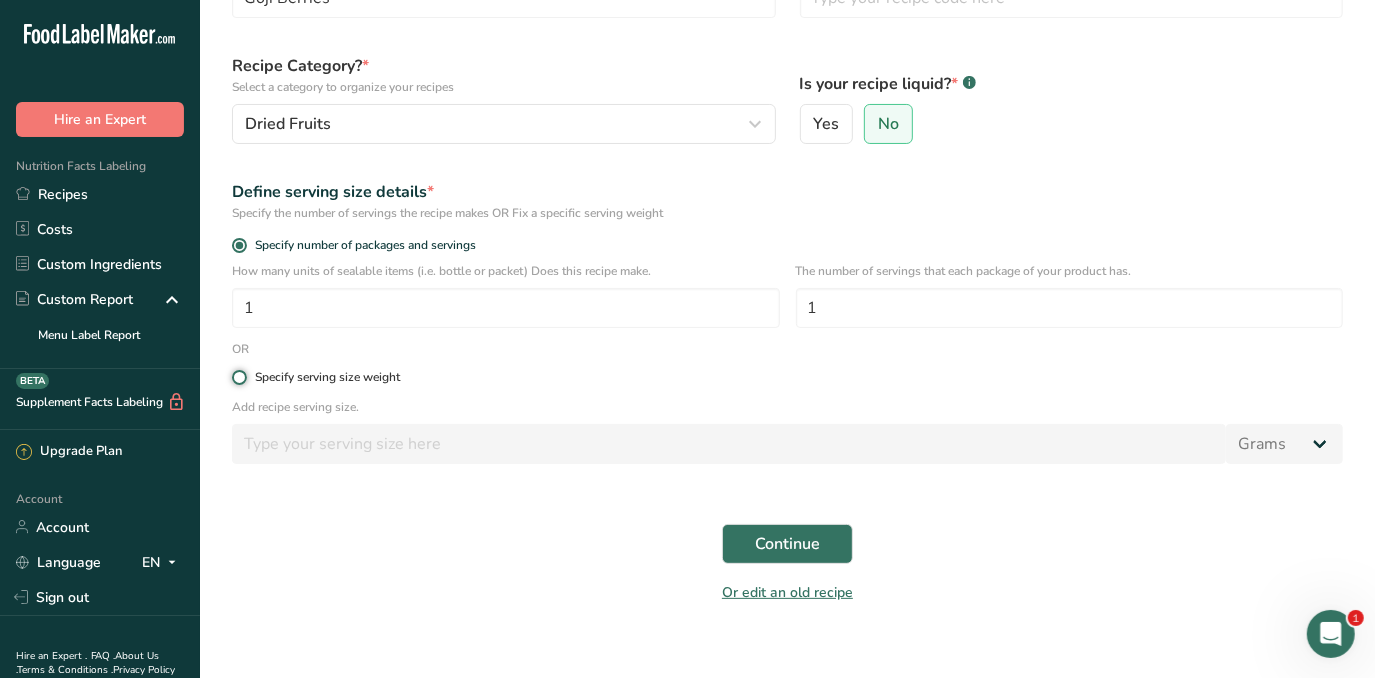 click on "Specify serving size weight" at bounding box center (238, 377) 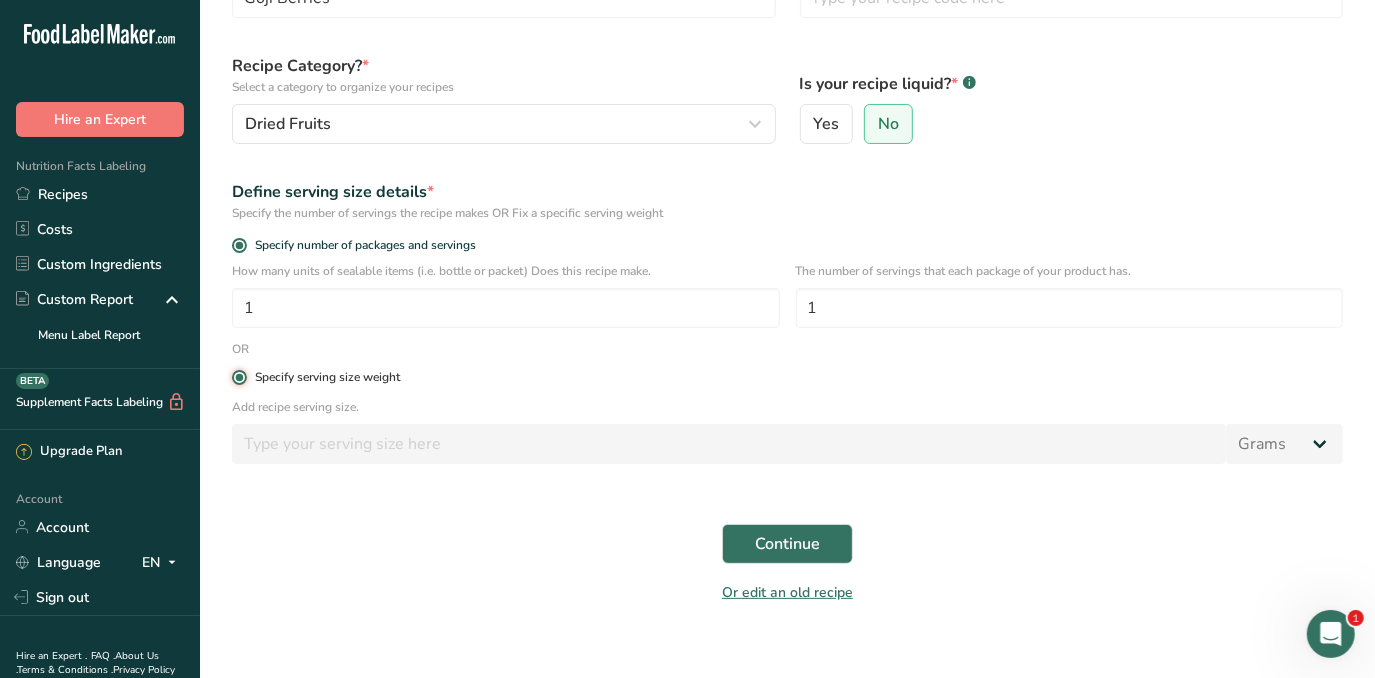 radio on "false" 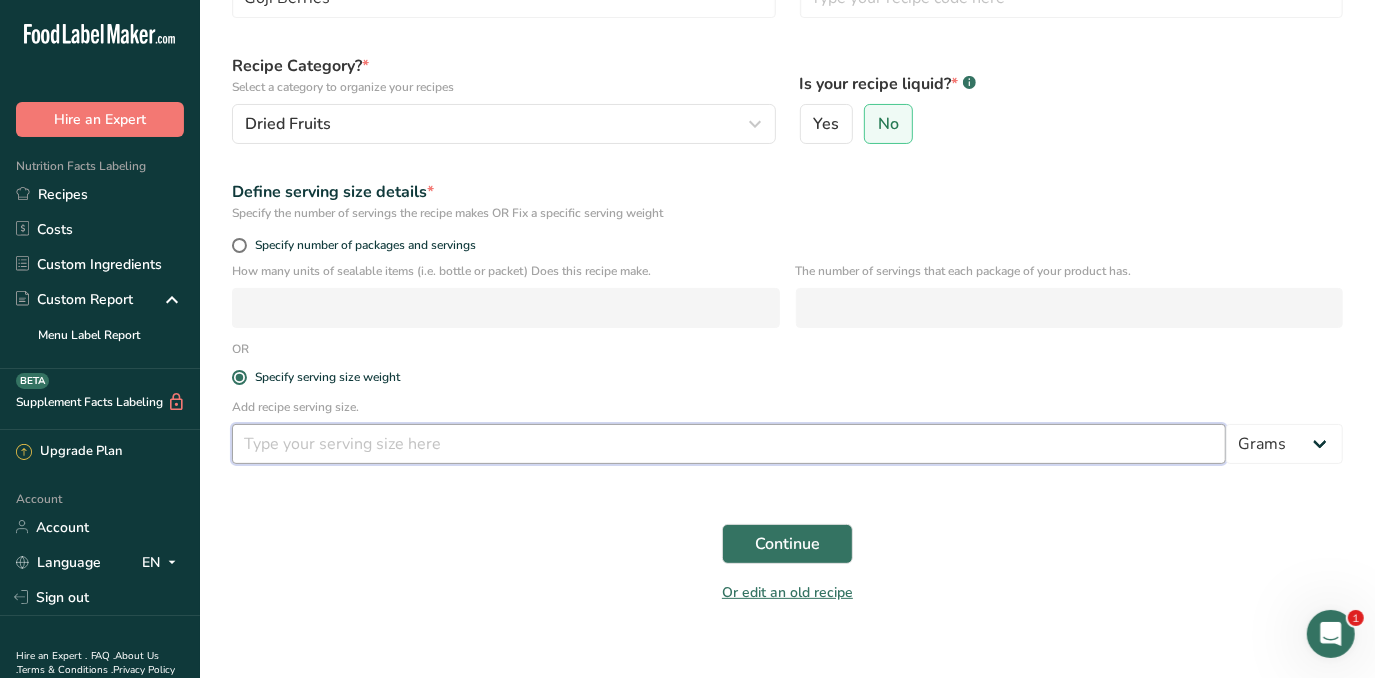click at bounding box center [729, 444] 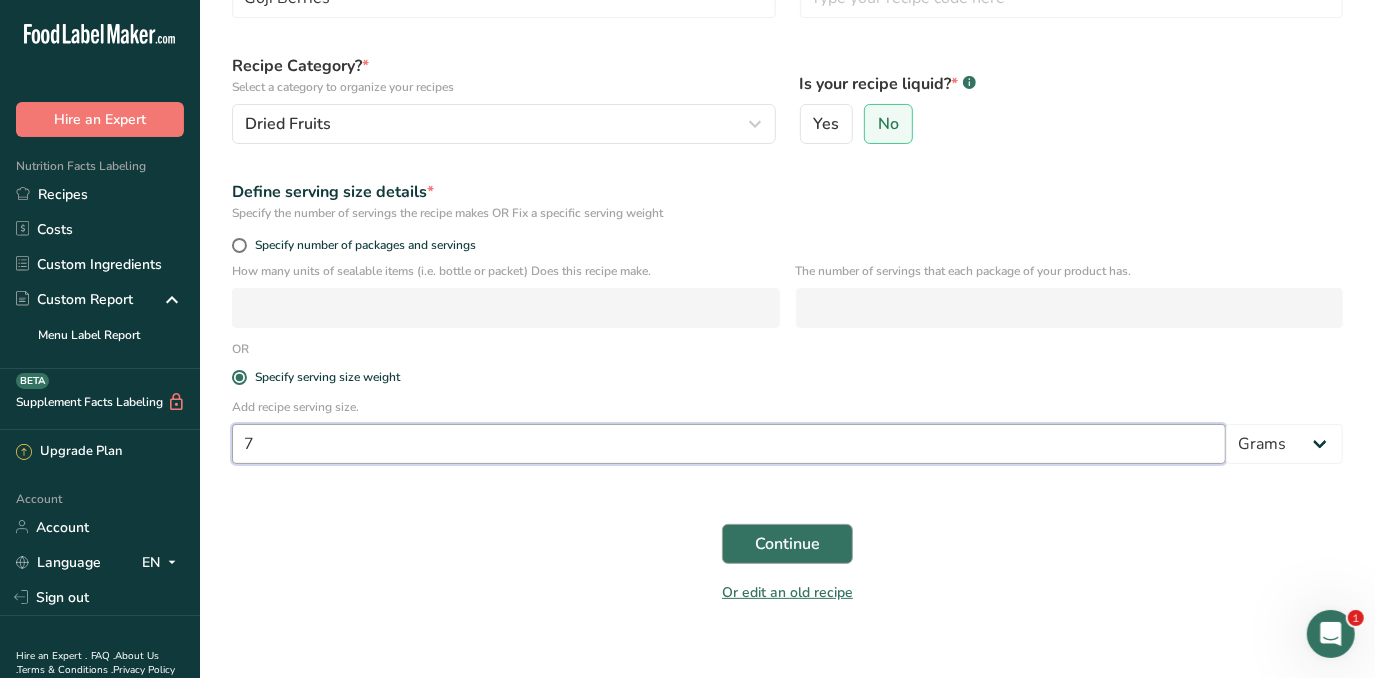 type on "7" 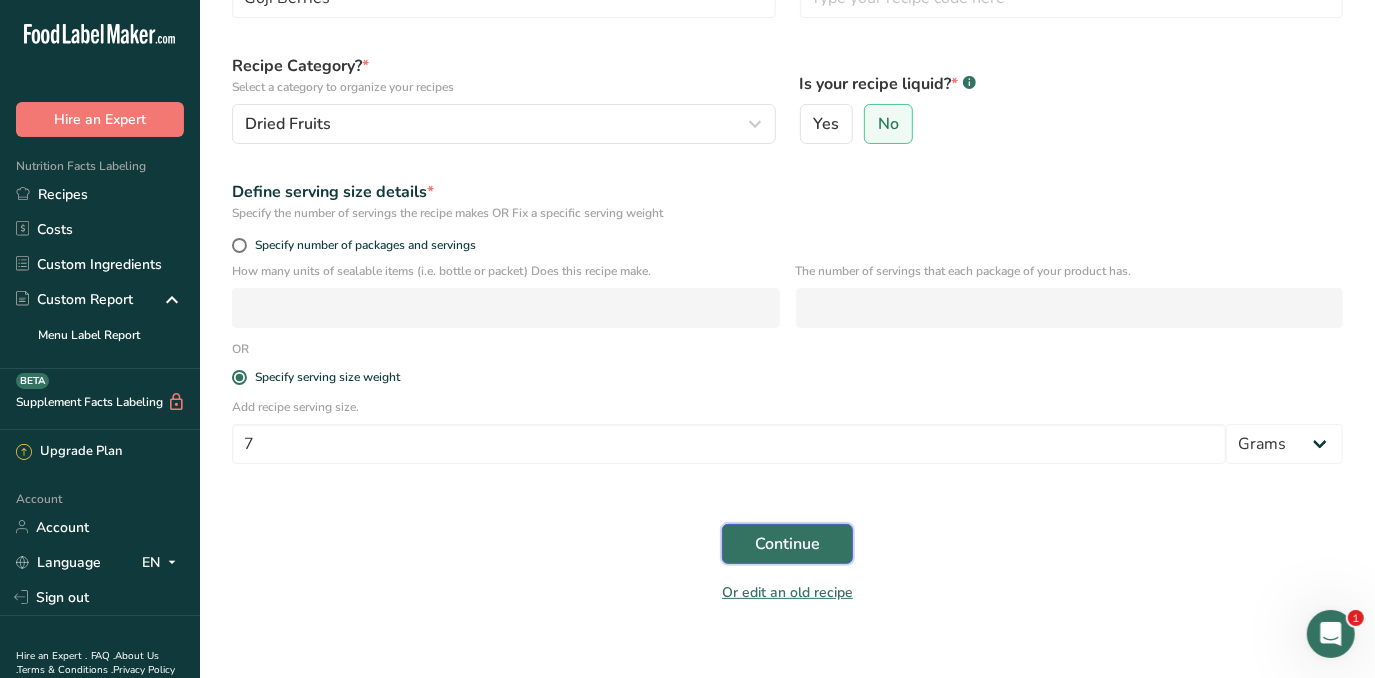 click on "Continue" at bounding box center [787, 544] 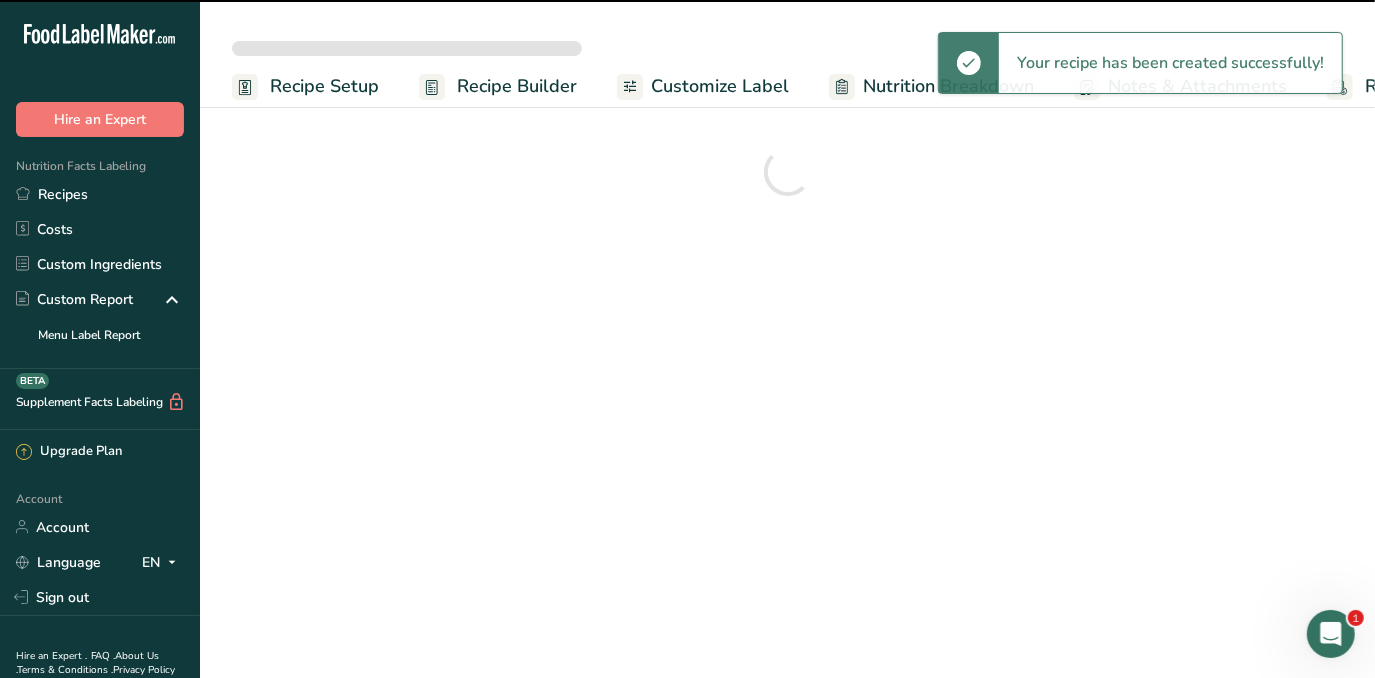 scroll, scrollTop: 0, scrollLeft: 0, axis: both 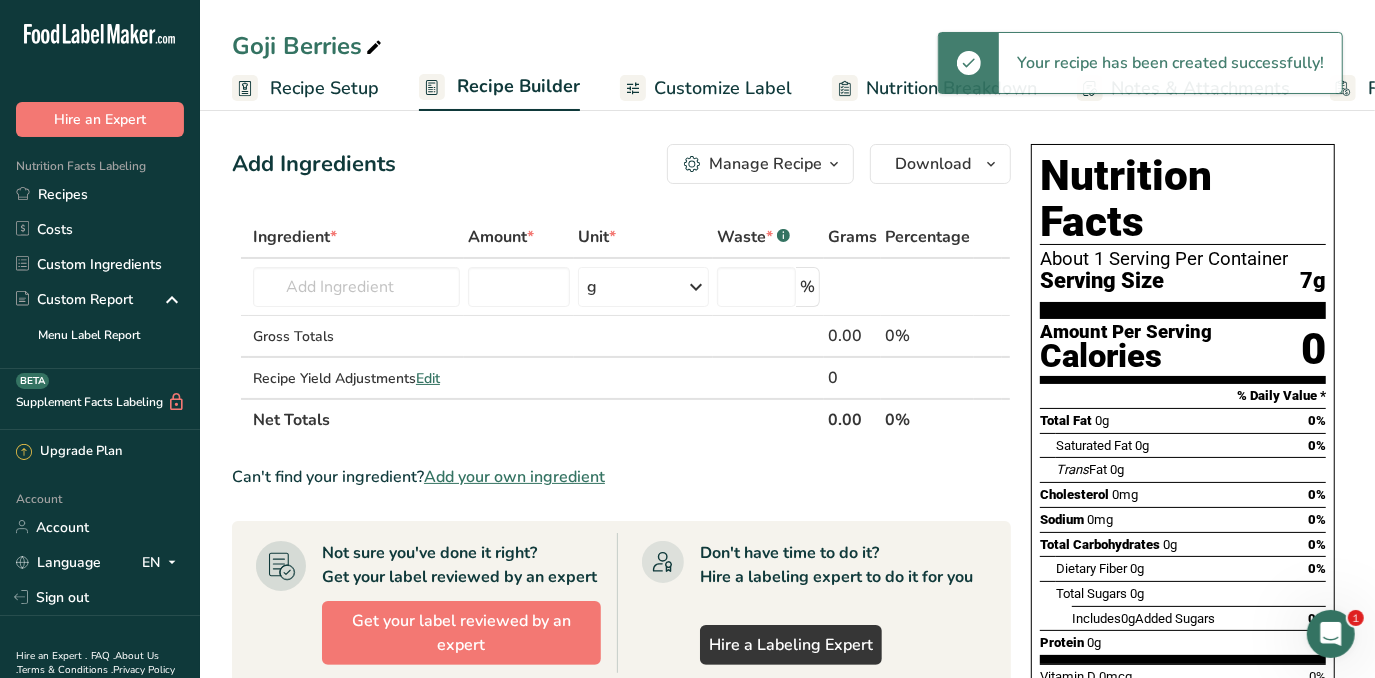 click on "Add your own ingredient" at bounding box center (514, 477) 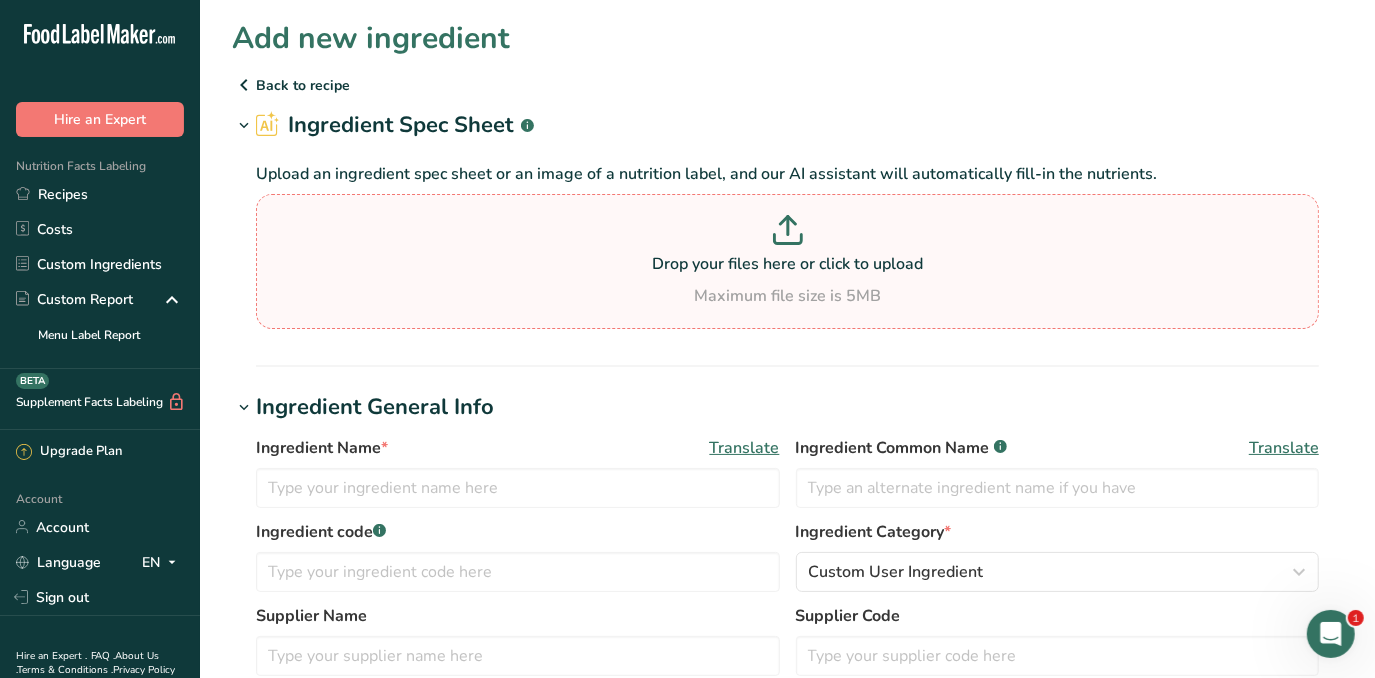 click on "Drop your files here or click to upload" at bounding box center [787, 264] 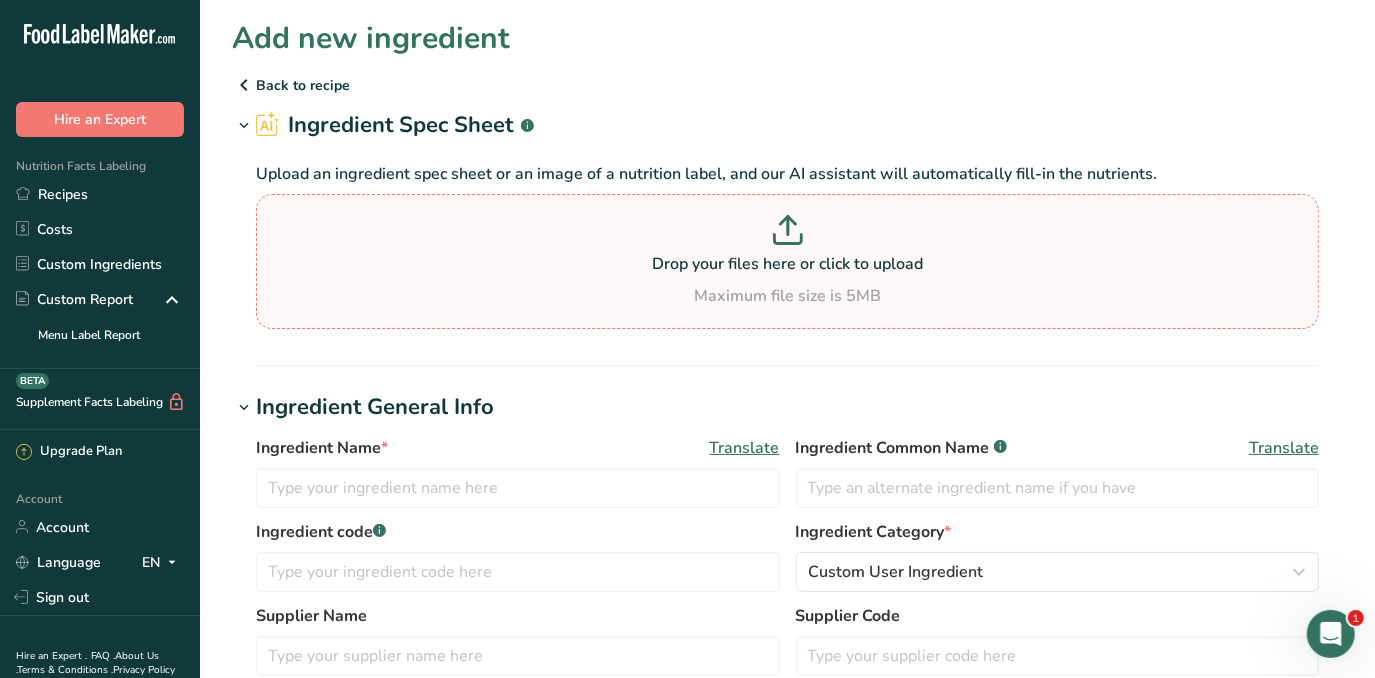 type on "C:\fakepath\TSQ-NP-42 - Goji Berries  - Nutritional Panel (1).pdf" 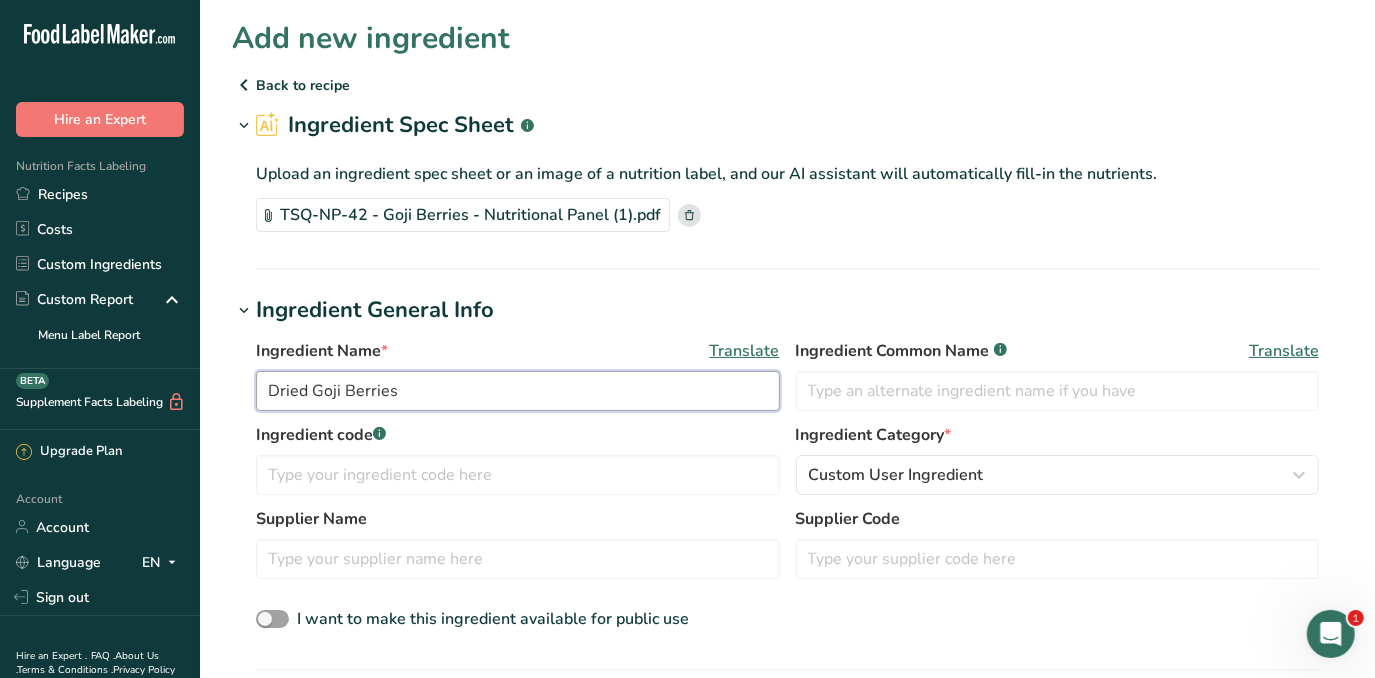 drag, startPoint x: 311, startPoint y: 388, endPoint x: 241, endPoint y: 385, distance: 70.064255 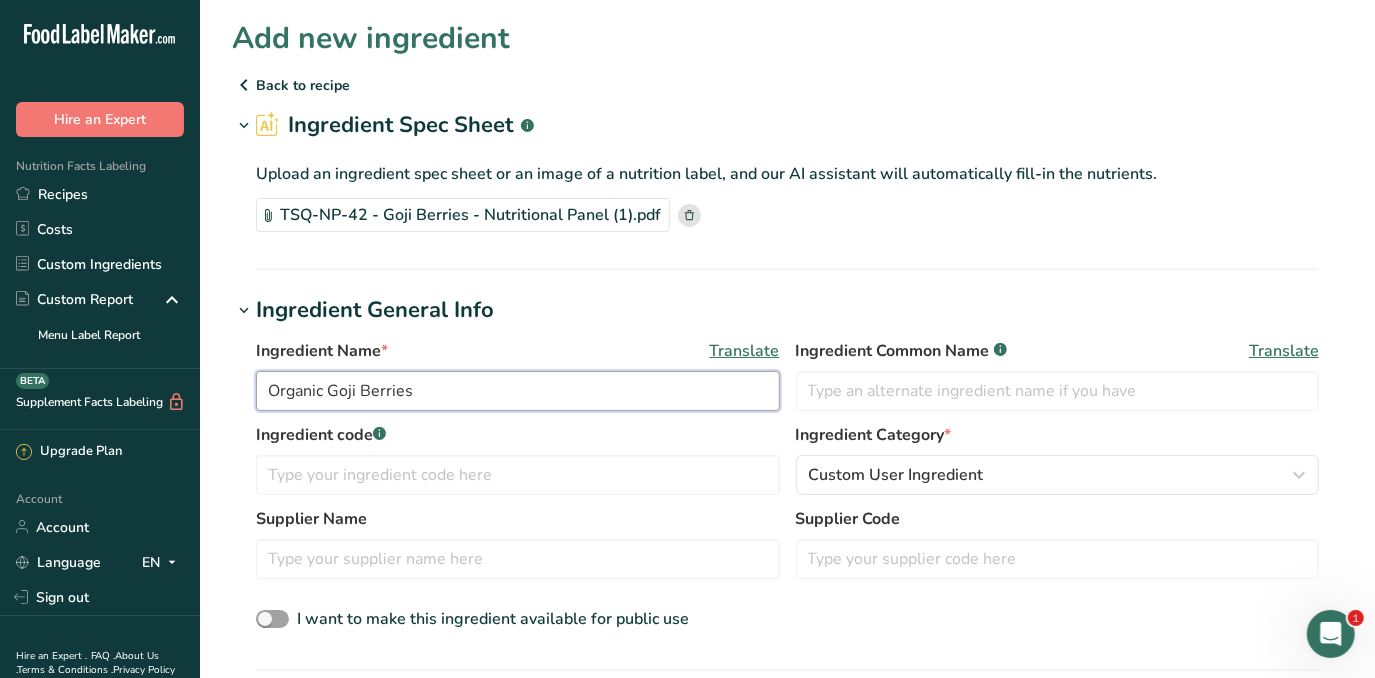type on "Organic Goji Berries" 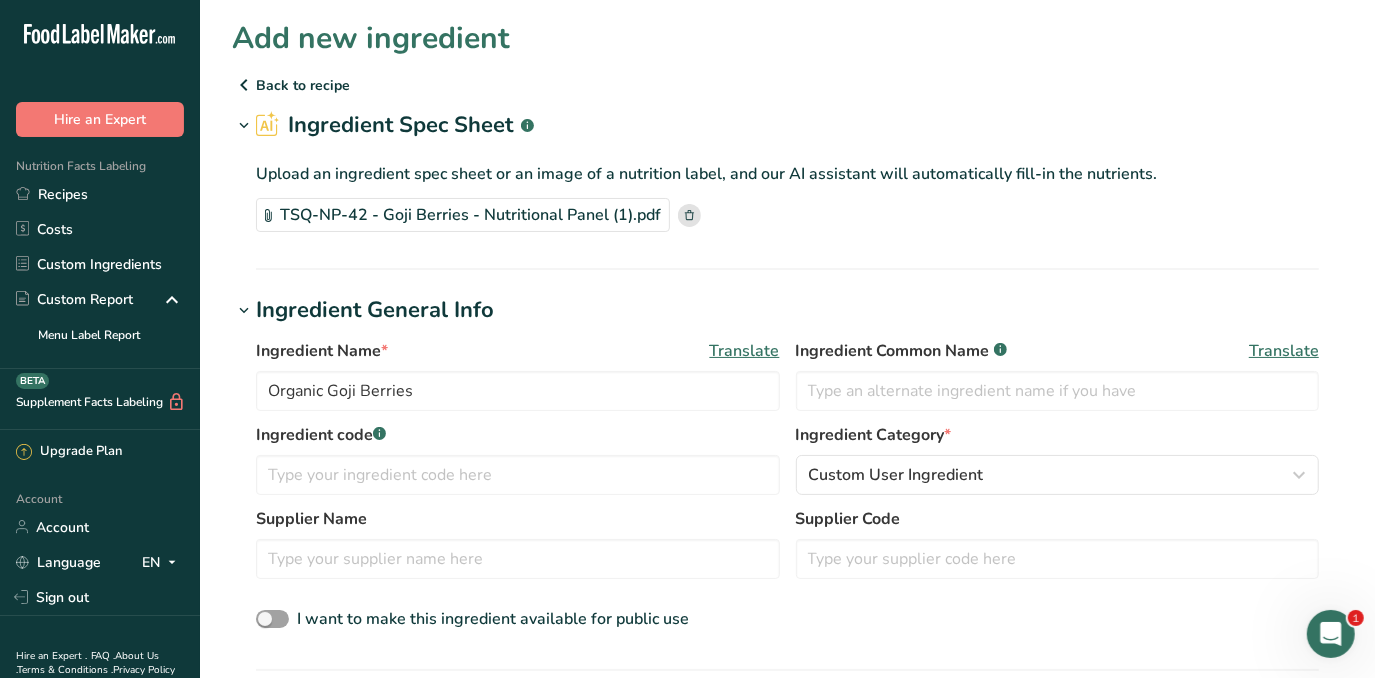 click on "Ingredient General Info" at bounding box center (787, 310) 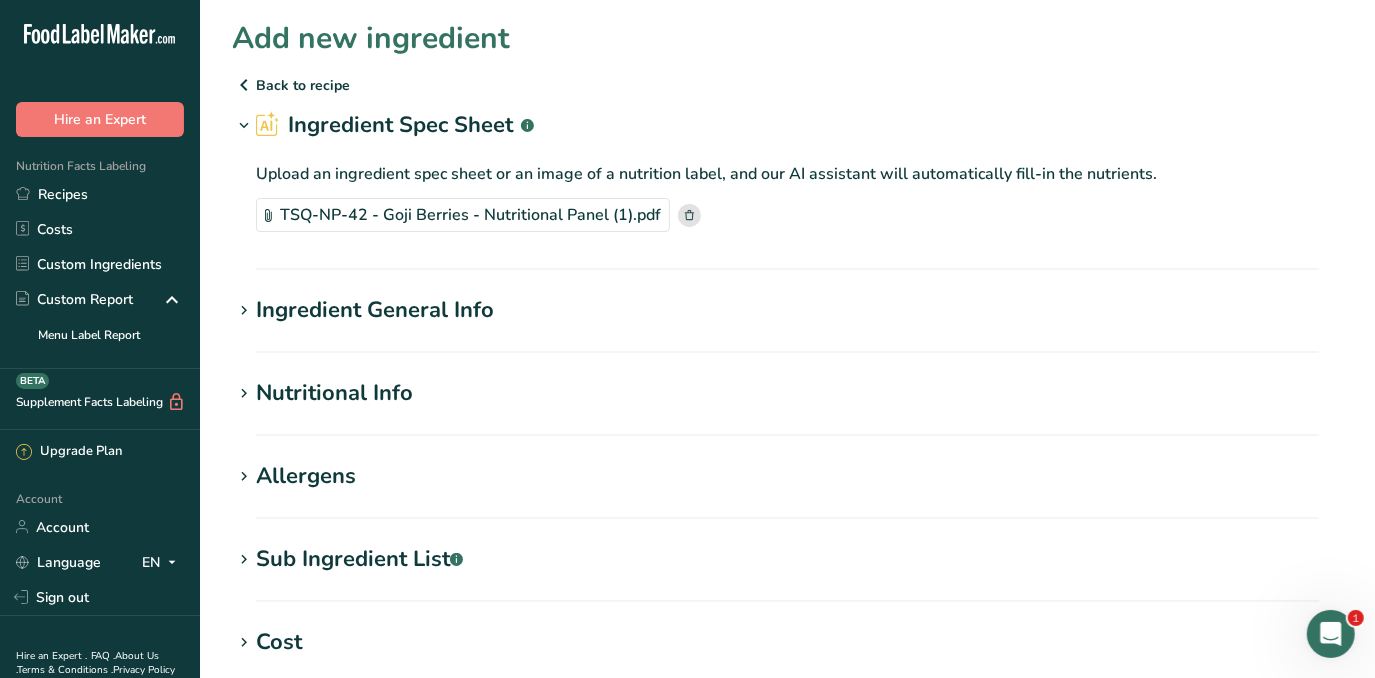 click on "Ingredient General Info" at bounding box center (787, 310) 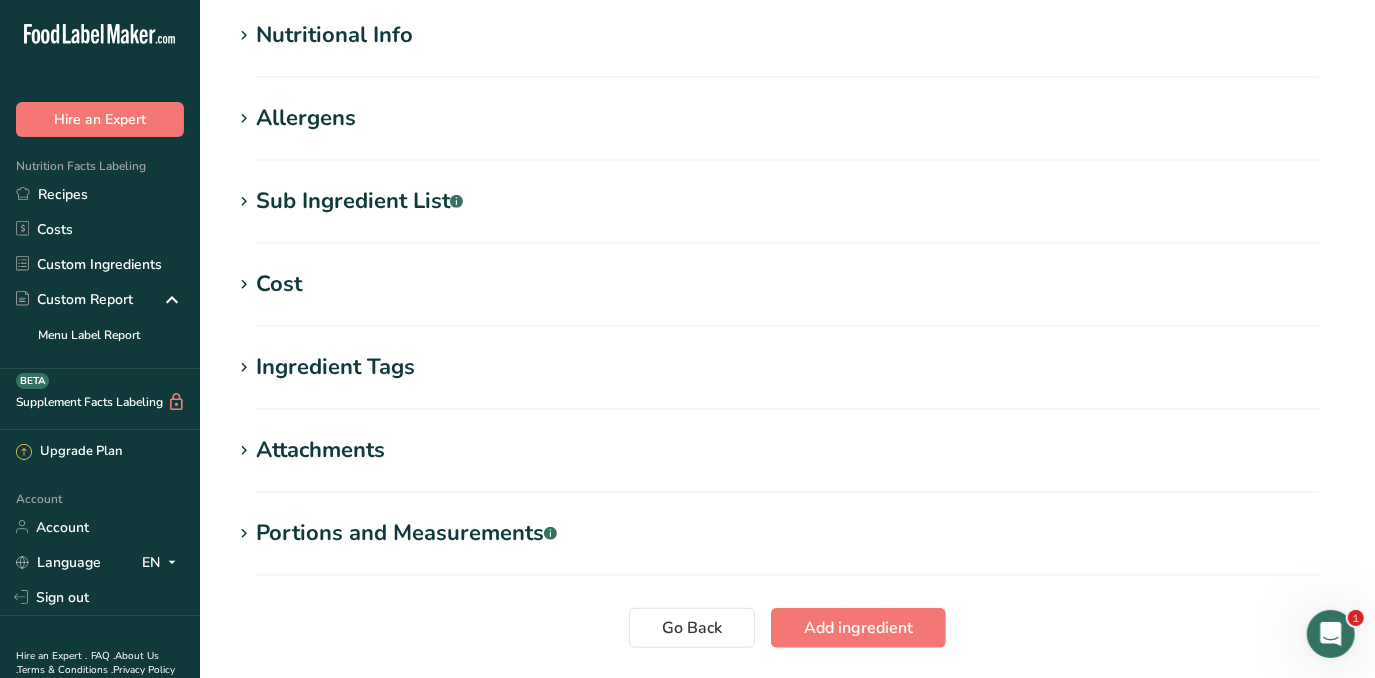 scroll, scrollTop: 769, scrollLeft: 0, axis: vertical 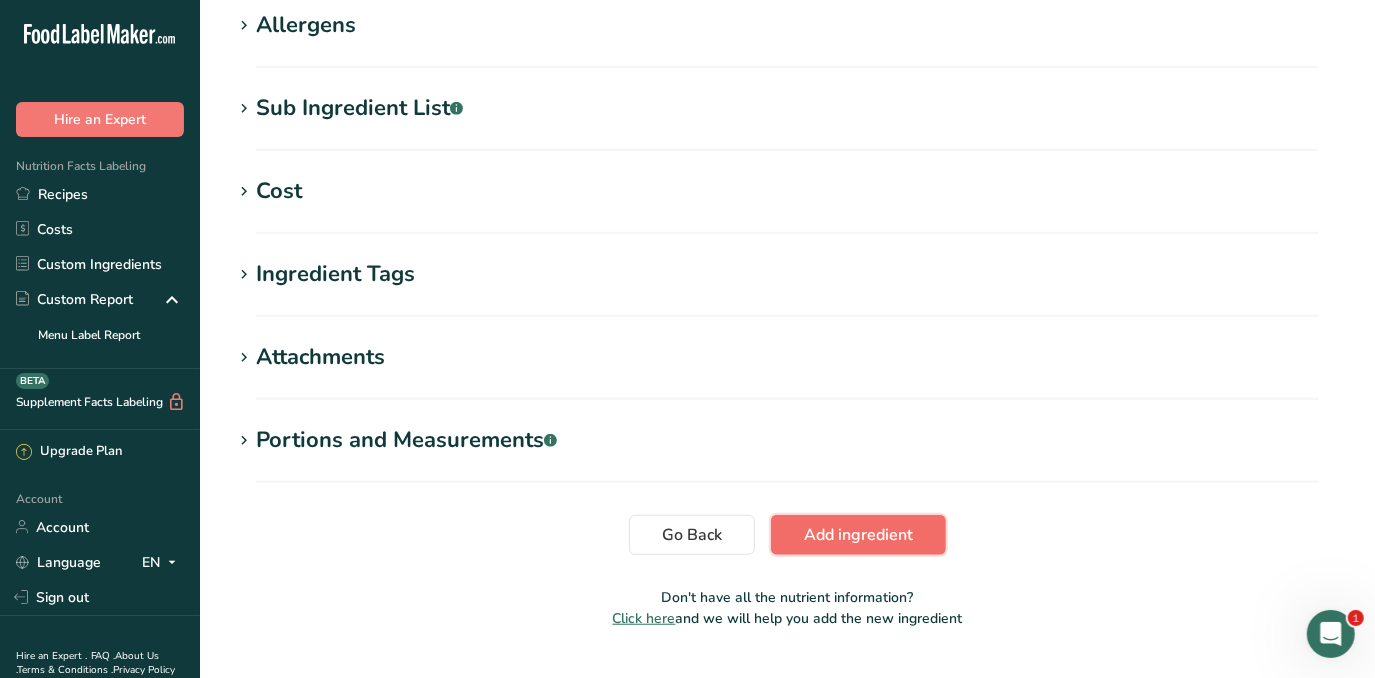 click on "Add ingredient" at bounding box center (858, 535) 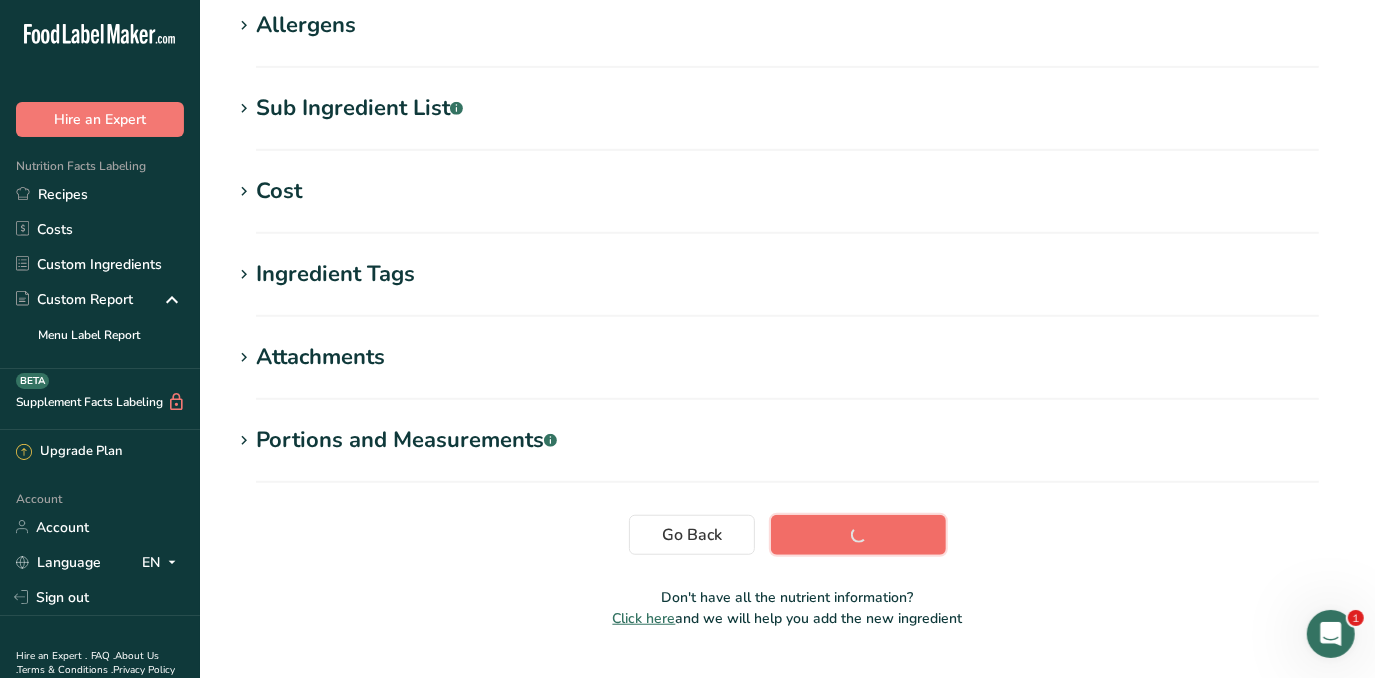 scroll, scrollTop: 349, scrollLeft: 0, axis: vertical 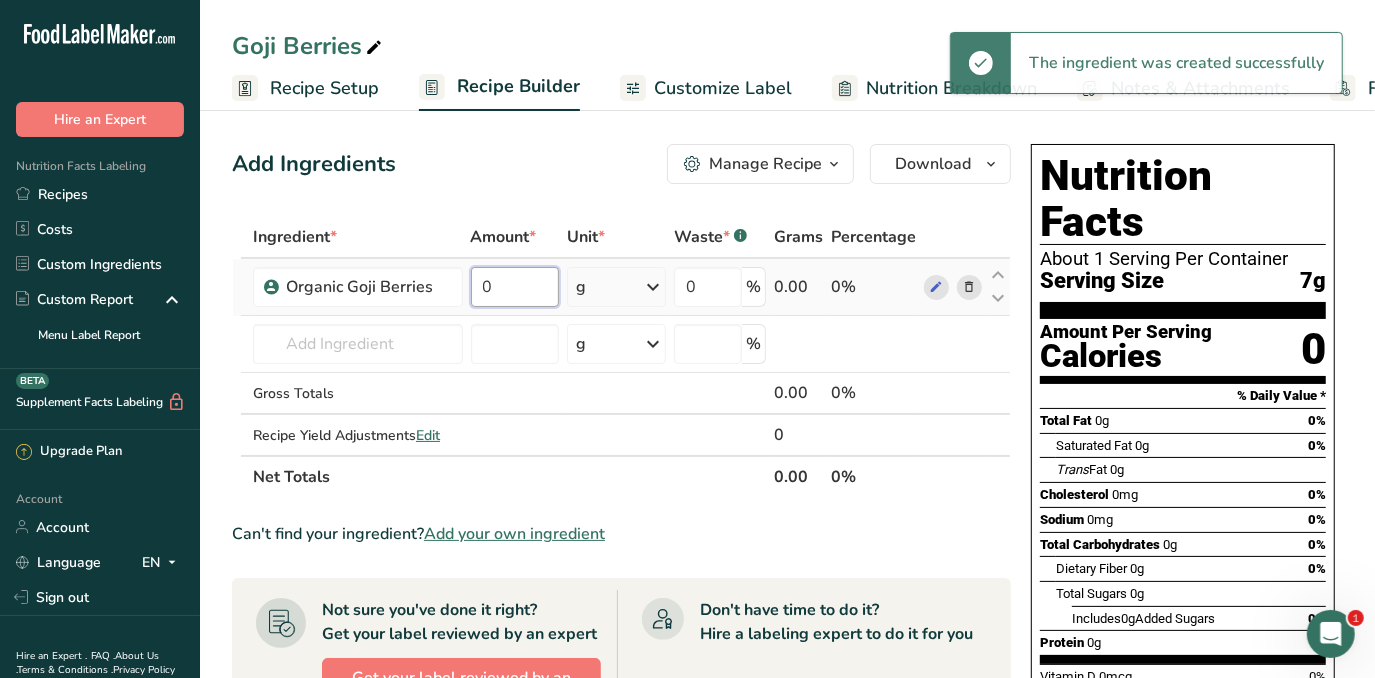 click on "0" at bounding box center [515, 287] 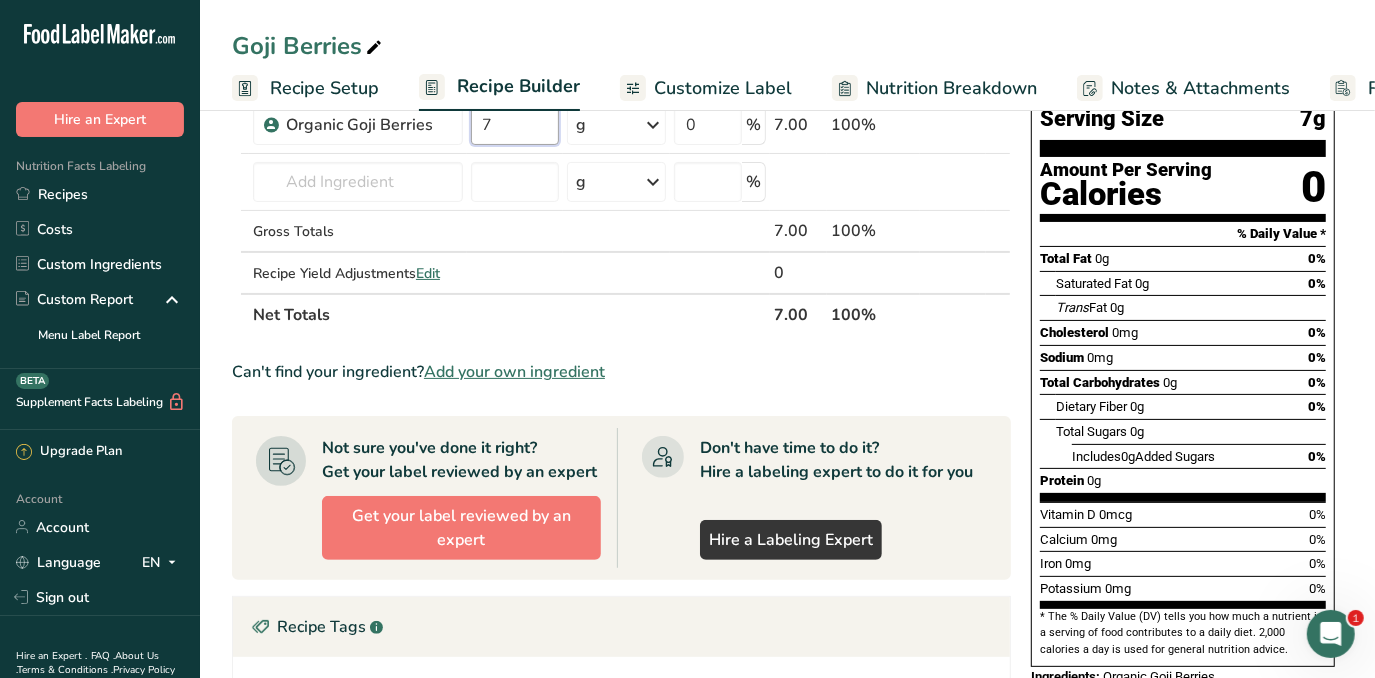 scroll, scrollTop: 0, scrollLeft: 0, axis: both 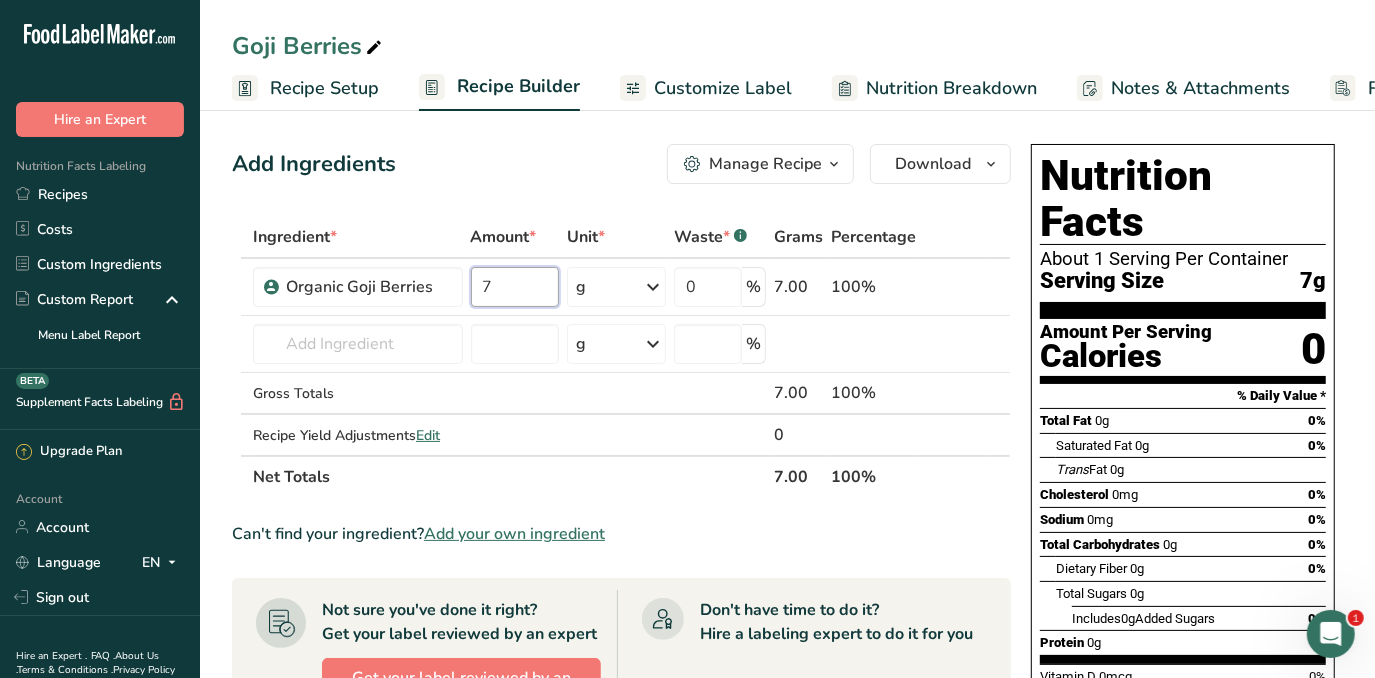 type on "7" 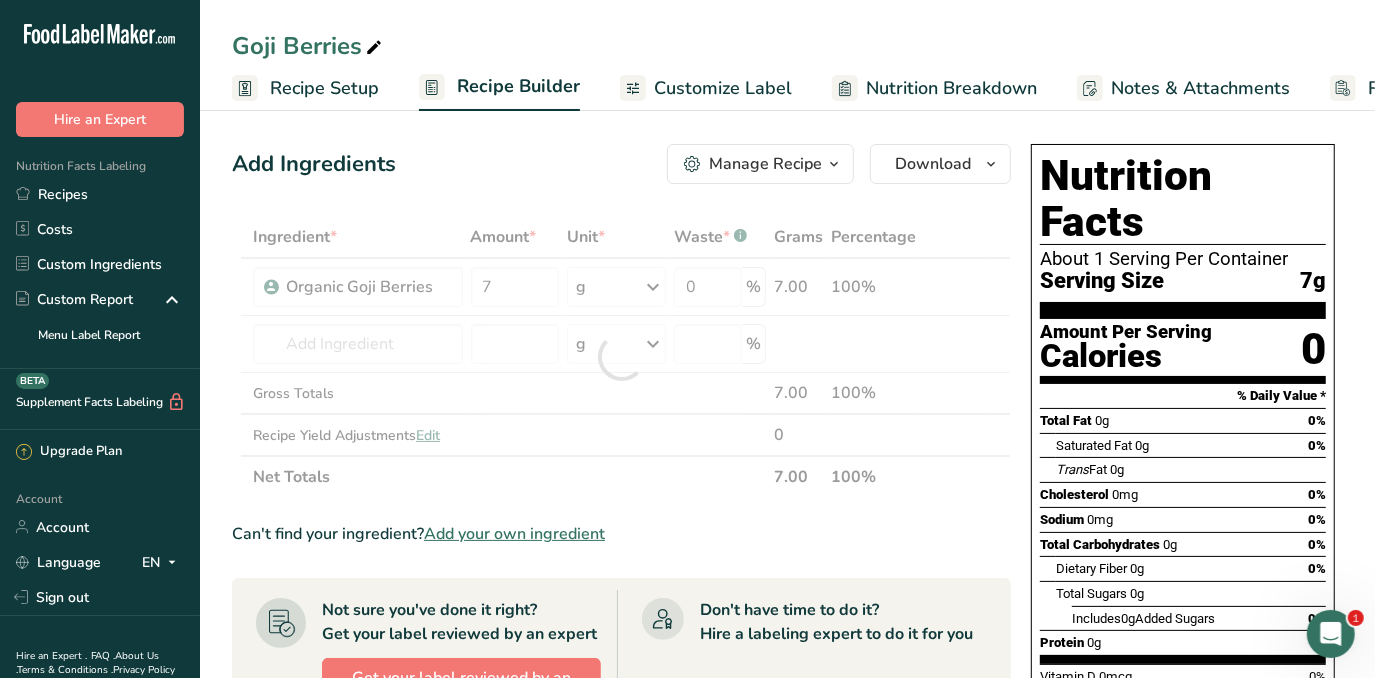 click on "Customize Label" at bounding box center [723, 88] 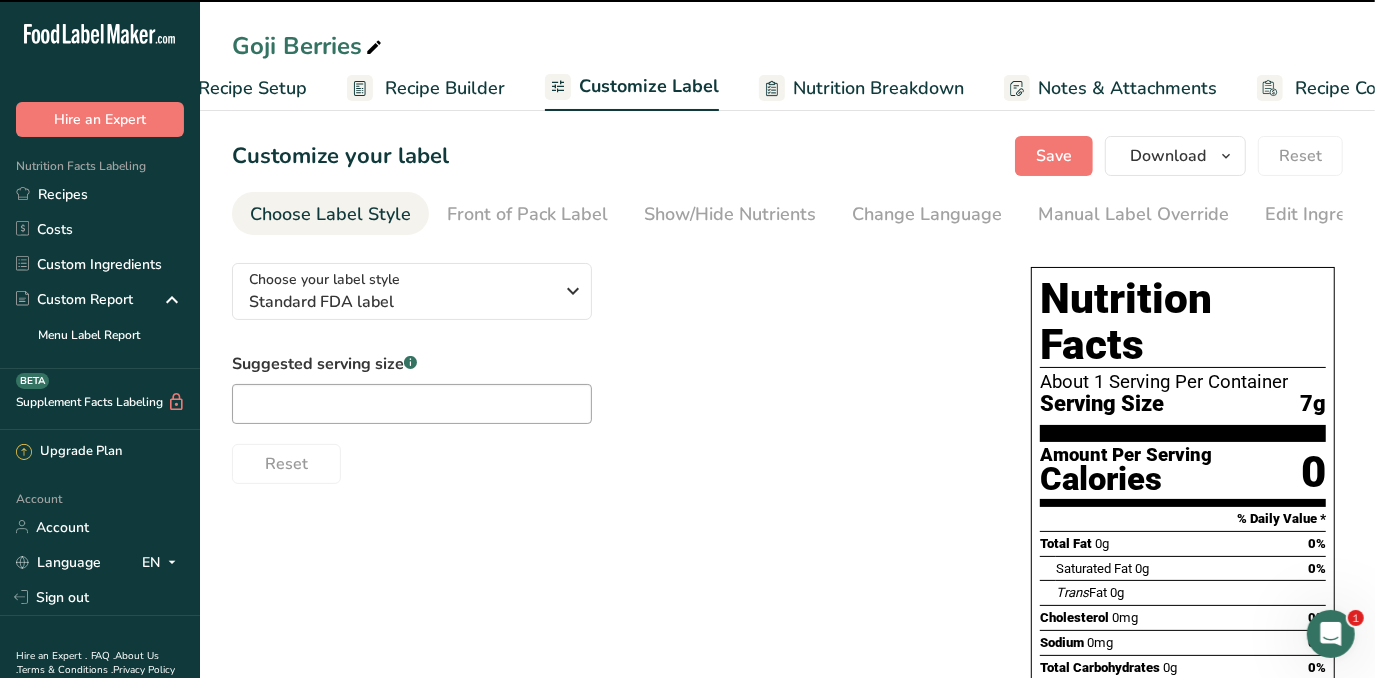 scroll, scrollTop: 0, scrollLeft: 146, axis: horizontal 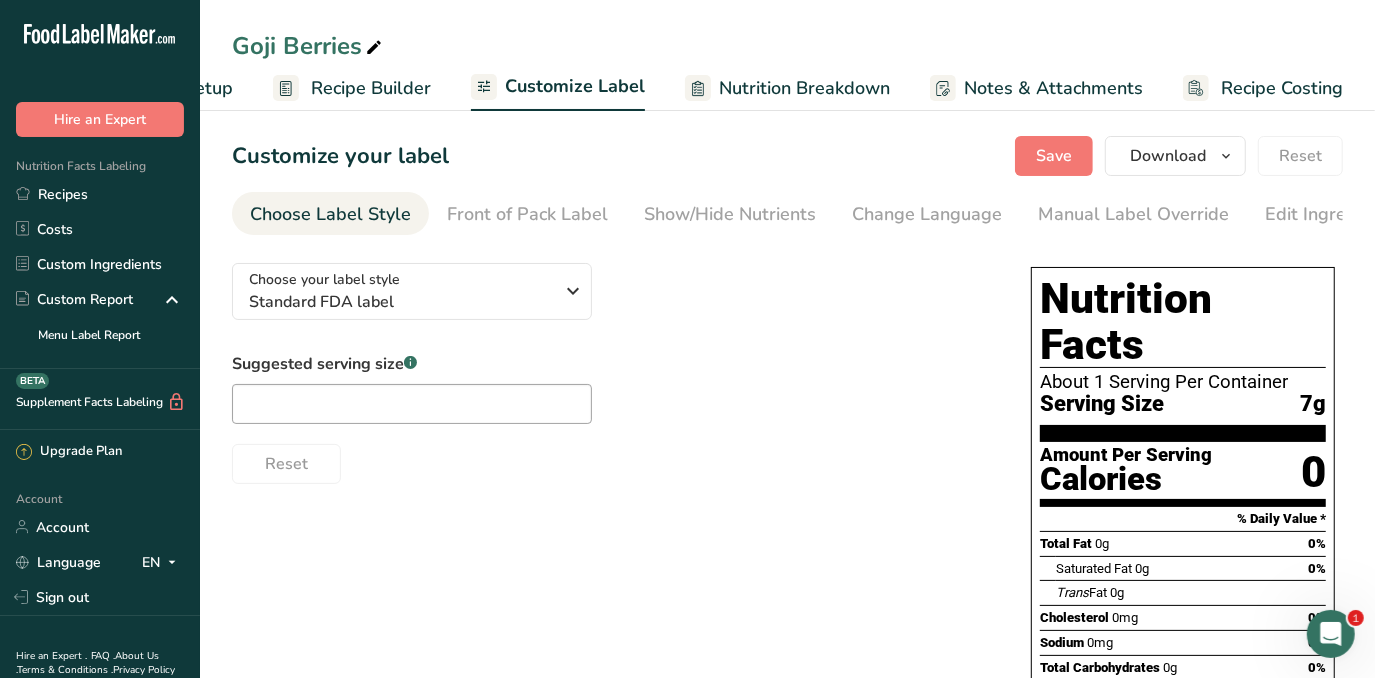 type on "1 Serving Per Container" 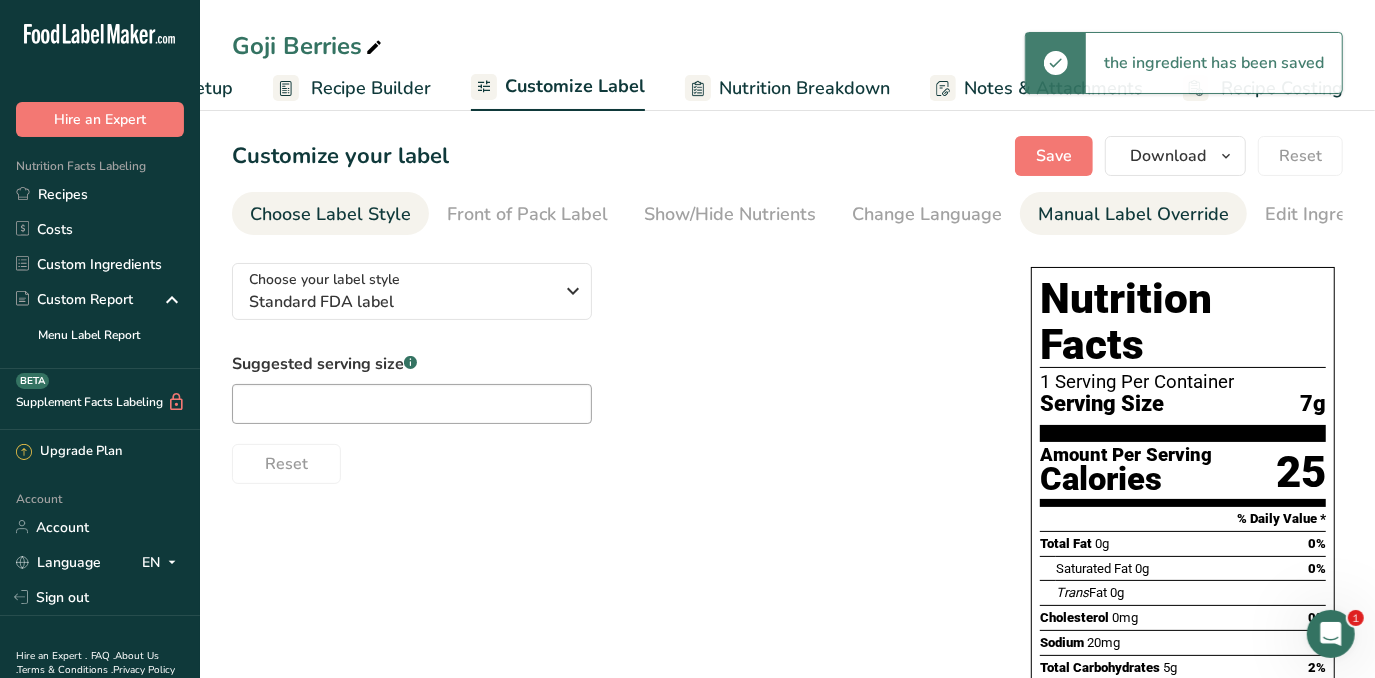 click on "Manual Label Override" at bounding box center (1133, 214) 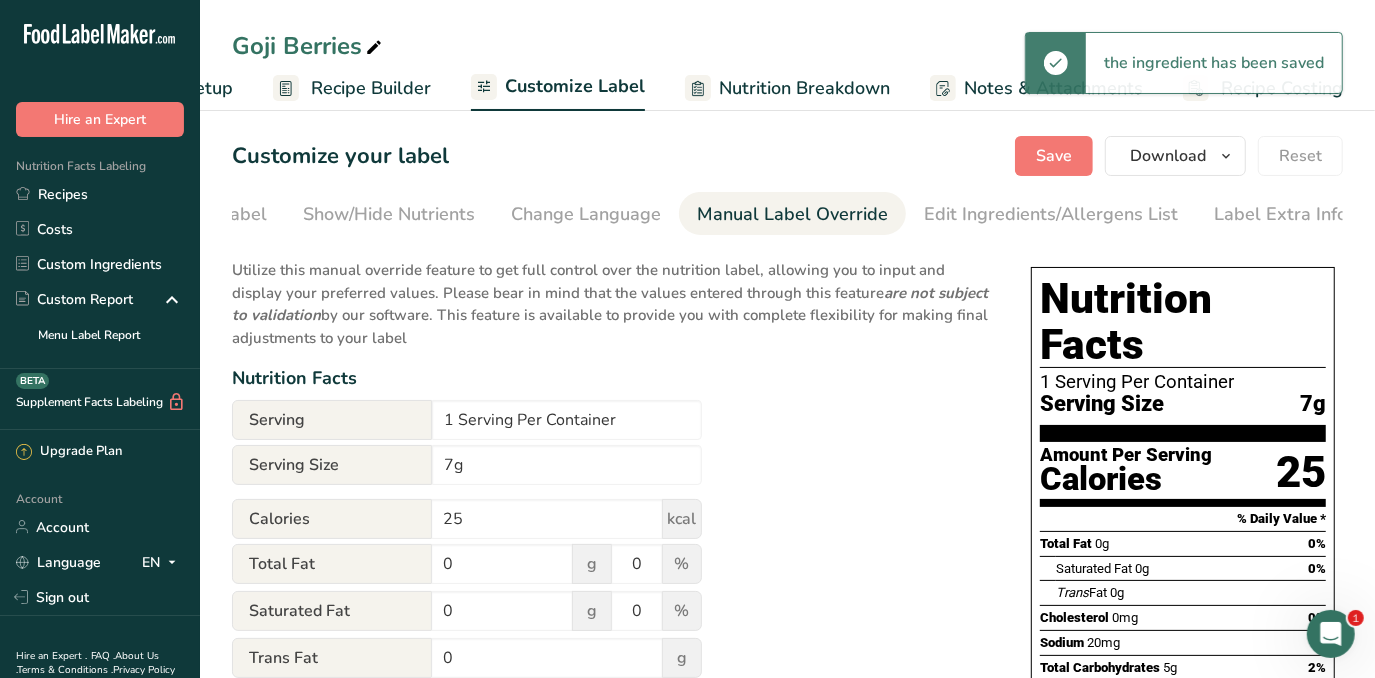 scroll, scrollTop: 0, scrollLeft: 341, axis: horizontal 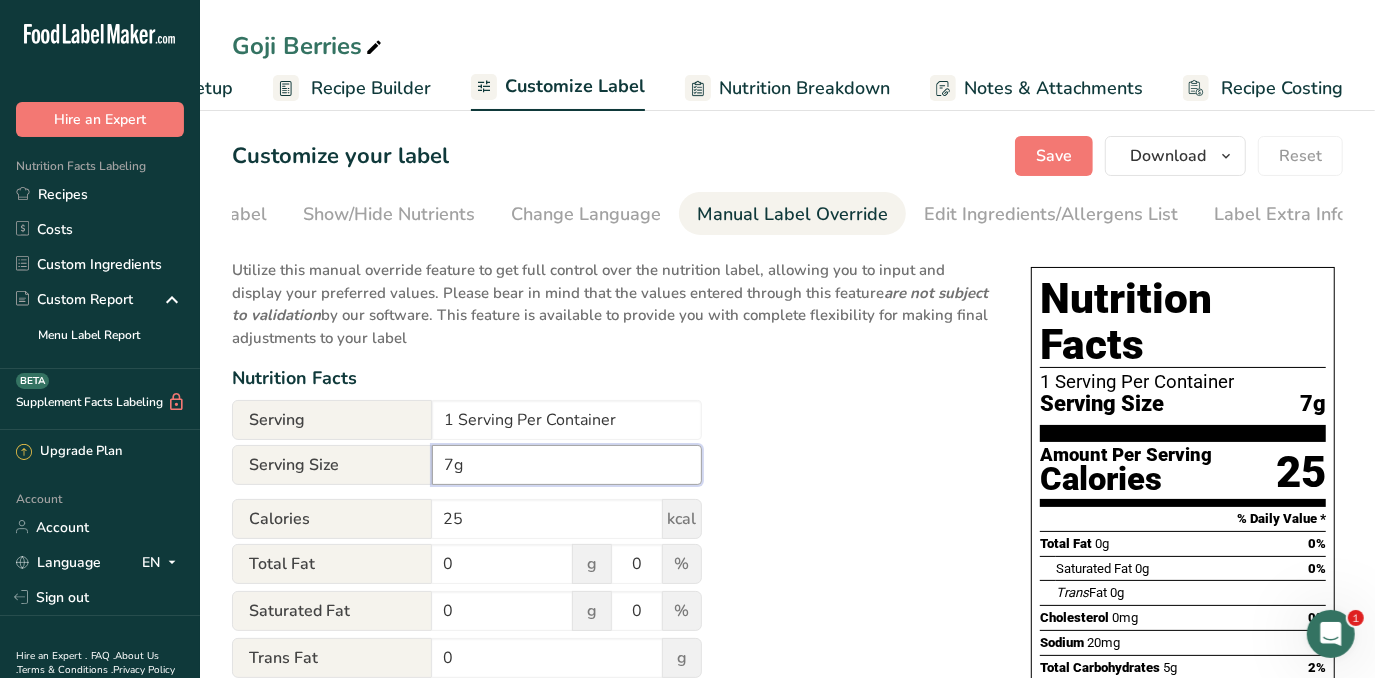 click on "7g" at bounding box center [567, 465] 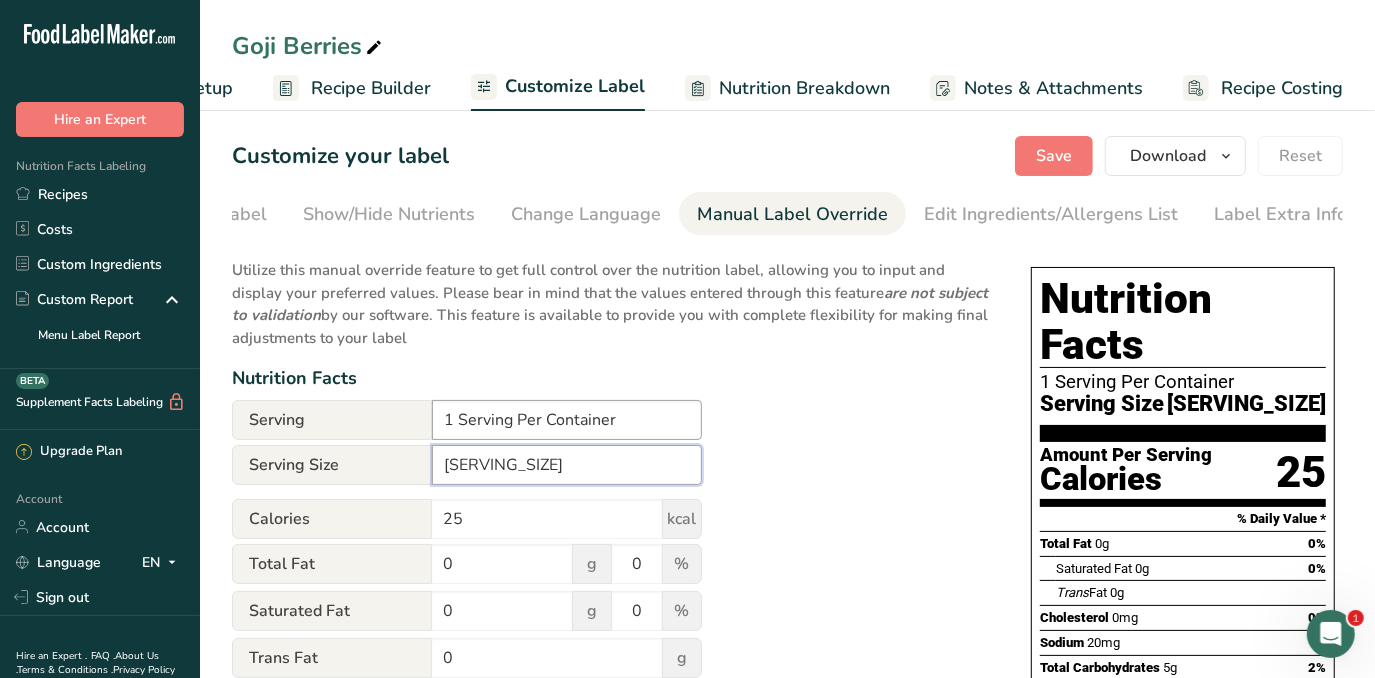 type on "1/4 oz (7g)" 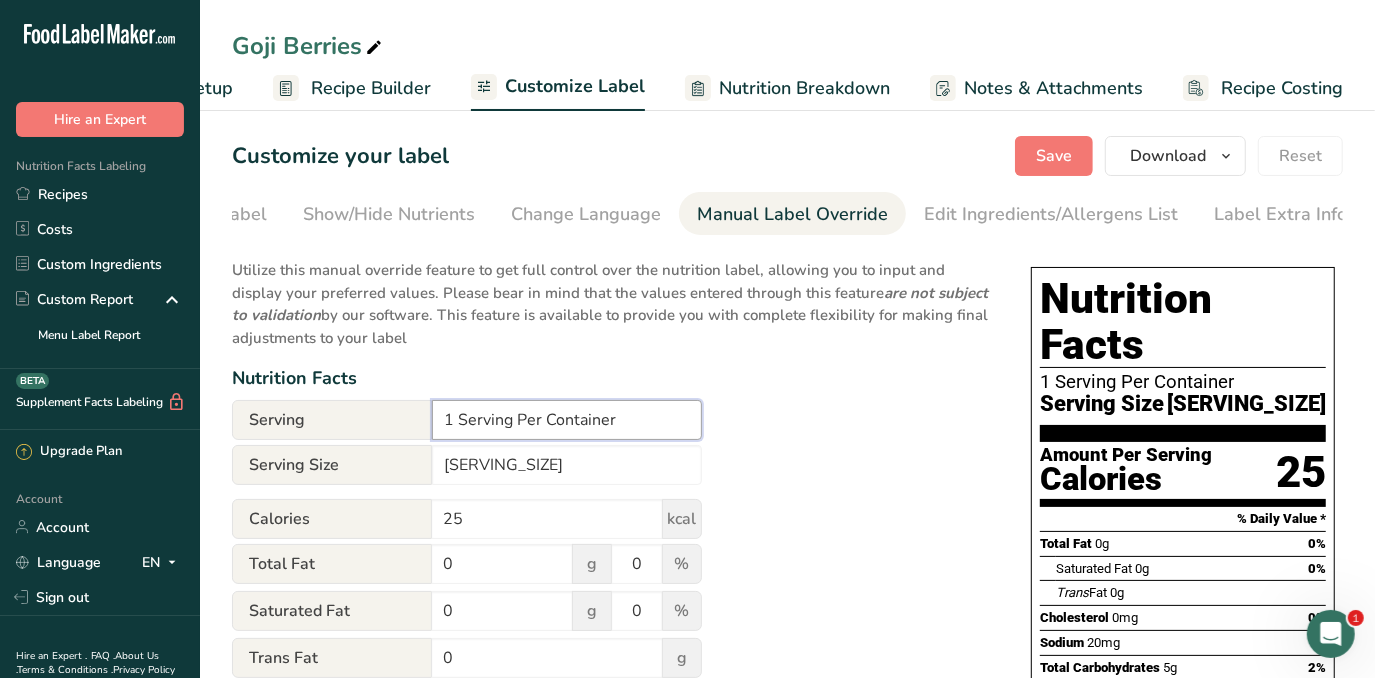 drag, startPoint x: 455, startPoint y: 422, endPoint x: 432, endPoint y: 421, distance: 23.021729 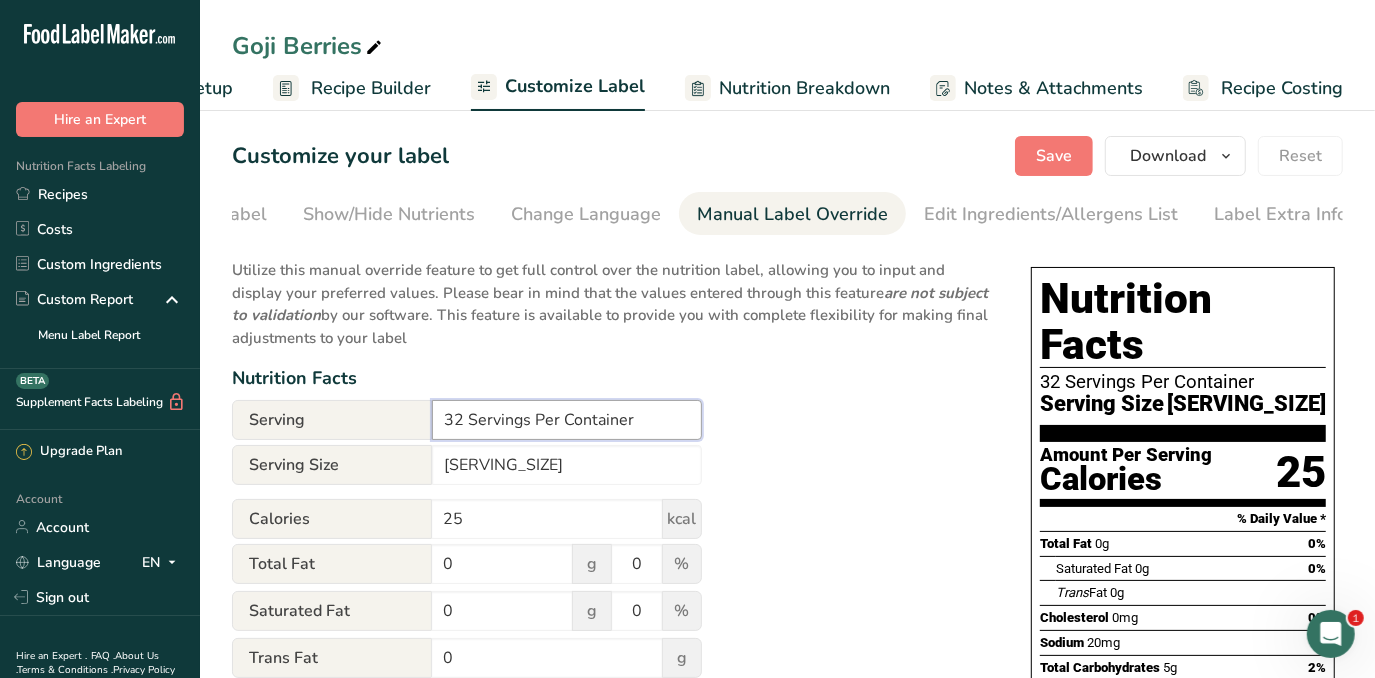 type on "32 Servings Per Container" 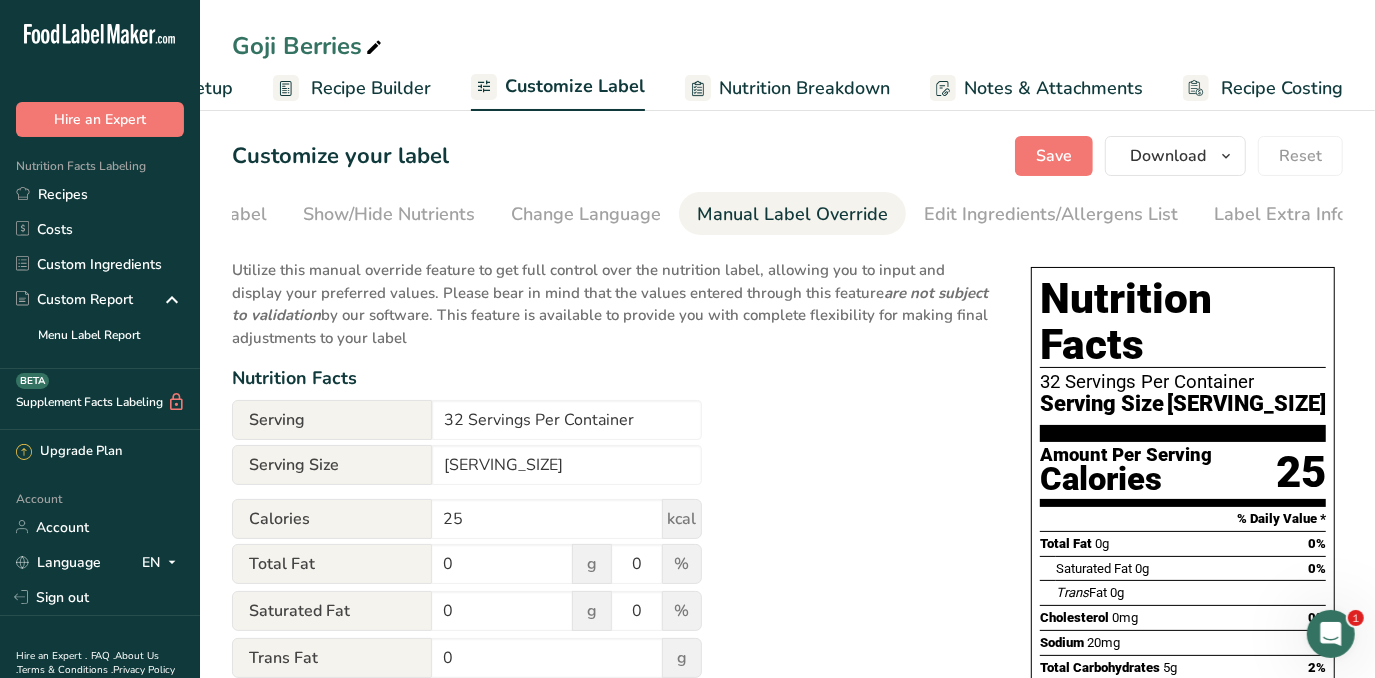 click on "Utilize this manual override feature to get full control over the nutrition label, allowing you to input and display your preferred values. Please bear in mind that the values entered through this feature
are not subject to validation
by our software. This feature is available to provide you with complete flexibility for making final adjustments to your label
Nutrition Facts
Serving
32 Servings Per Container
Serving Size
1/4 oz (7g)
Calories
25
kcal
Total Fat
0
g
0
%
Saturated Fat
0
g
0
%
Trans Fat
0
g
Cholesterol
0
mg
0
%
Sodium
20
mg
1
%
5" at bounding box center [611, 748] 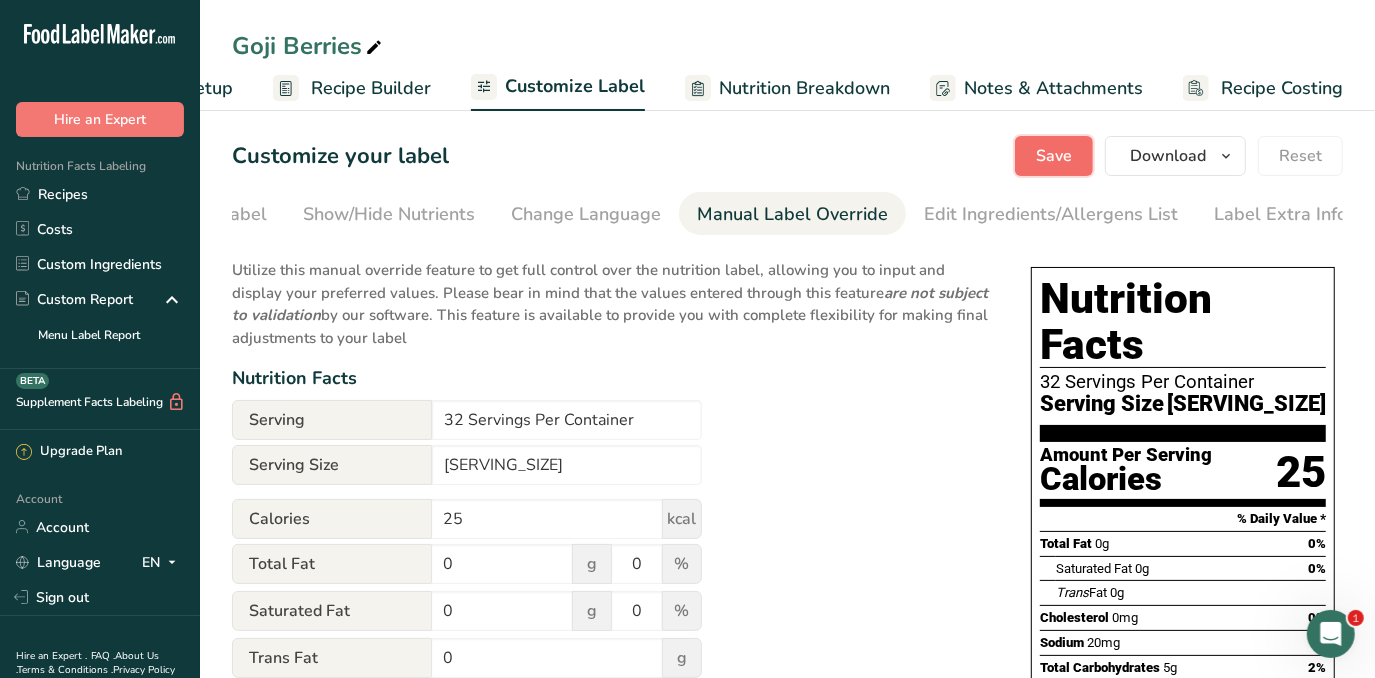 click on "Save" at bounding box center (1054, 156) 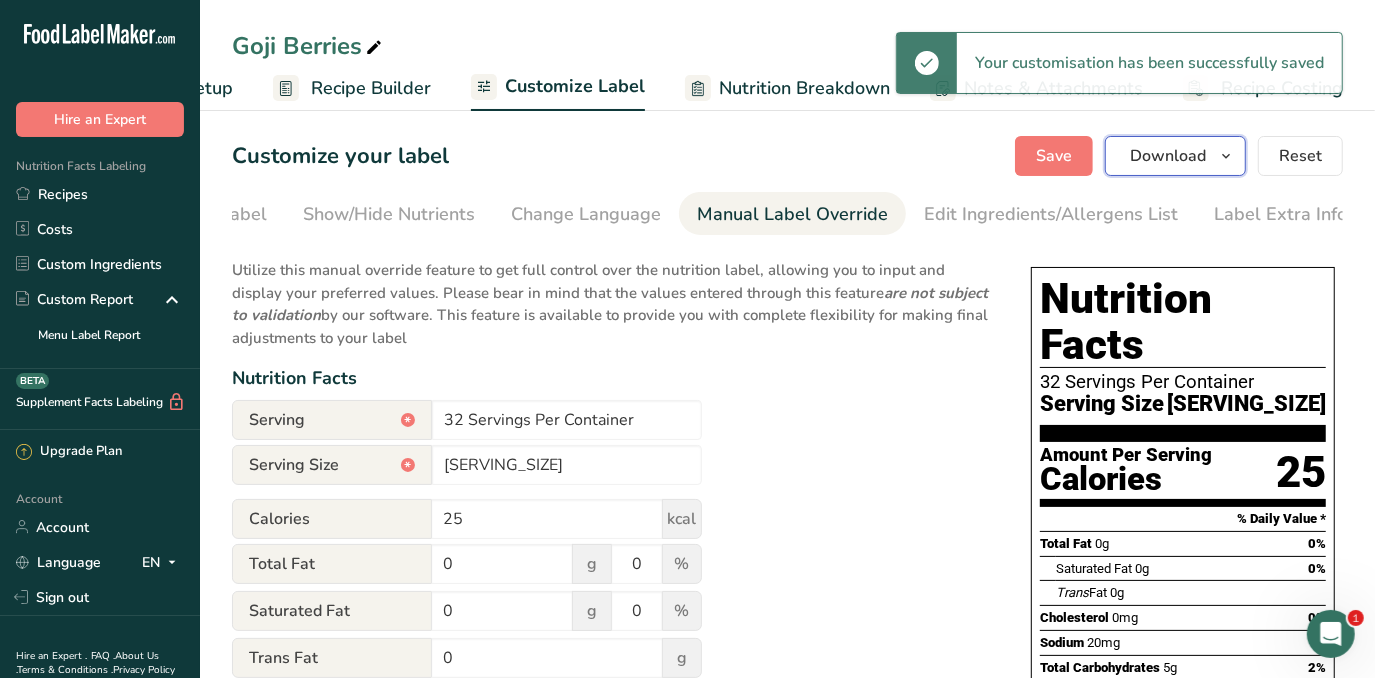 click on "Download" at bounding box center [1168, 156] 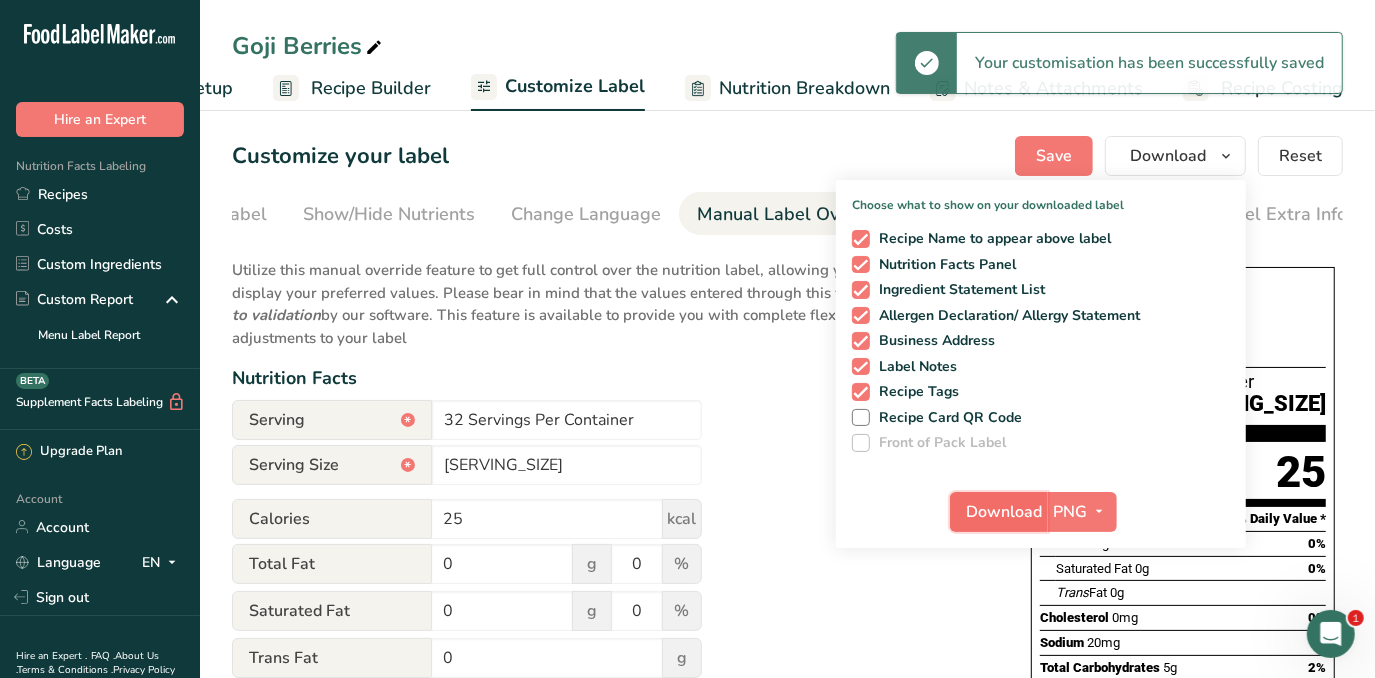 click on "Download" at bounding box center [1005, 512] 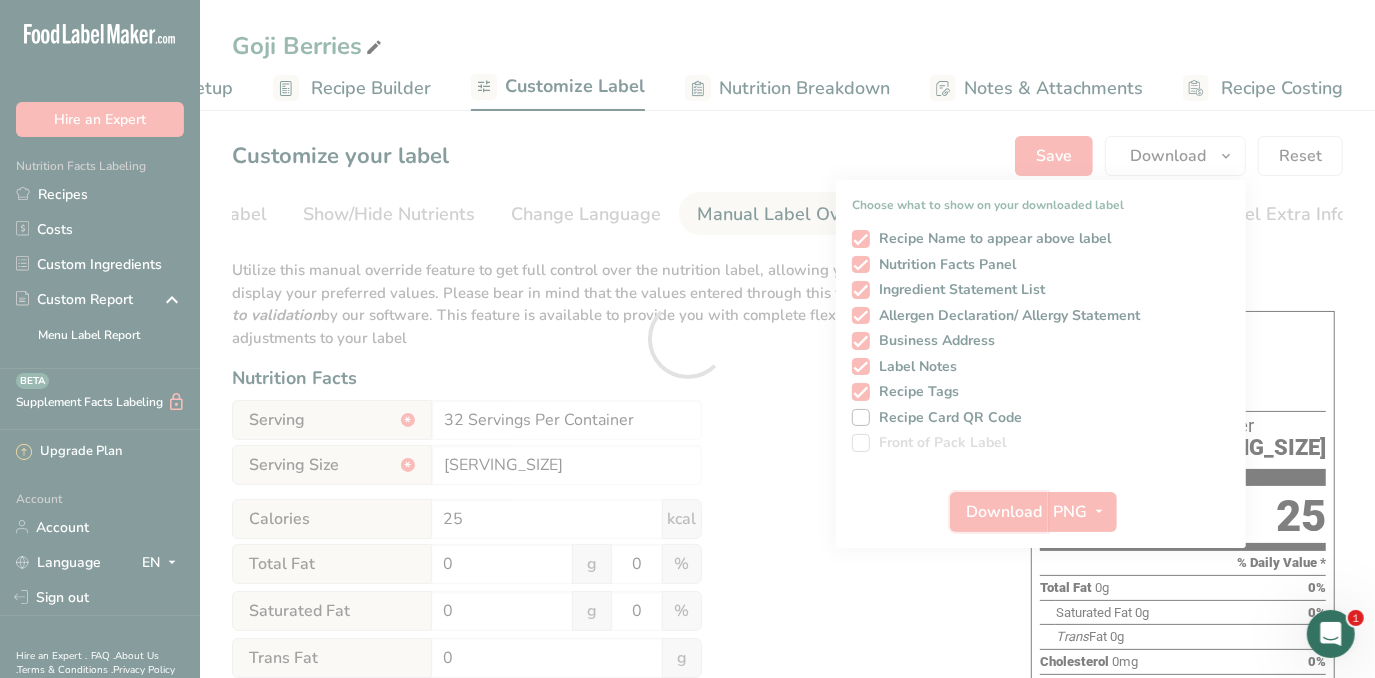 scroll, scrollTop: 0, scrollLeft: 0, axis: both 